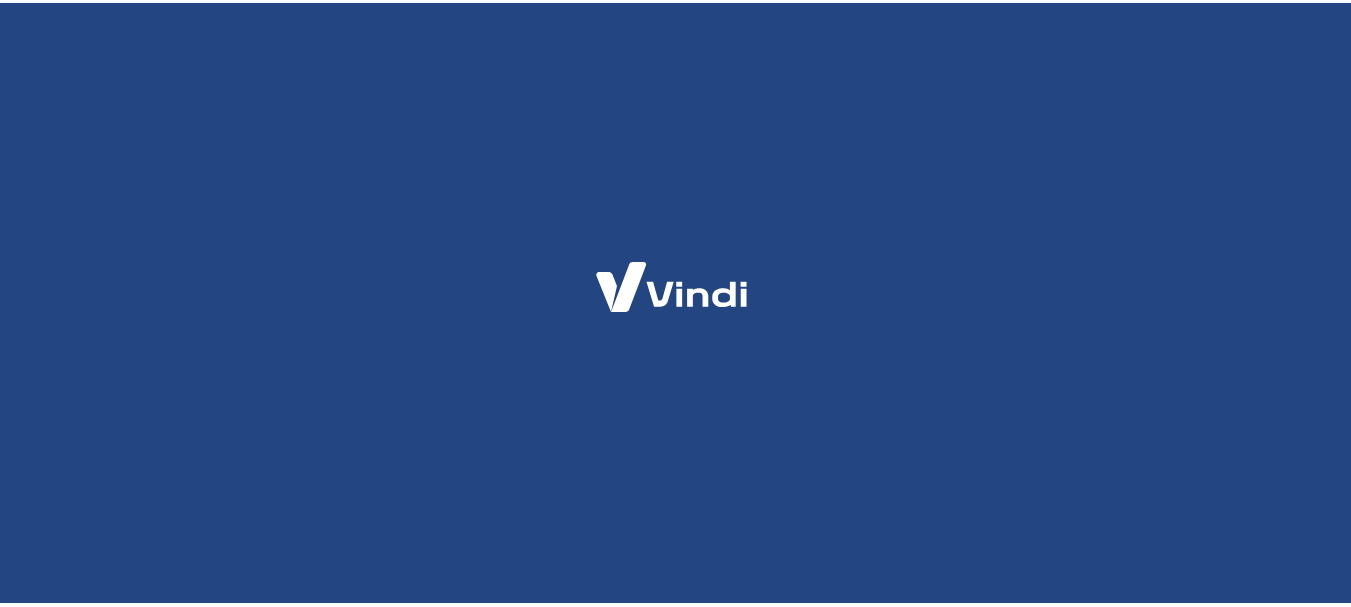 scroll, scrollTop: 0, scrollLeft: 0, axis: both 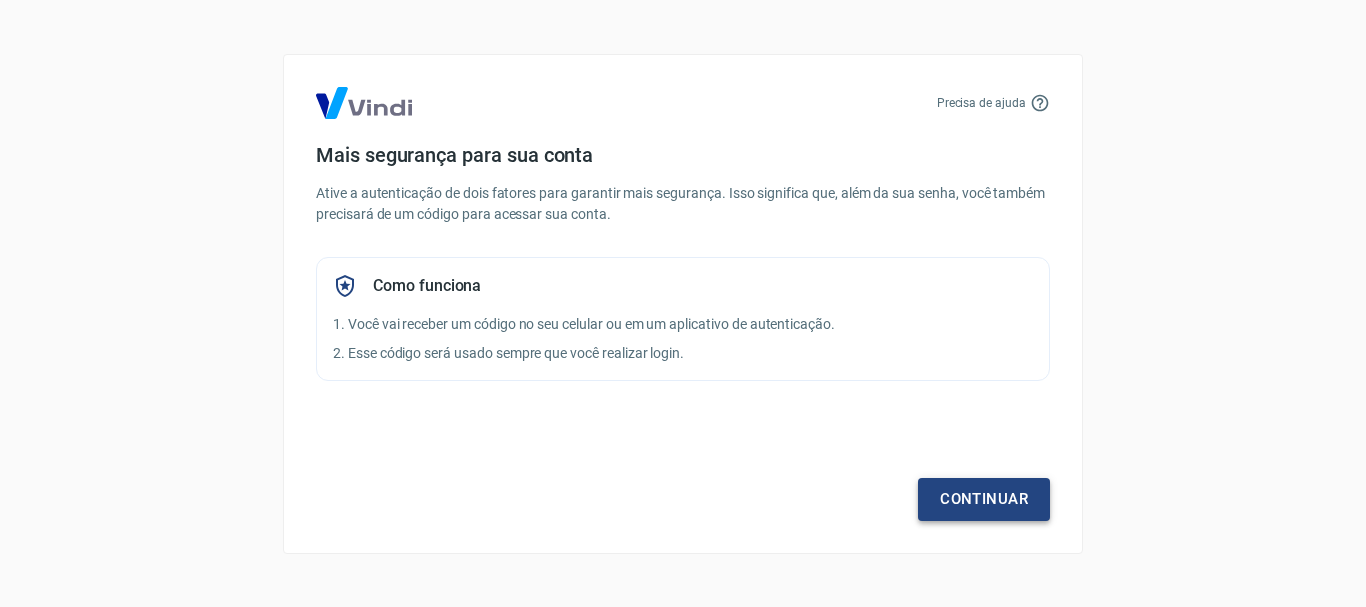 click on "Continuar" at bounding box center [984, 499] 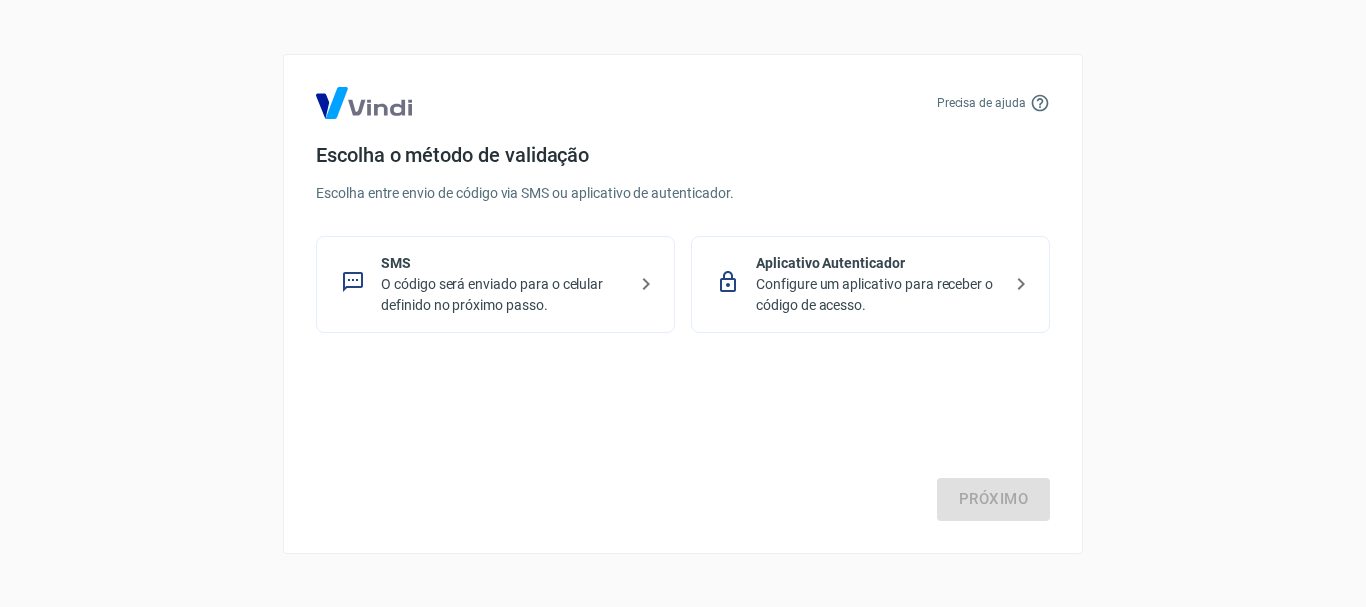 click on "O código será enviado para o celular definido no próximo passo." at bounding box center (503, 295) 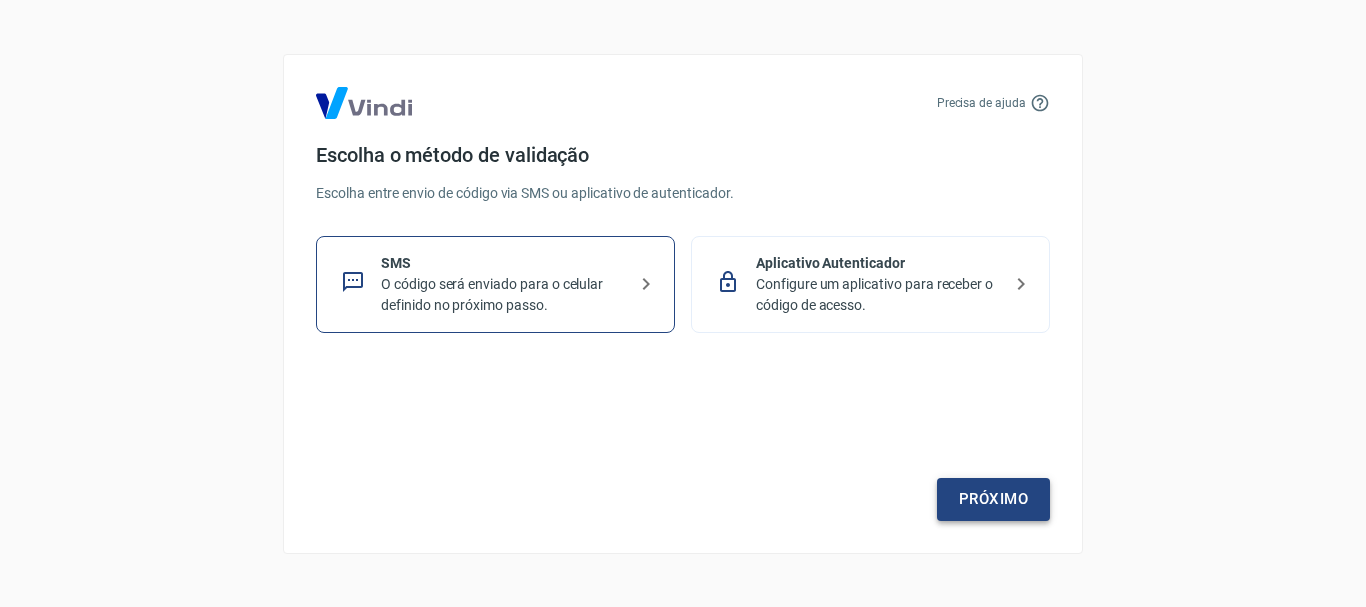 click on "Próximo" at bounding box center [993, 499] 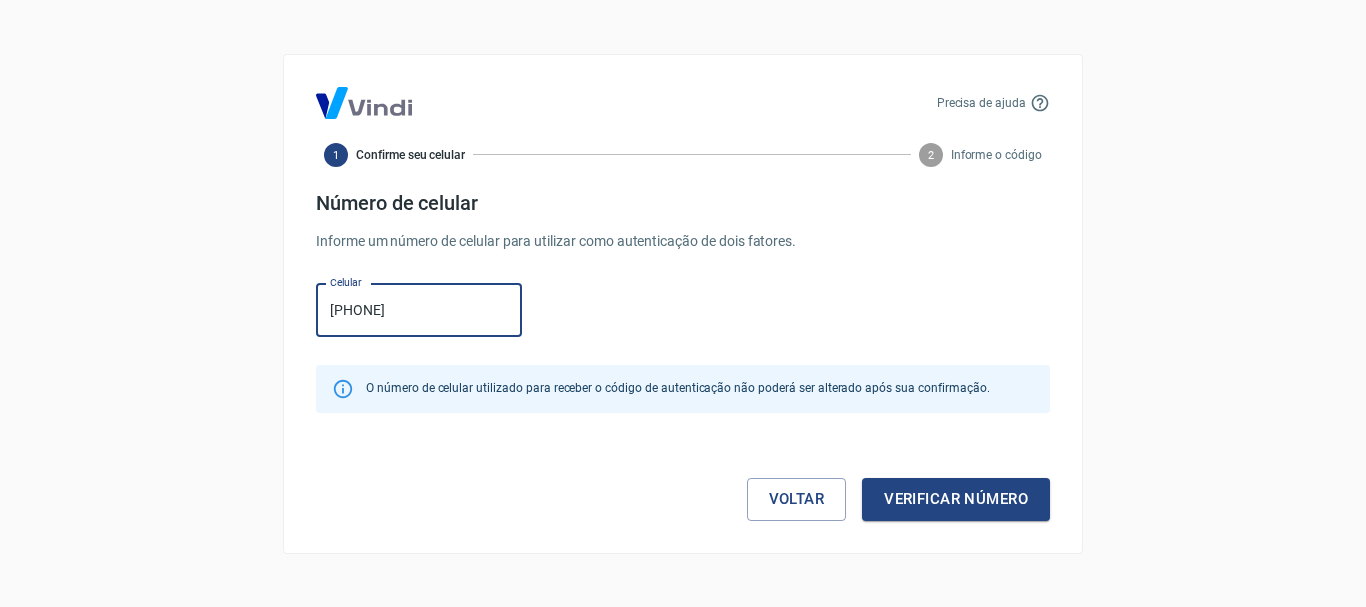 type on "(47) 99210-0050" 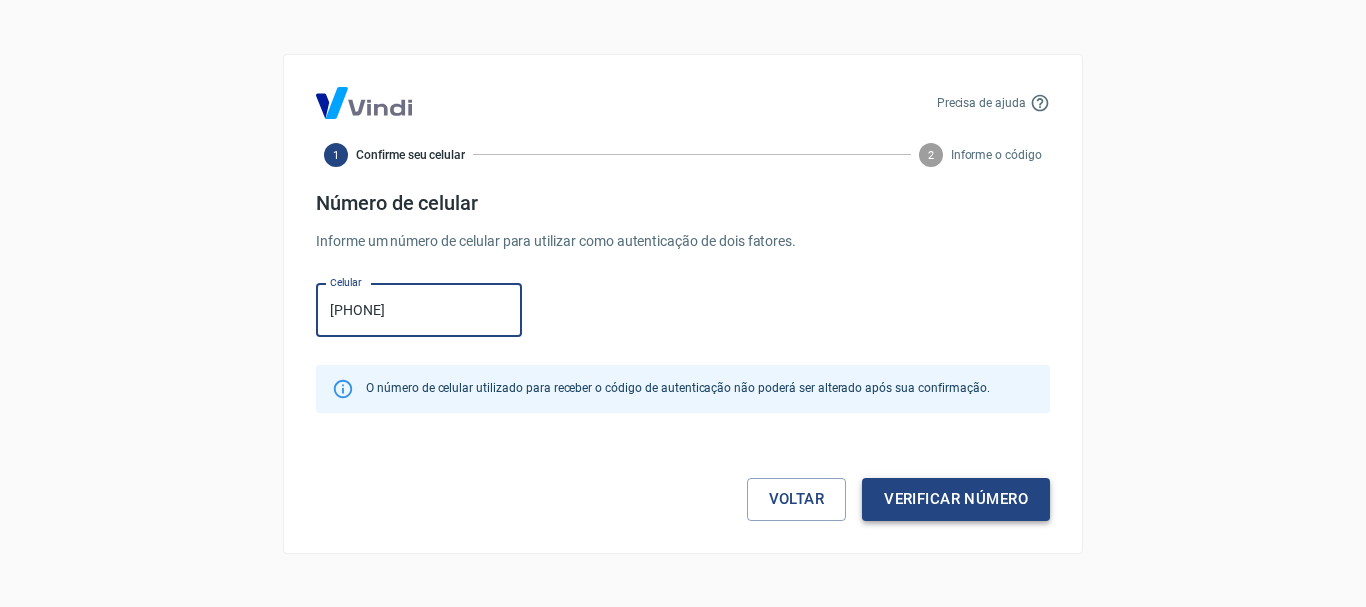 click on "Verificar número" at bounding box center (956, 499) 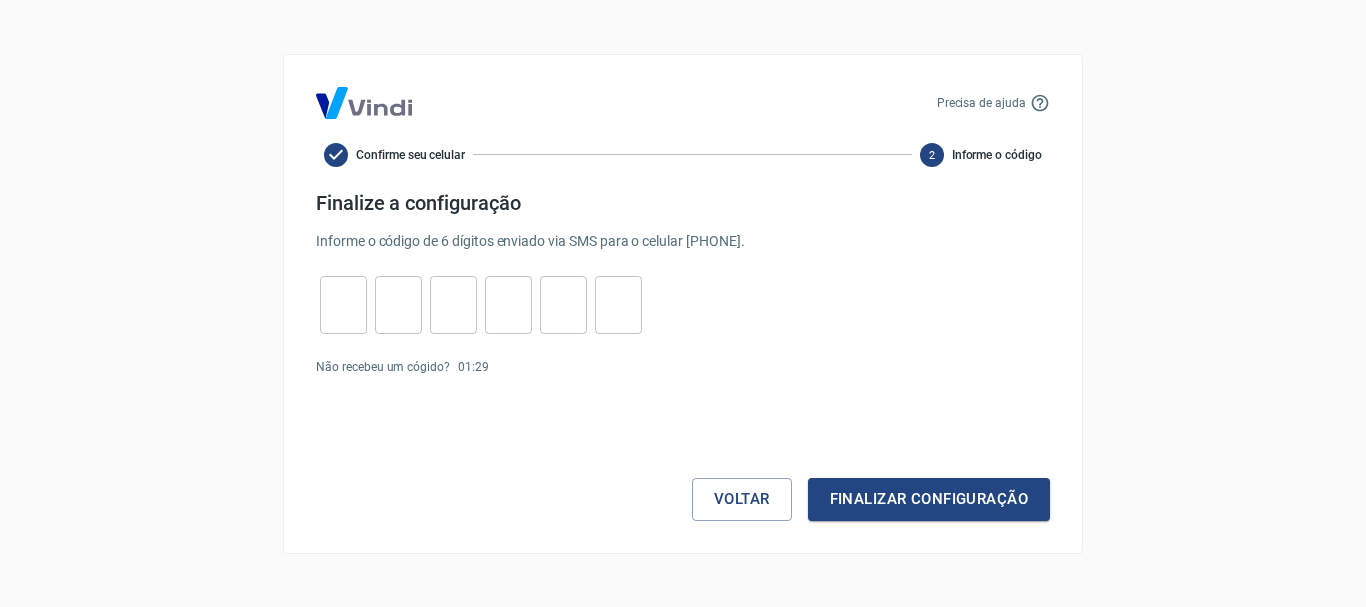 click at bounding box center (343, 304) 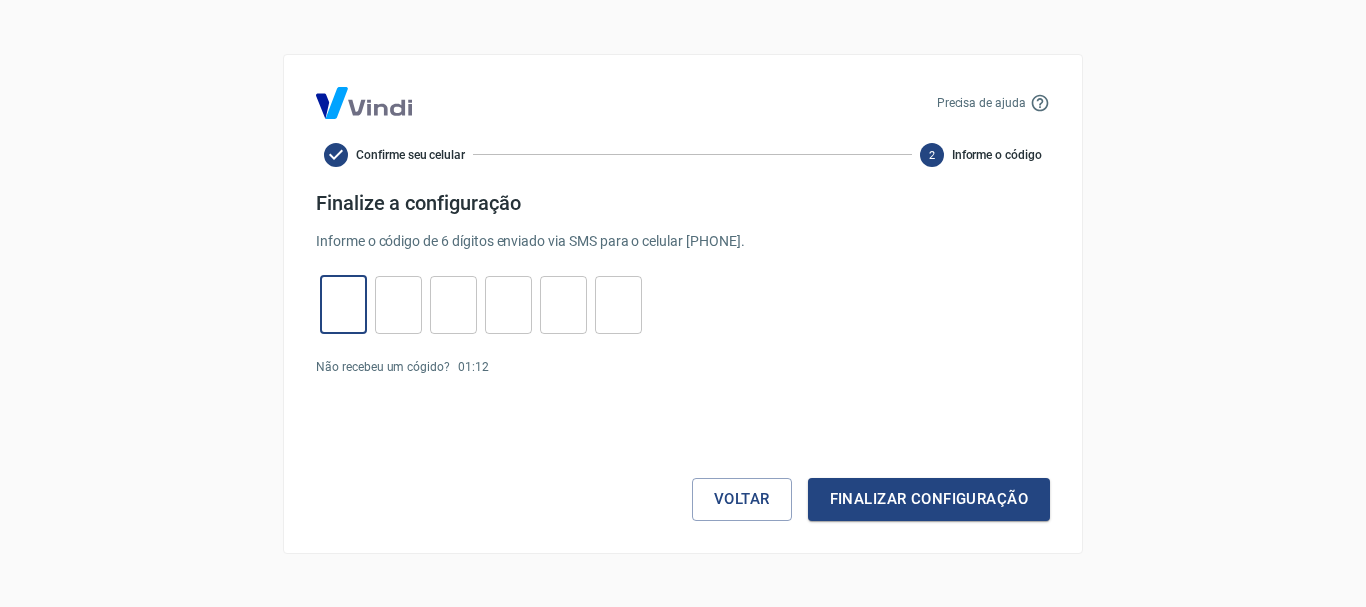 type on "4" 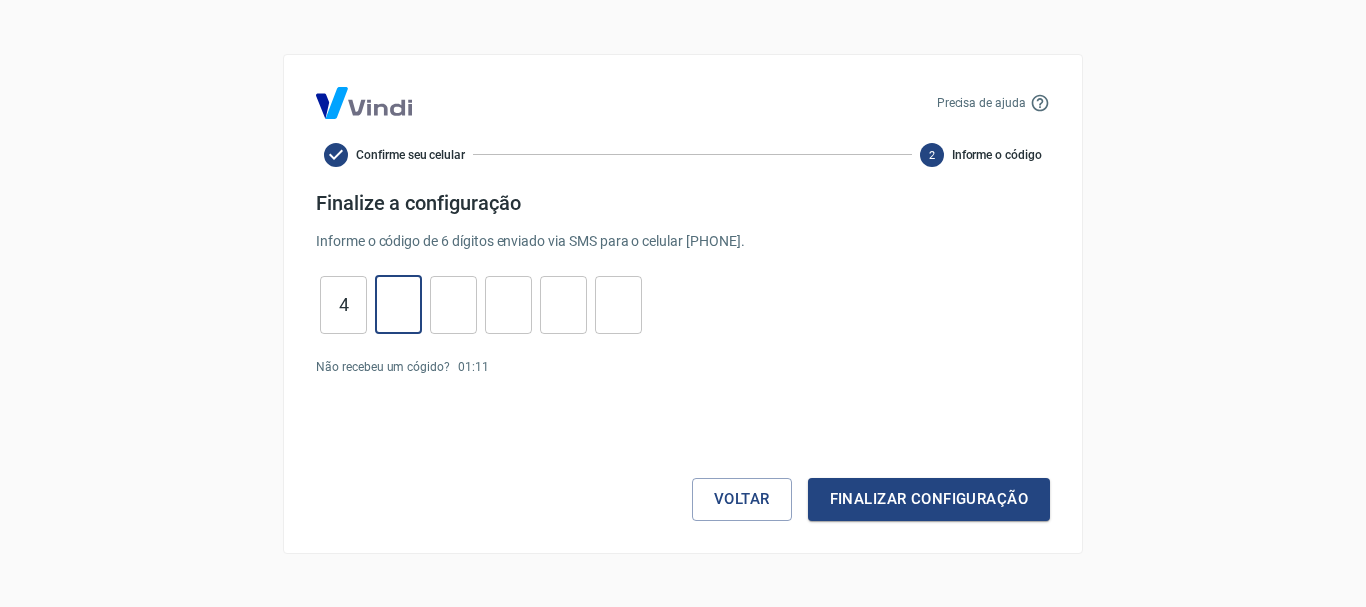 type on "9" 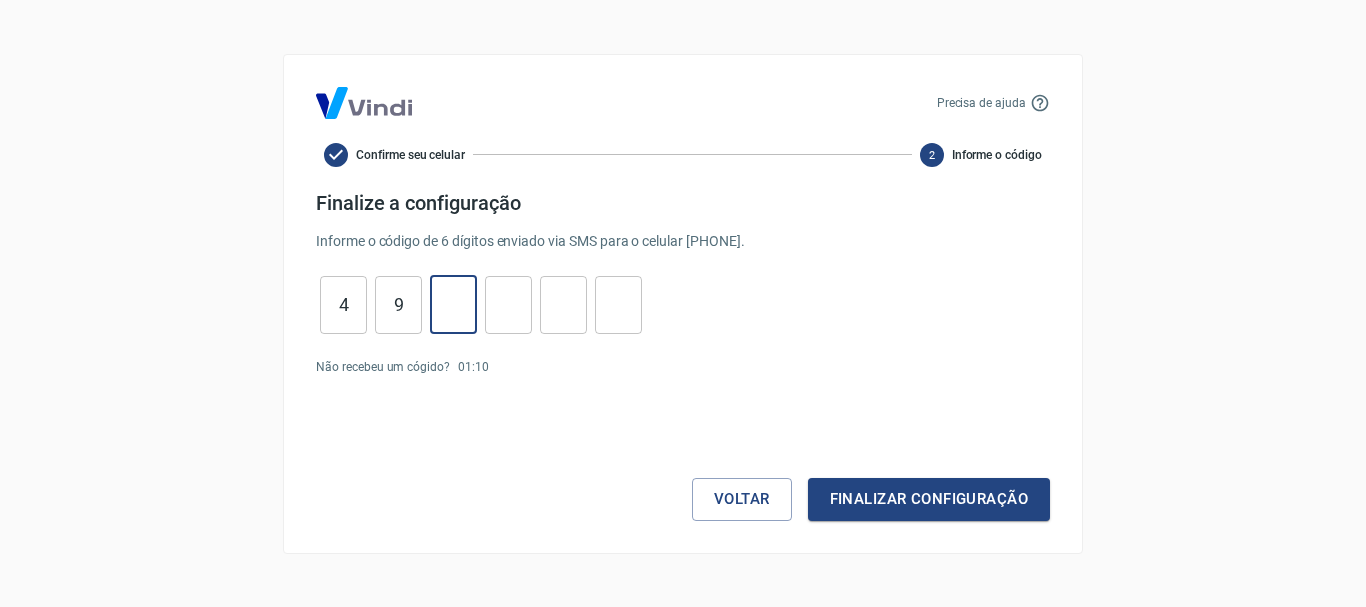 type on "7" 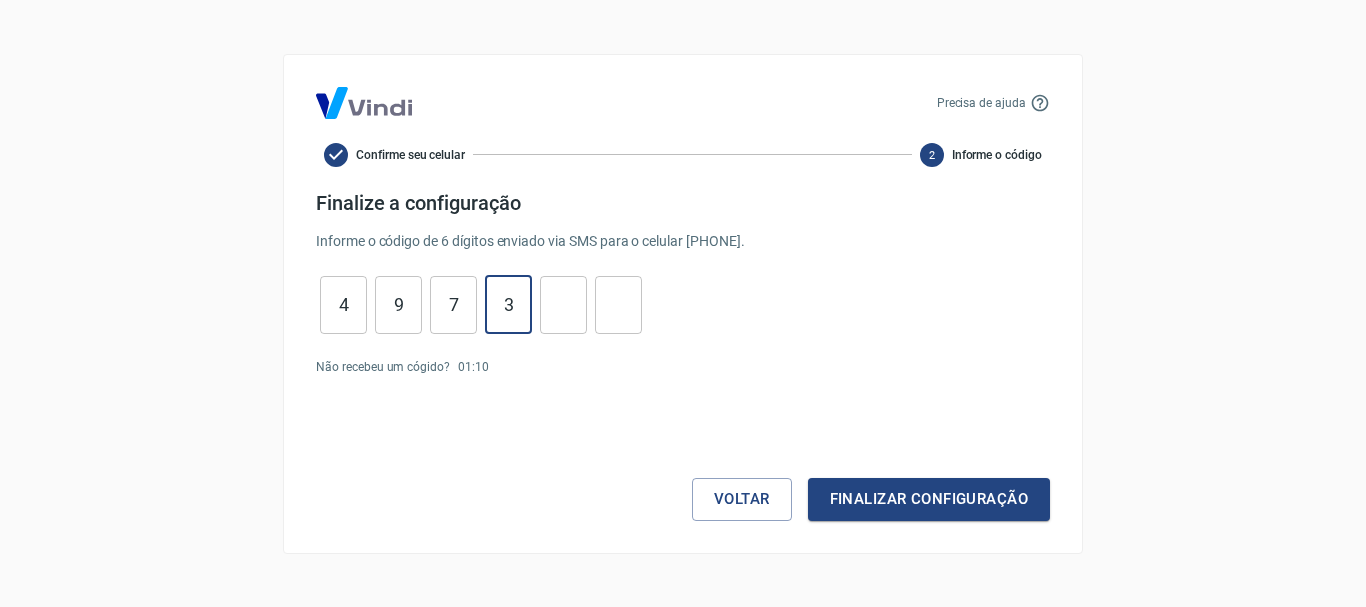 type on "3" 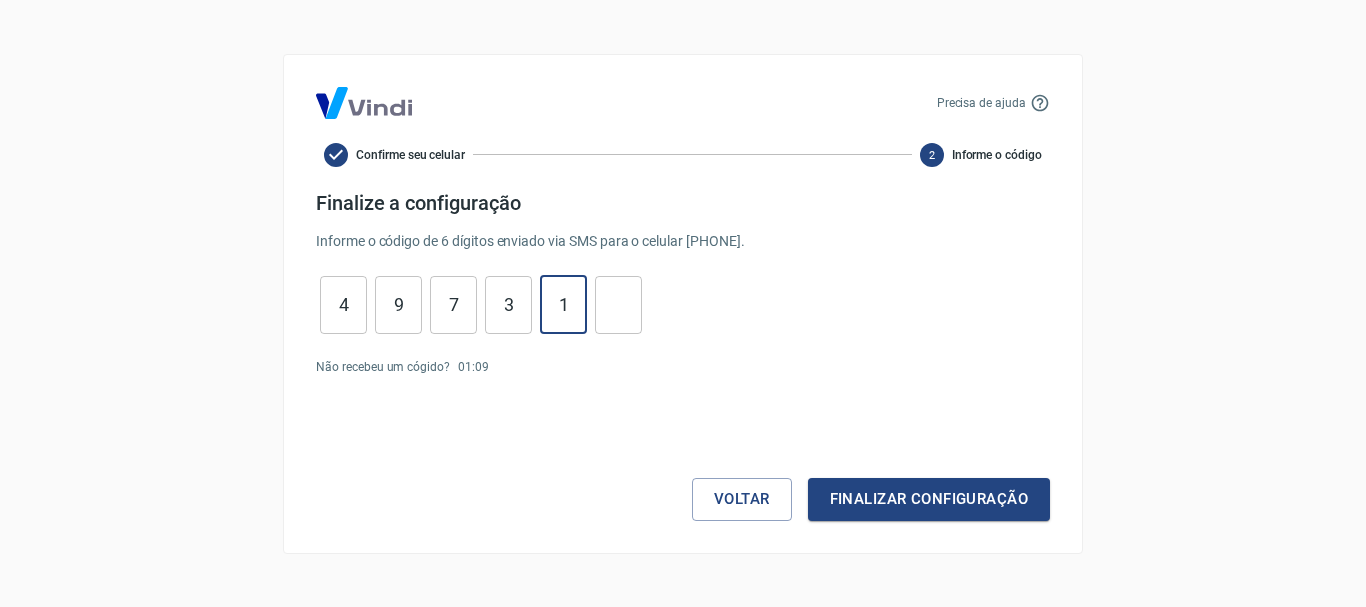 type on "1" 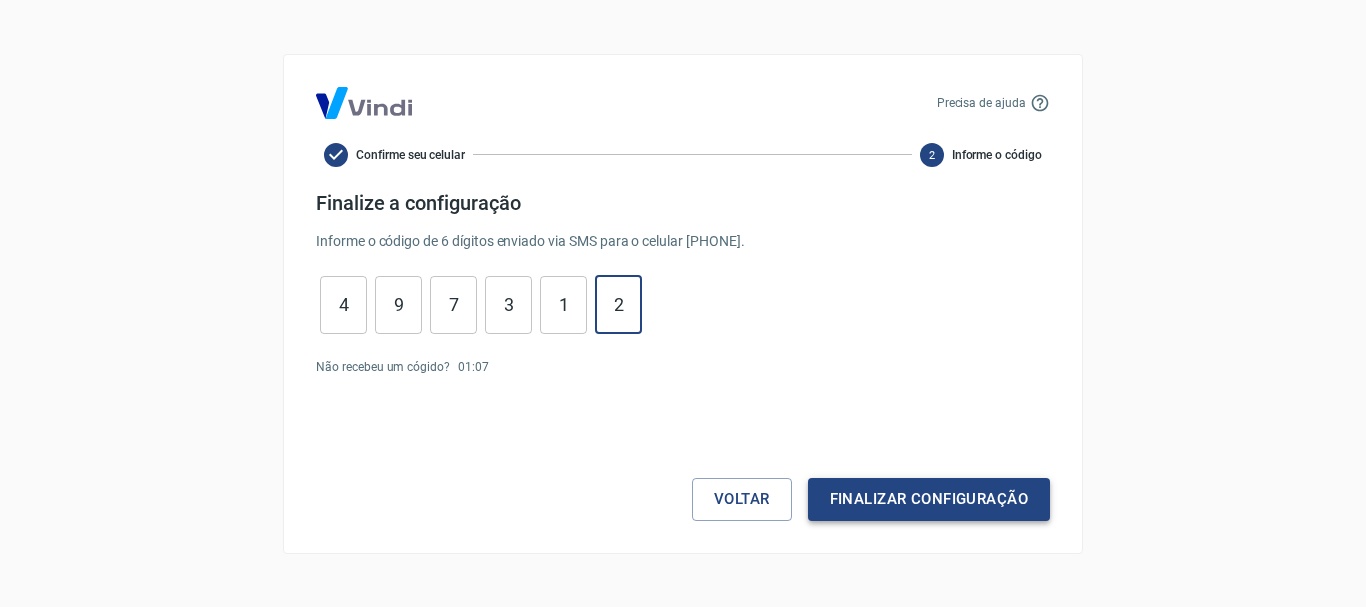 type on "2" 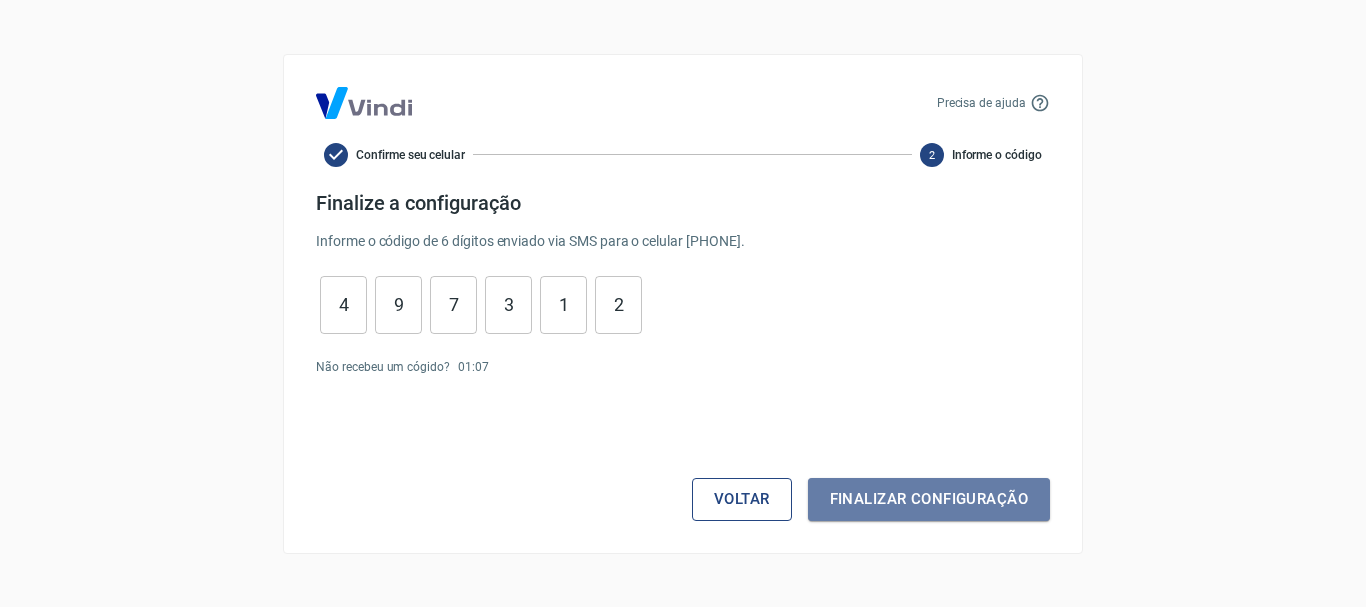 click on "Finalizar configuração" at bounding box center (929, 499) 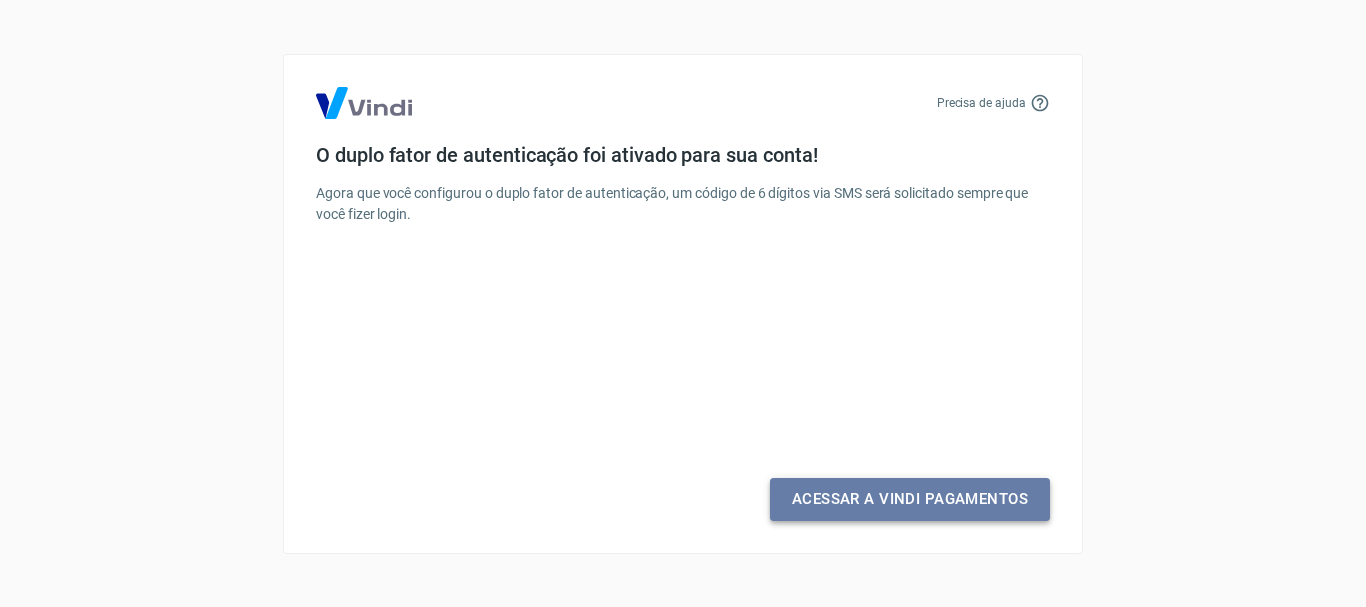 click on "Acessar a Vindi Pagamentos" at bounding box center [910, 499] 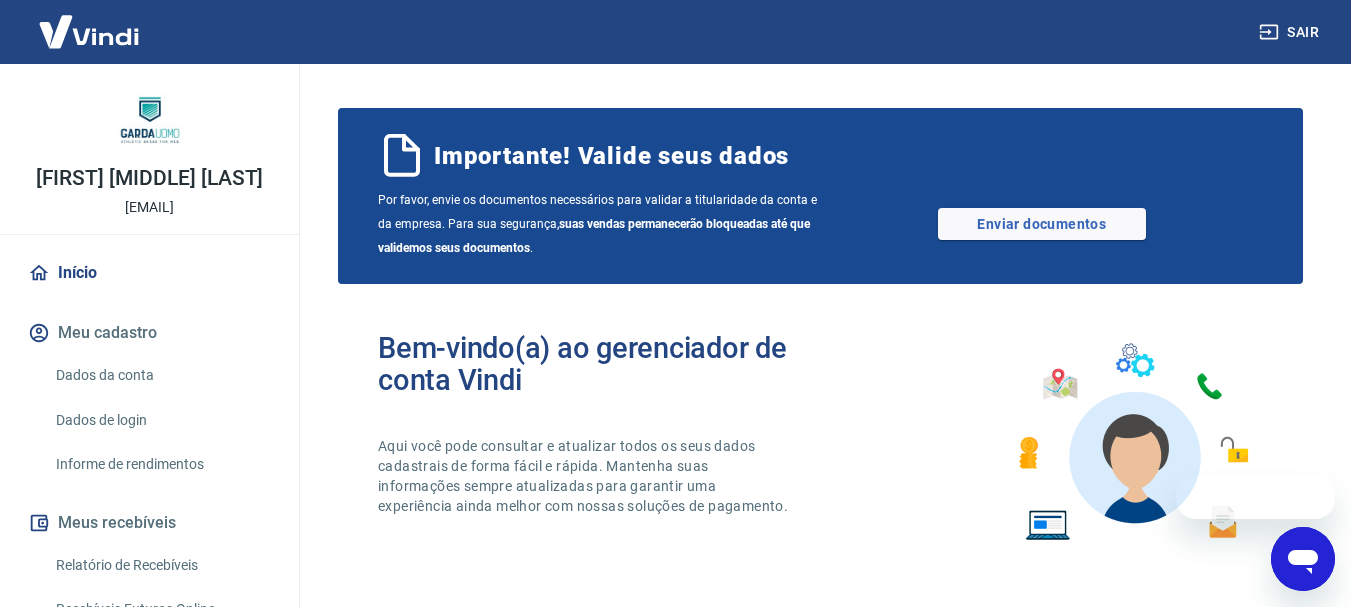 scroll, scrollTop: 0, scrollLeft: 0, axis: both 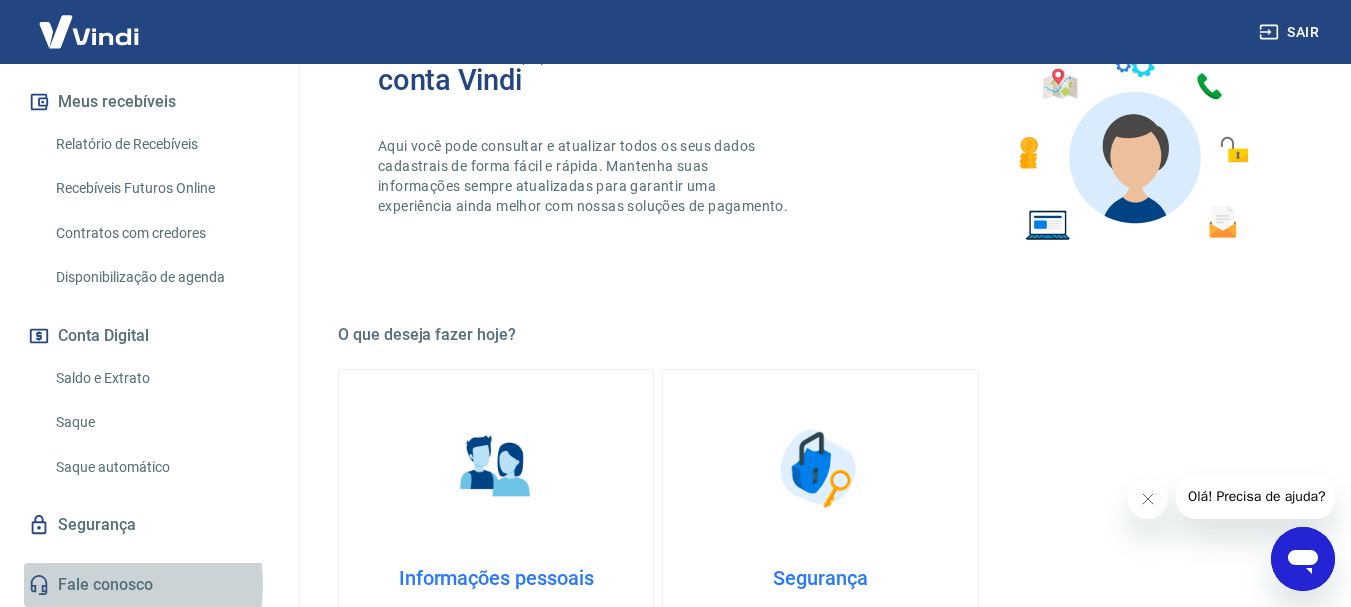 click on "Fale conosco" at bounding box center [149, 585] 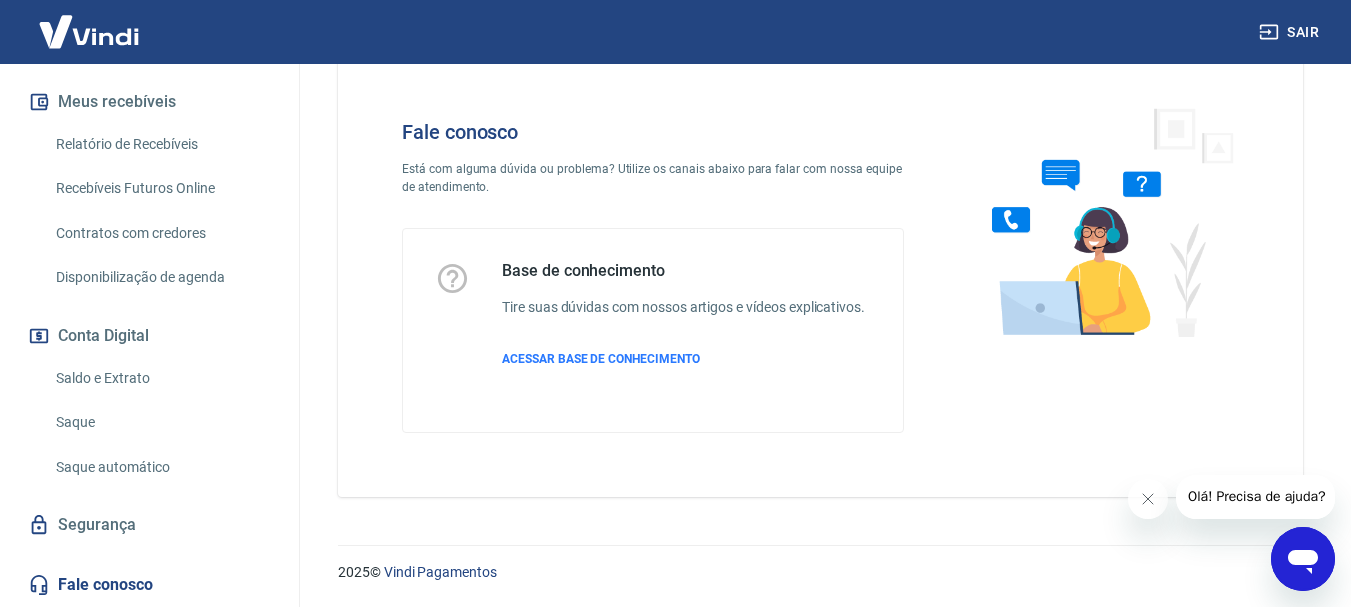 scroll, scrollTop: 48, scrollLeft: 0, axis: vertical 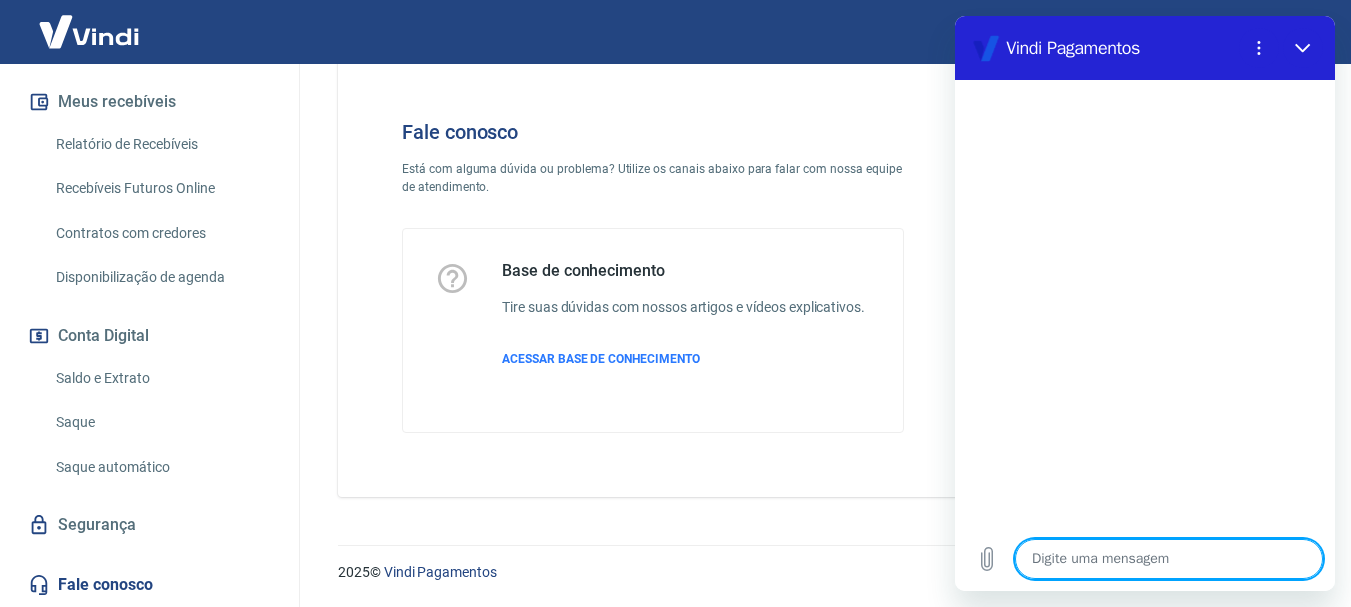 type on "b" 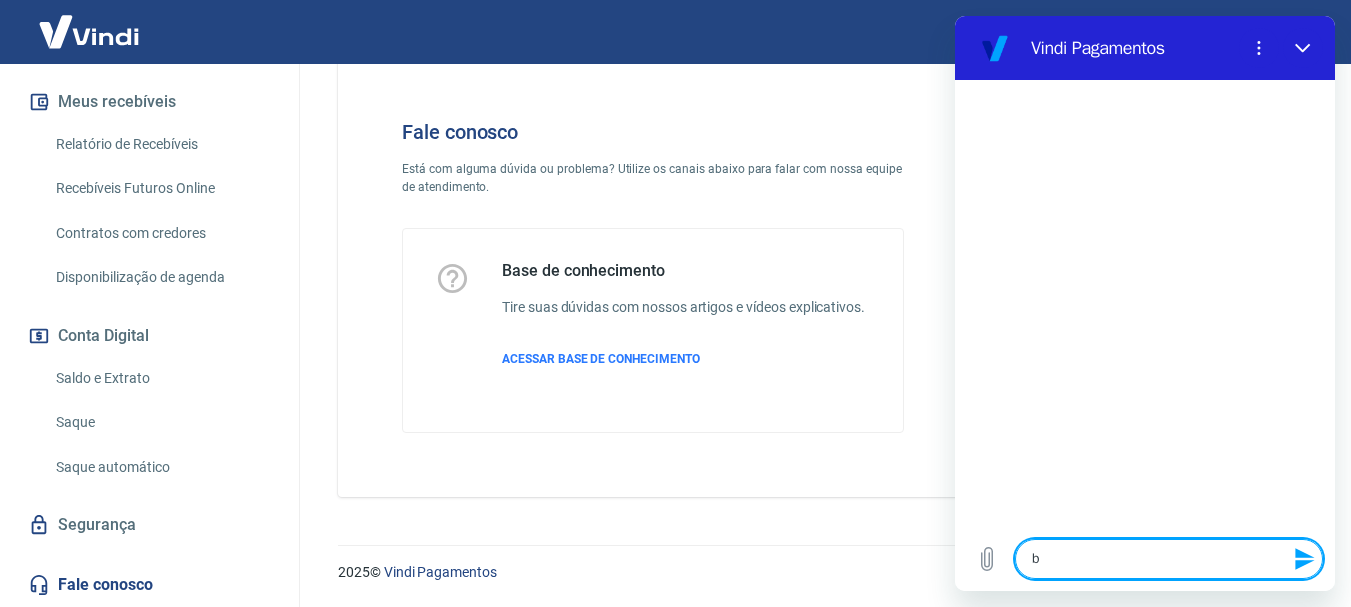 type on "bo" 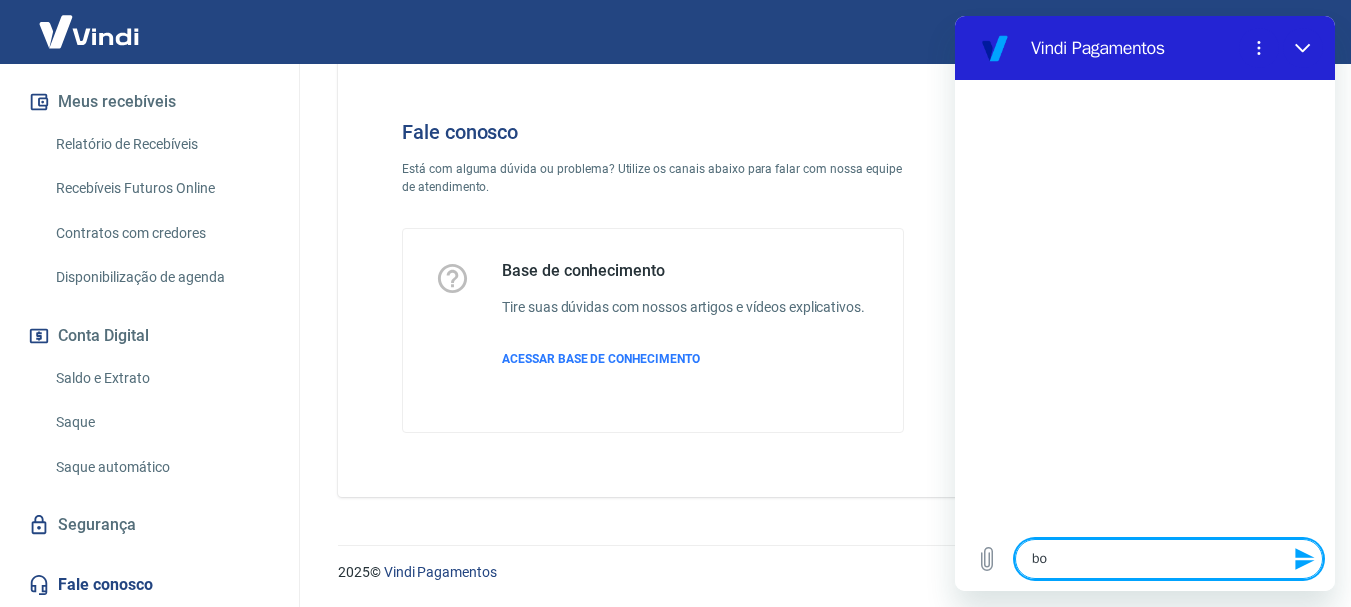 type on "boa" 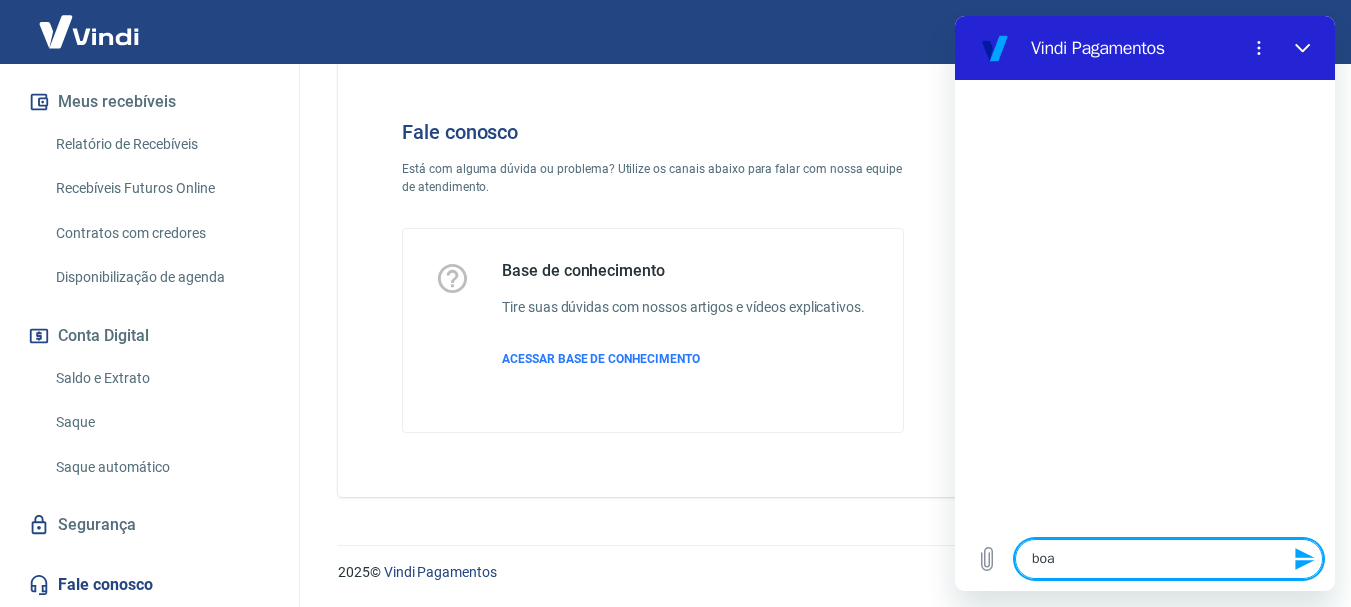 type on "x" 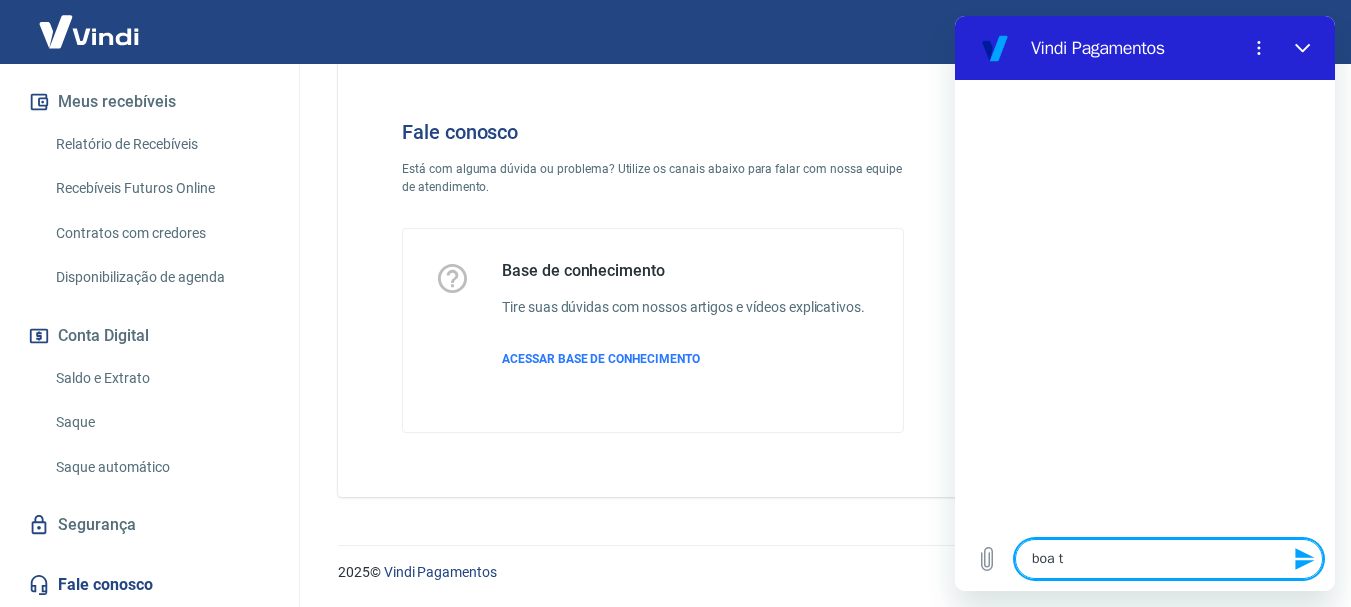 type on "boa ta" 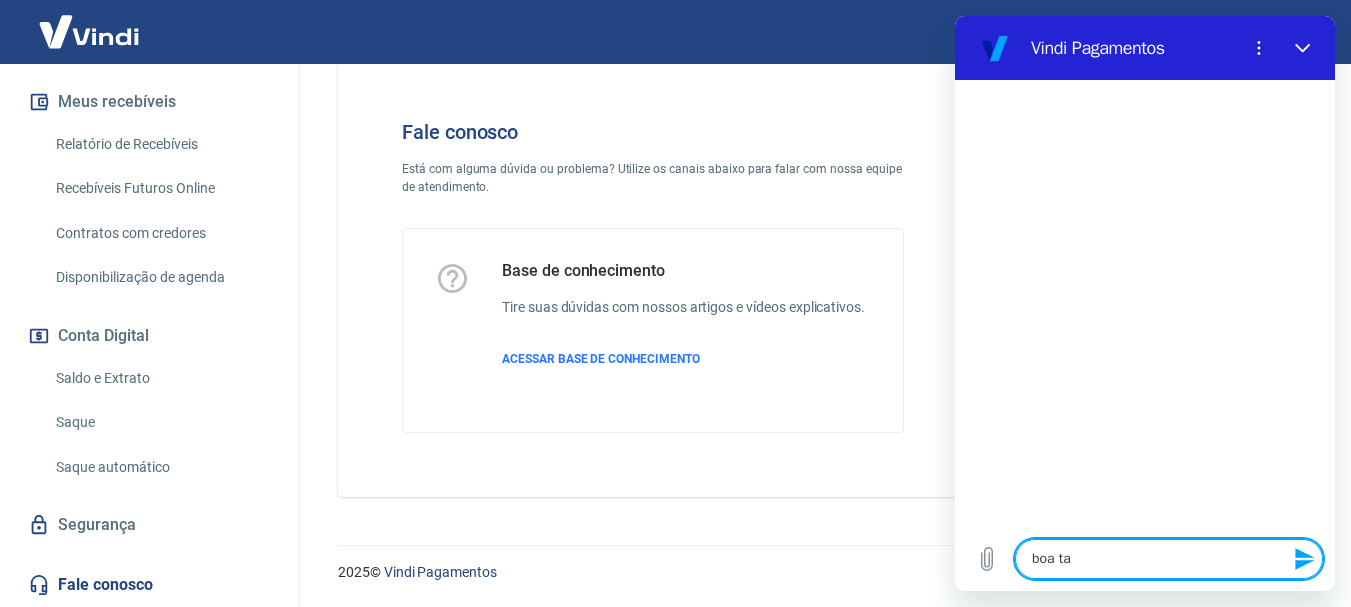 type on "boa tar" 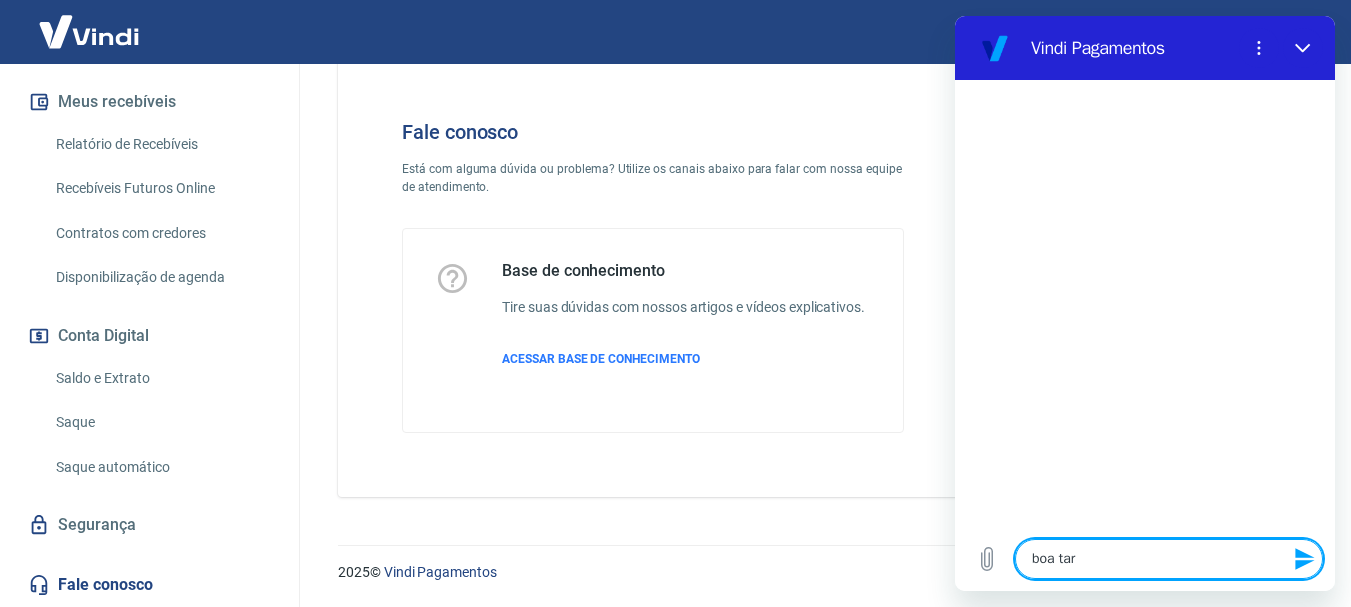 type on "boa tard" 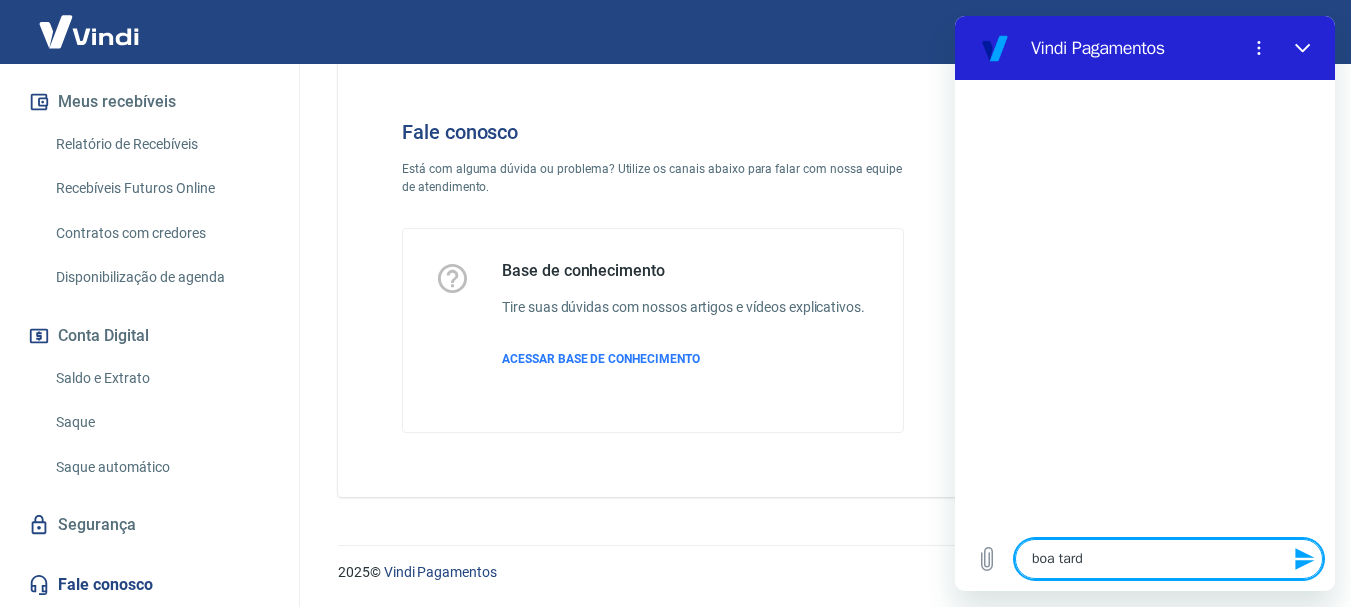 type on "boa tarde" 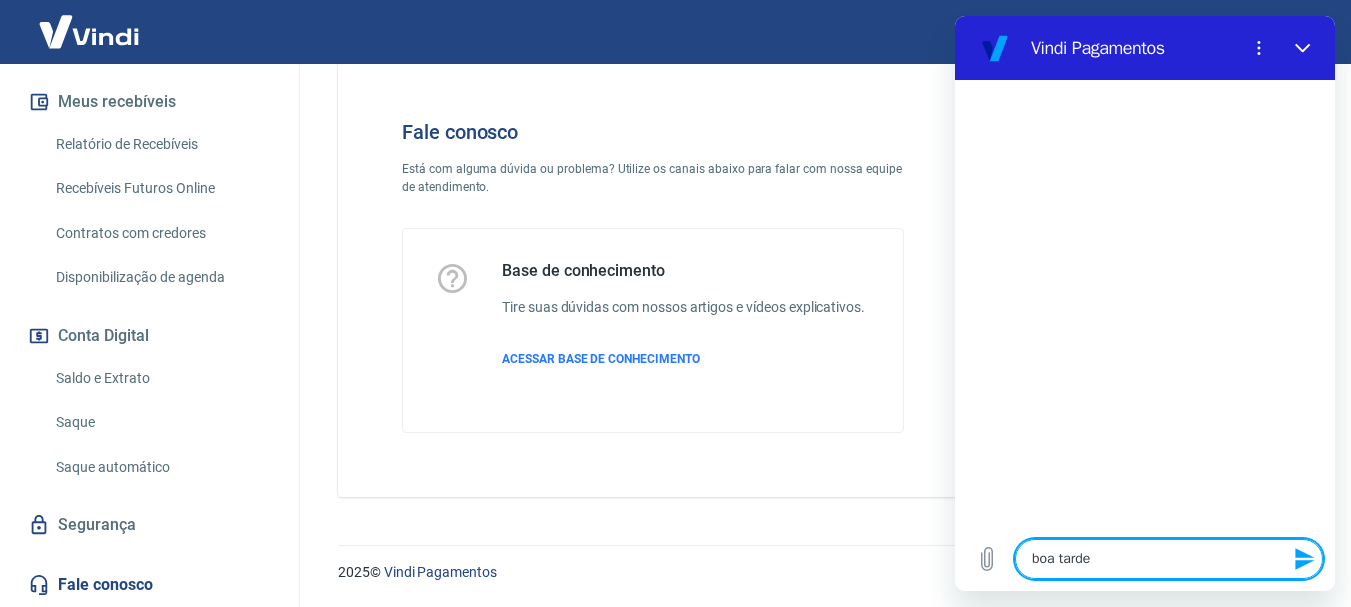 type on "boa tarde!" 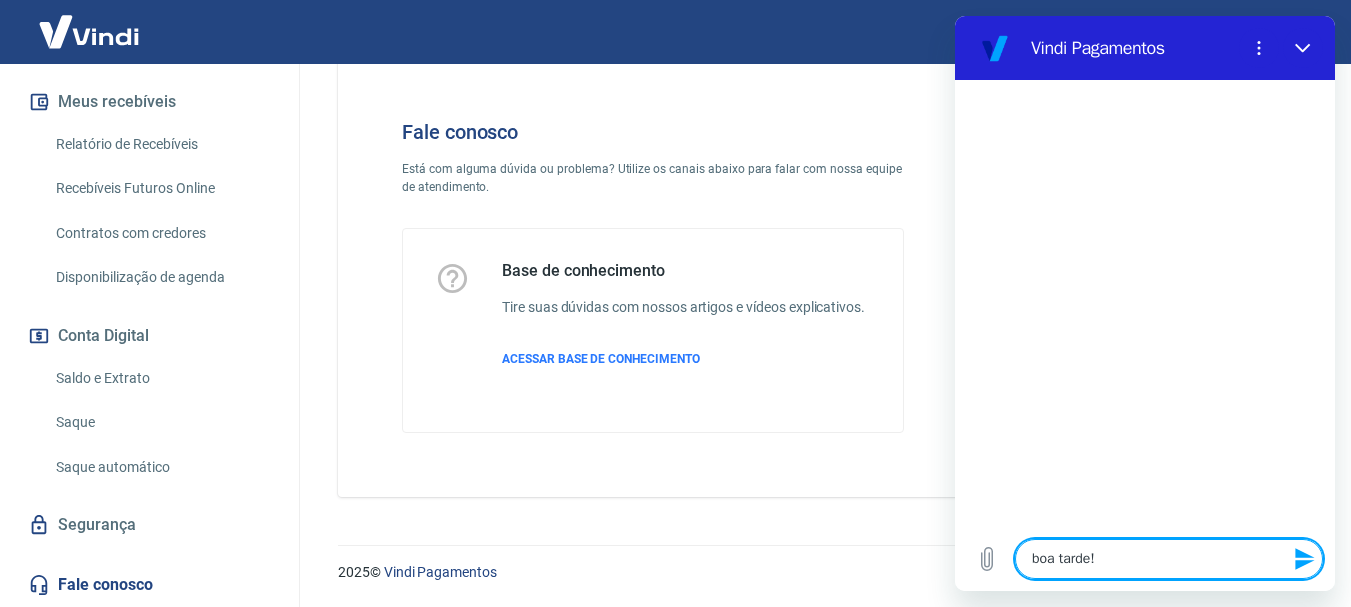 type 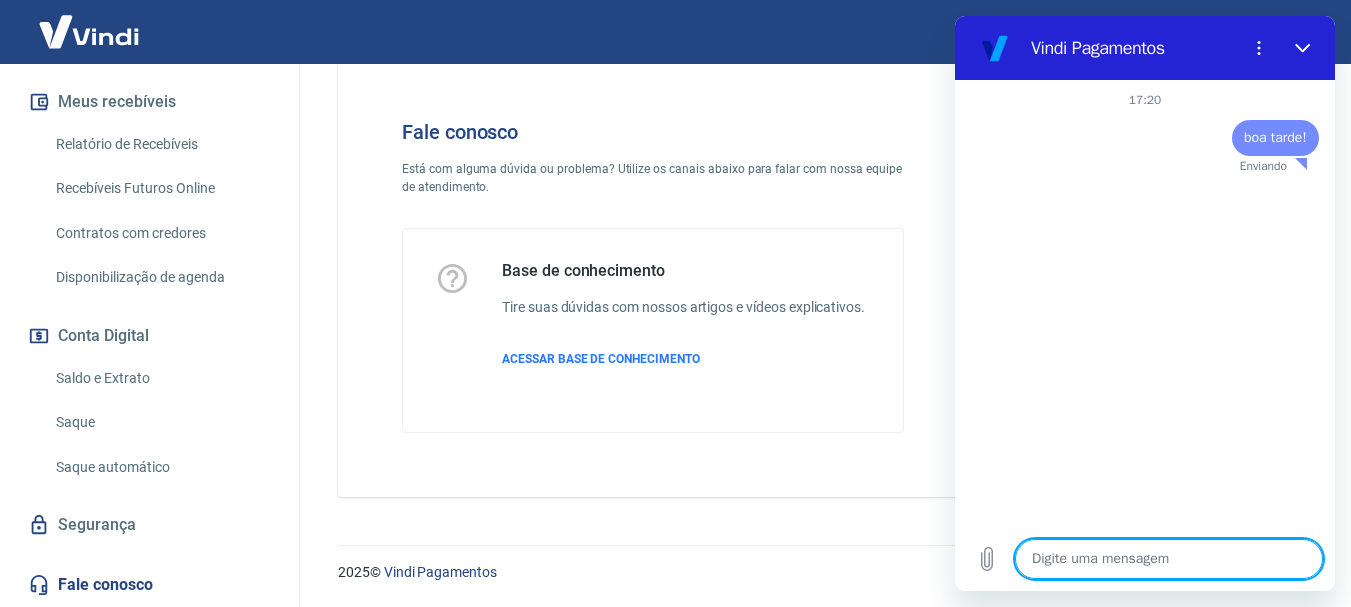 type on "x" 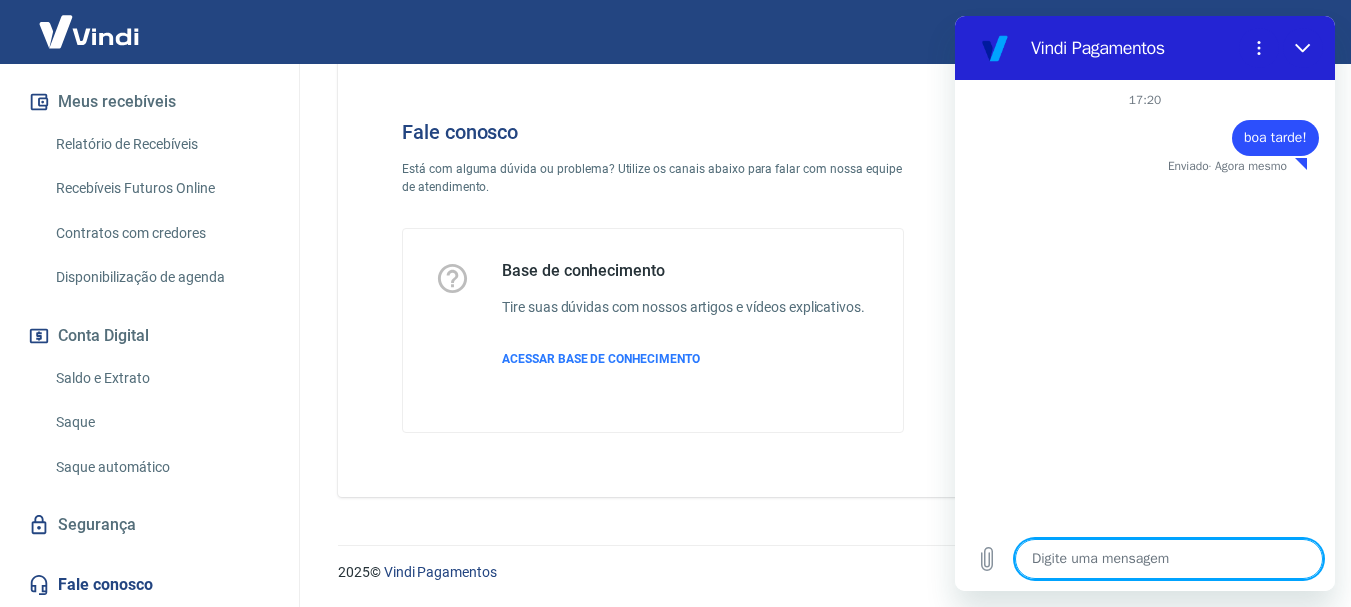 click at bounding box center [1169, 559] 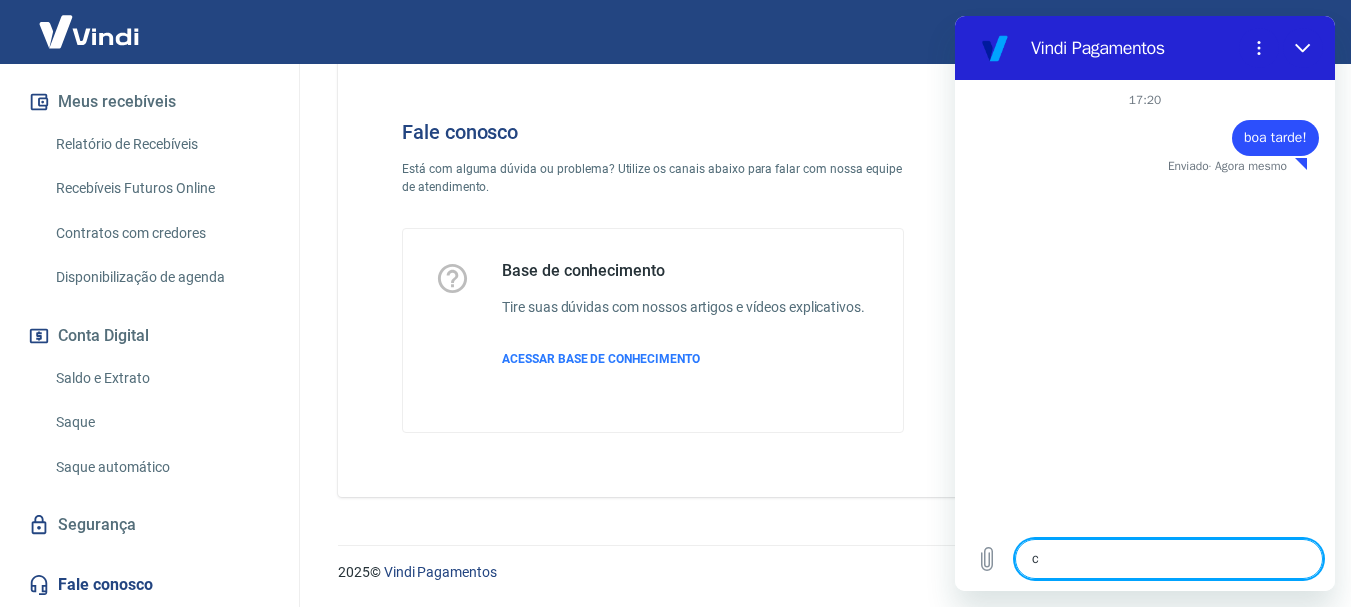type on "x" 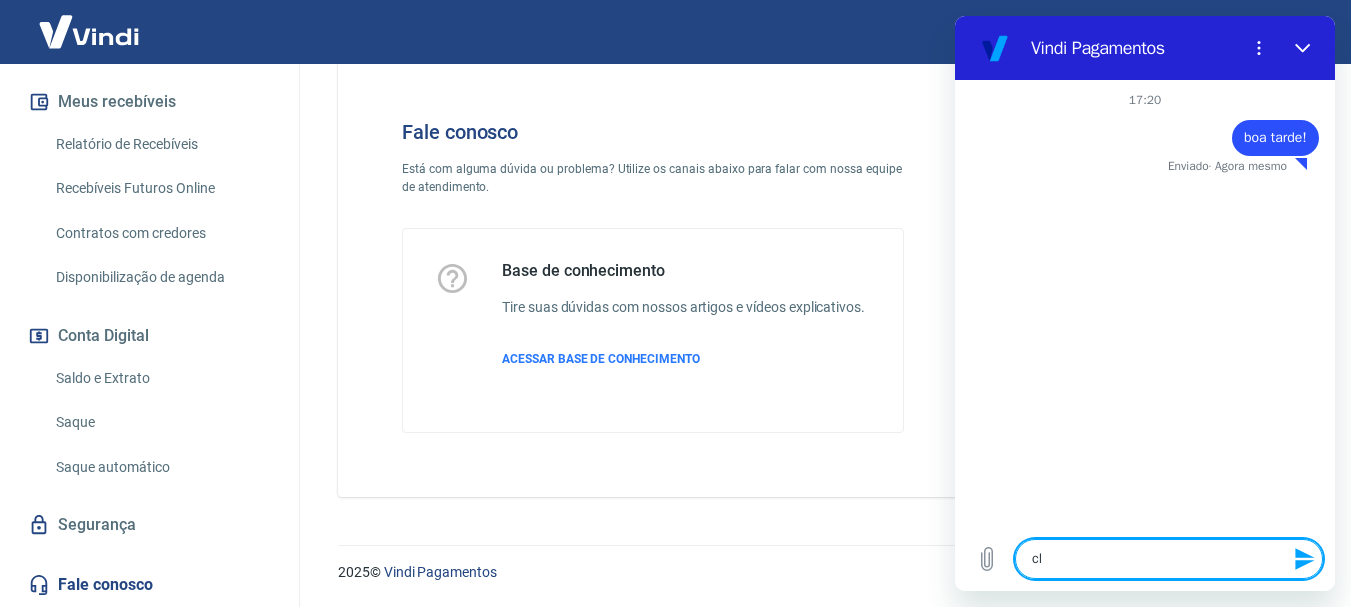 type on "cli" 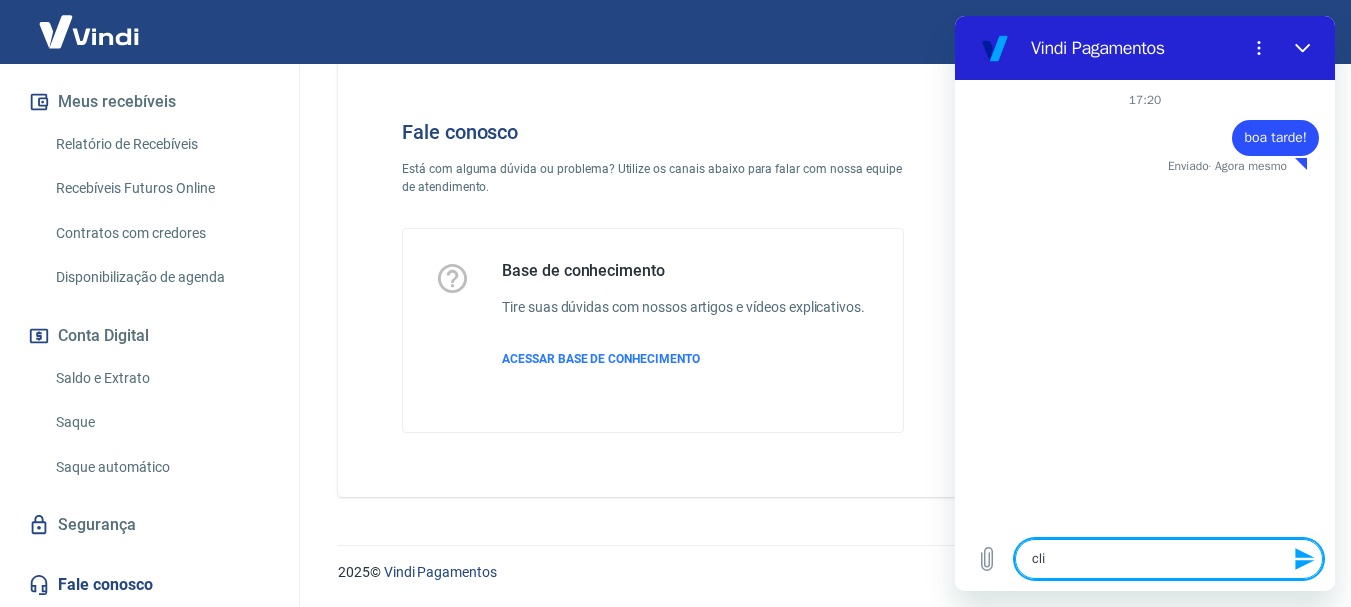 type on "cliw" 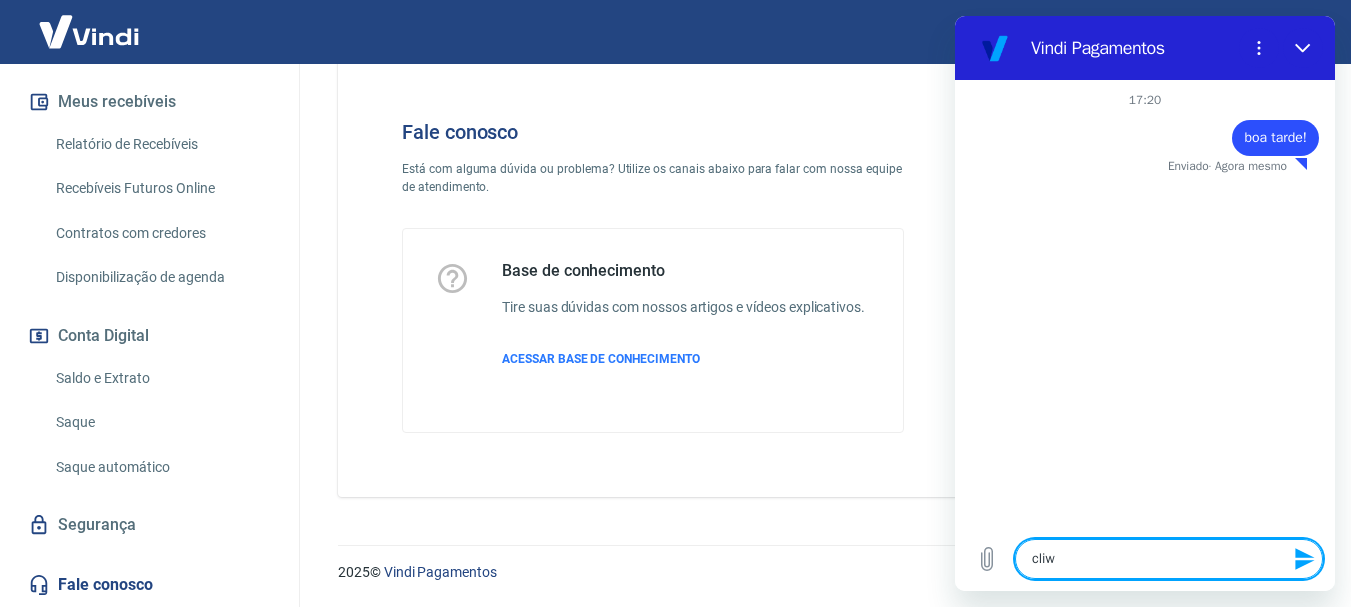 type on "x" 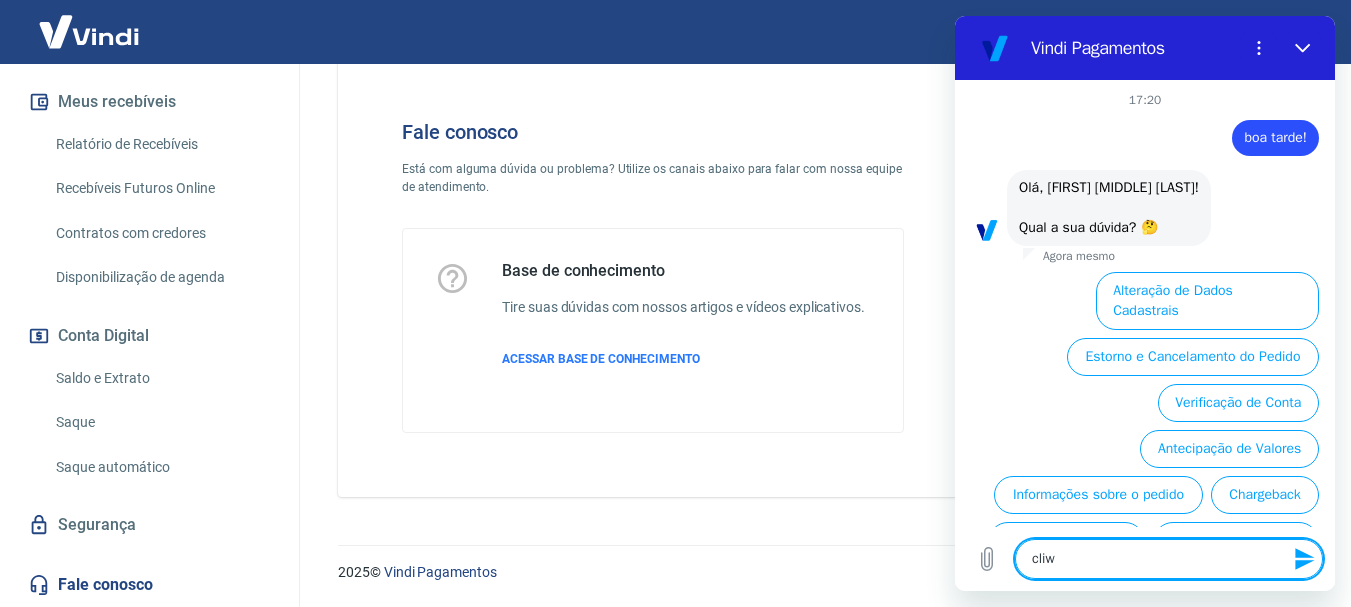 scroll, scrollTop: 110, scrollLeft: 0, axis: vertical 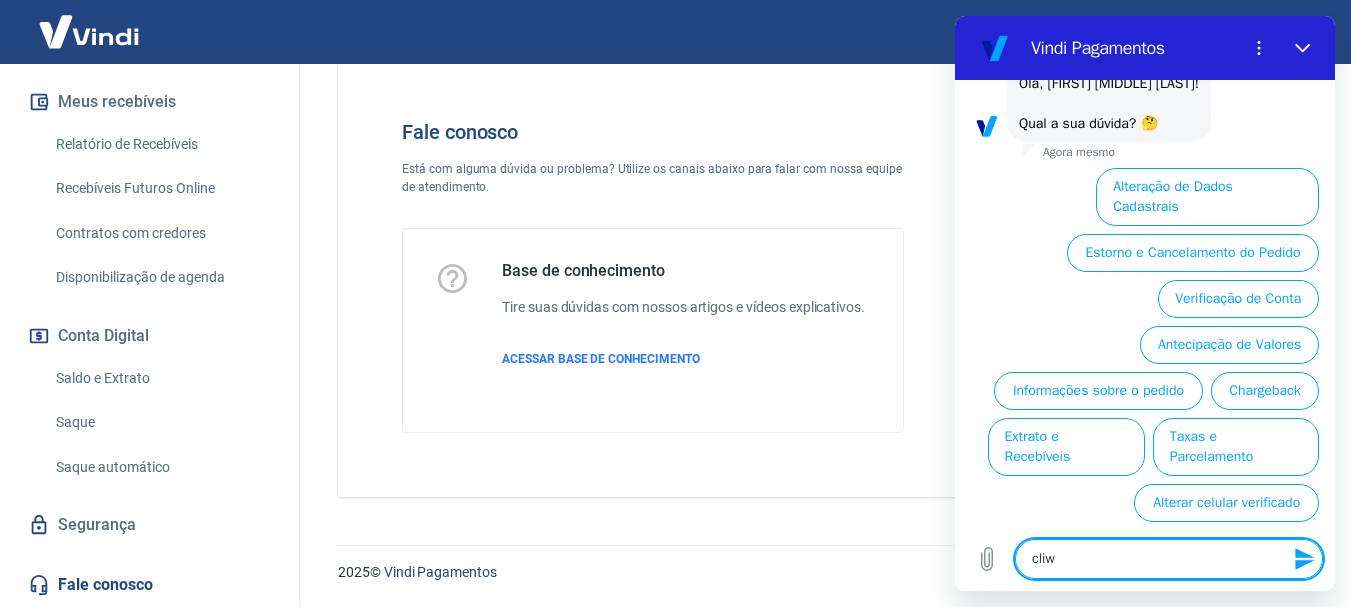 type on "cli" 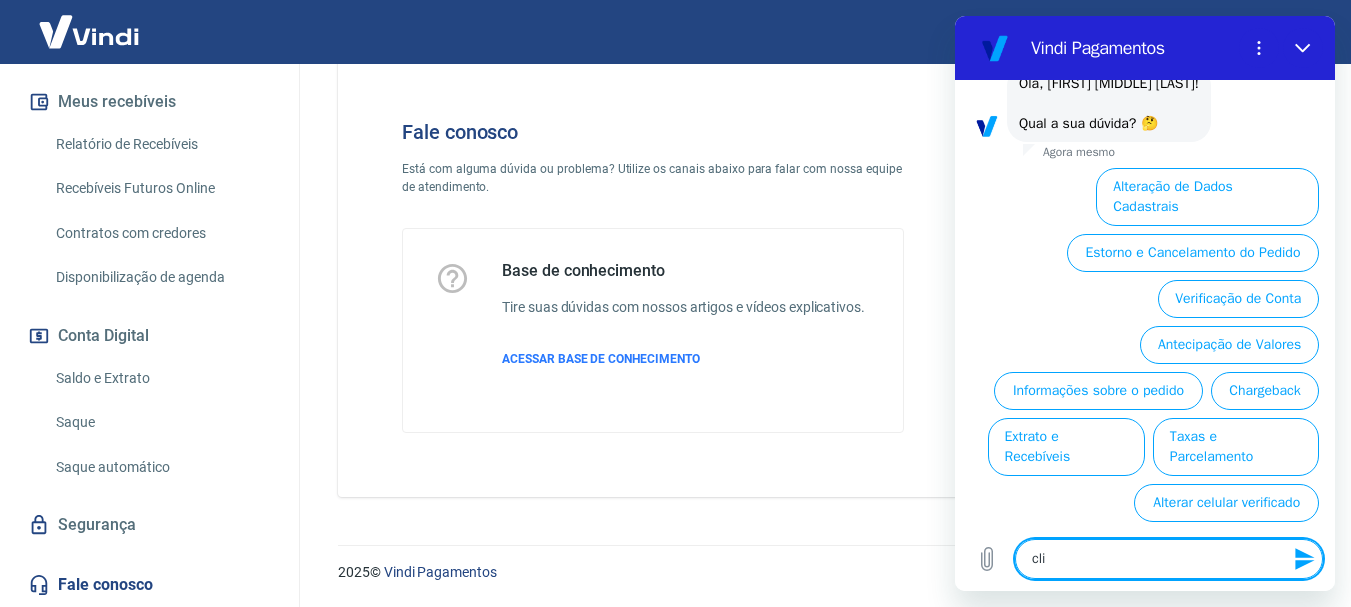 type on "cl" 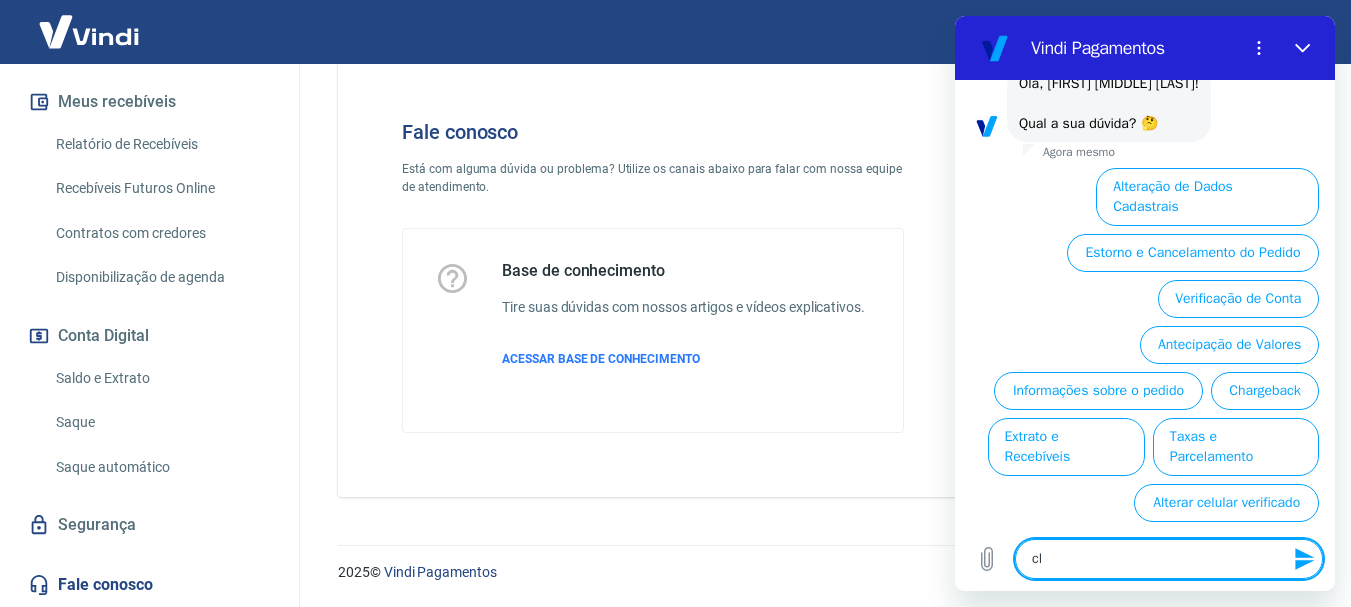 type on "c" 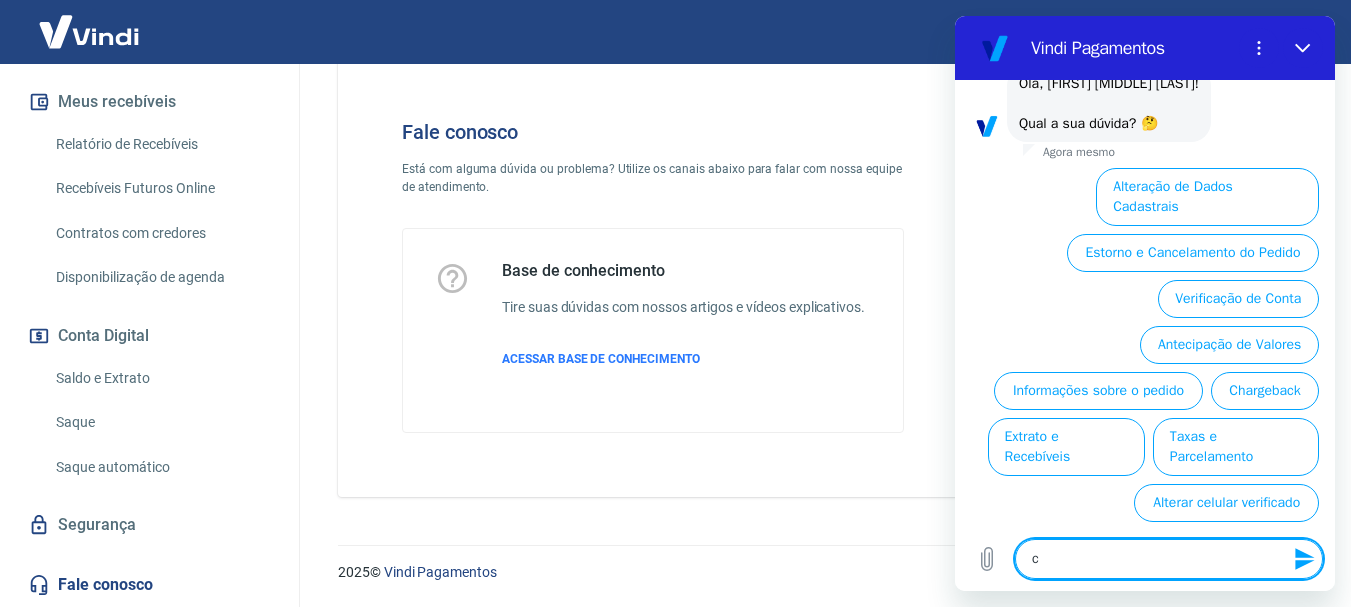 type 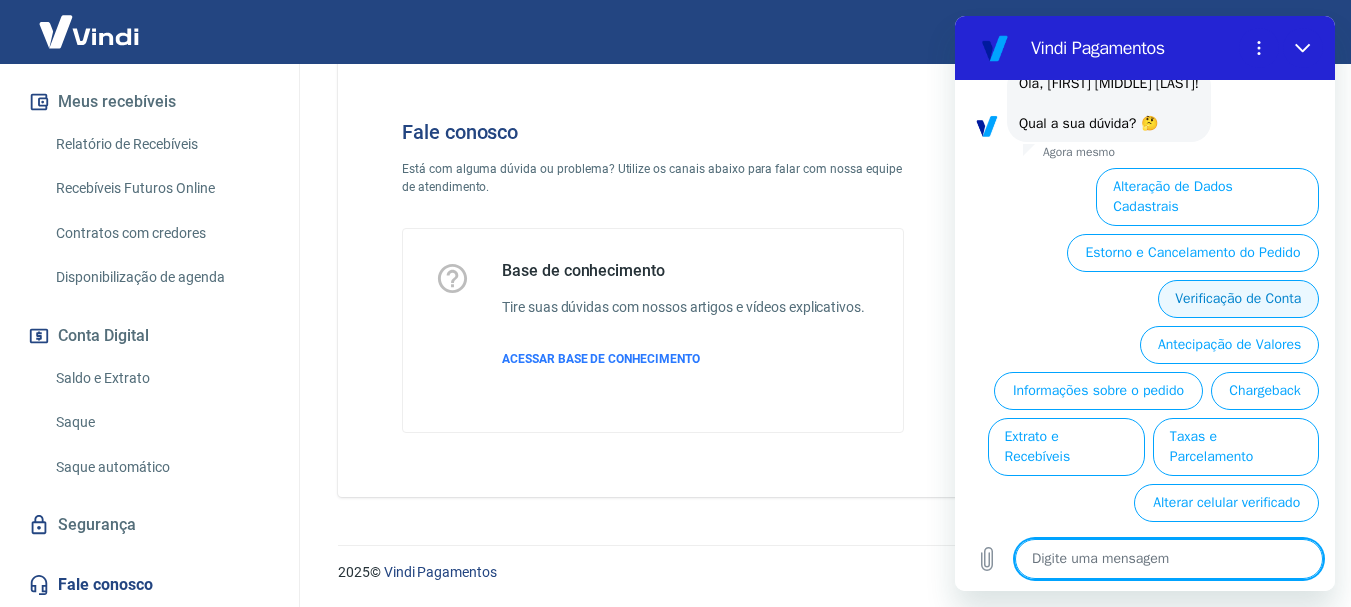click on "Verificação de Conta" at bounding box center (1238, 299) 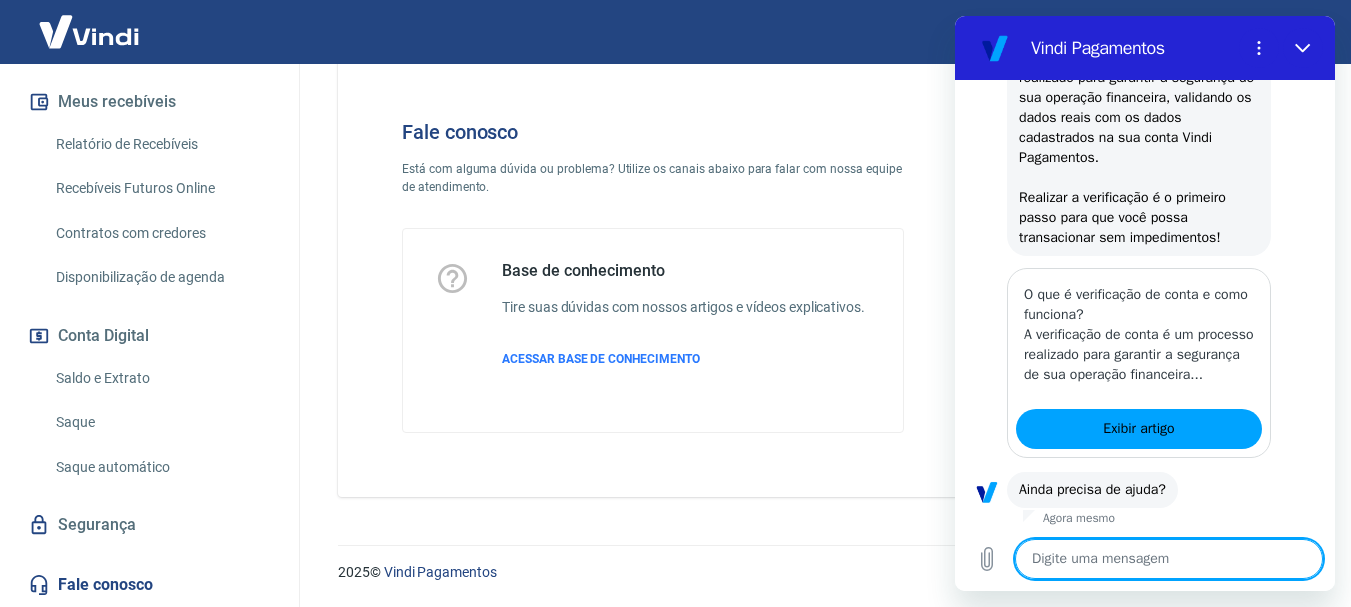 scroll, scrollTop: 354, scrollLeft: 0, axis: vertical 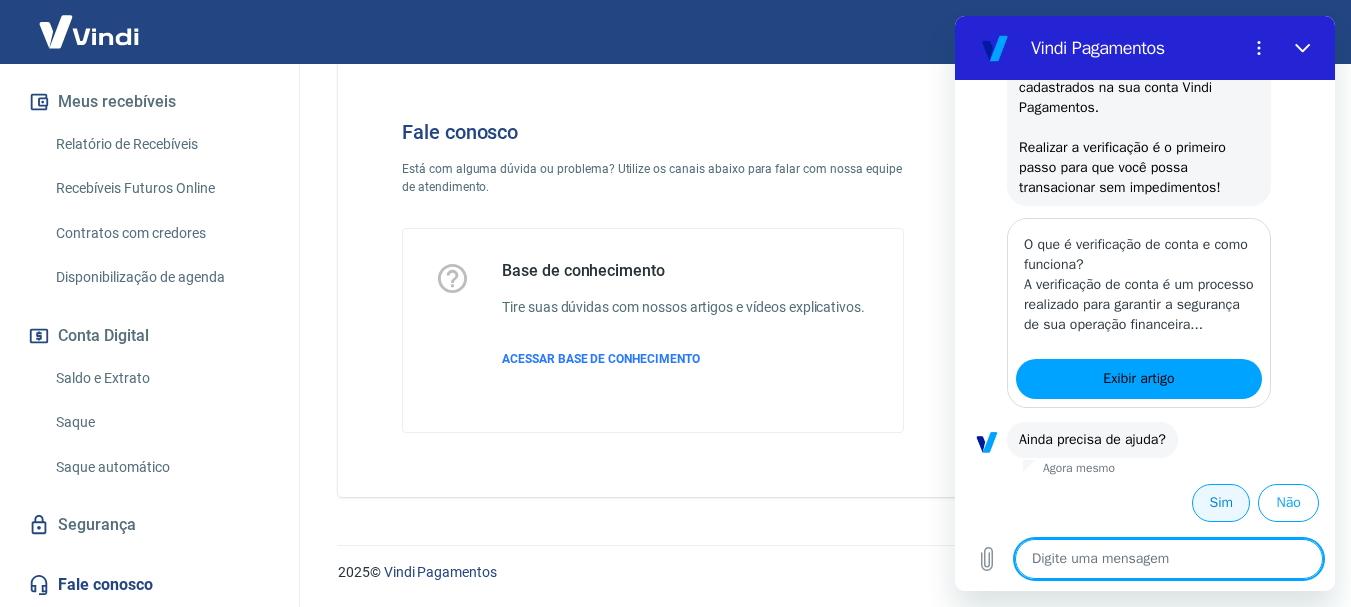 click on "Sim" at bounding box center [1221, 503] 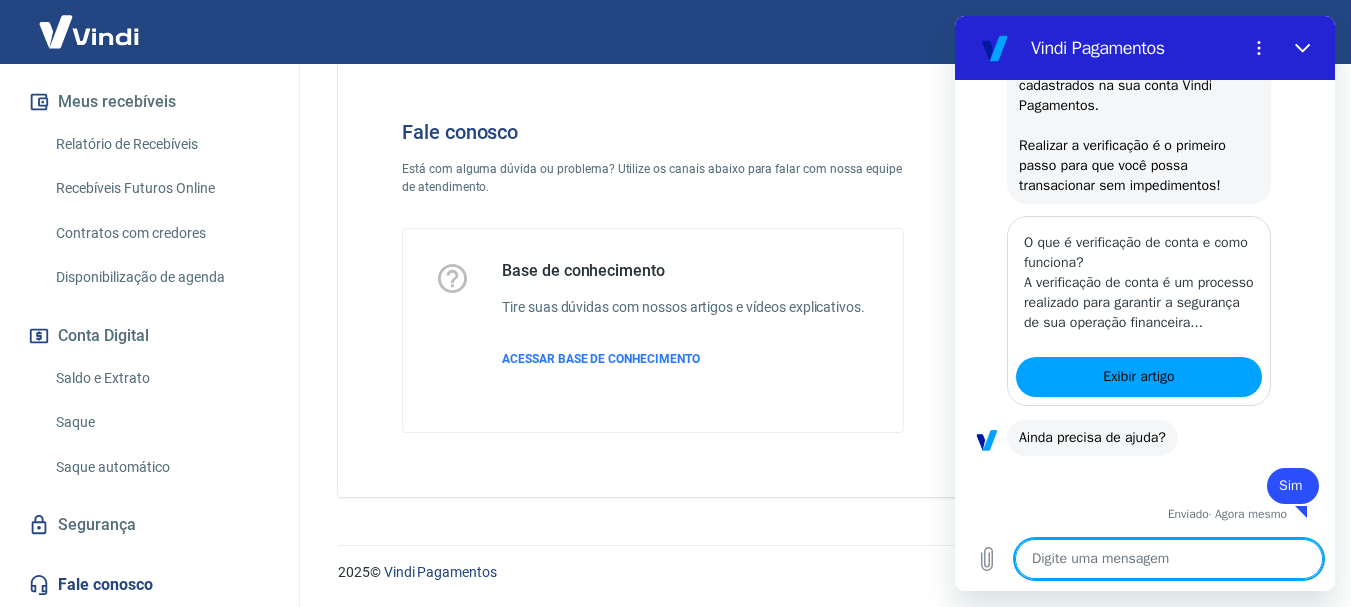 scroll, scrollTop: 356, scrollLeft: 0, axis: vertical 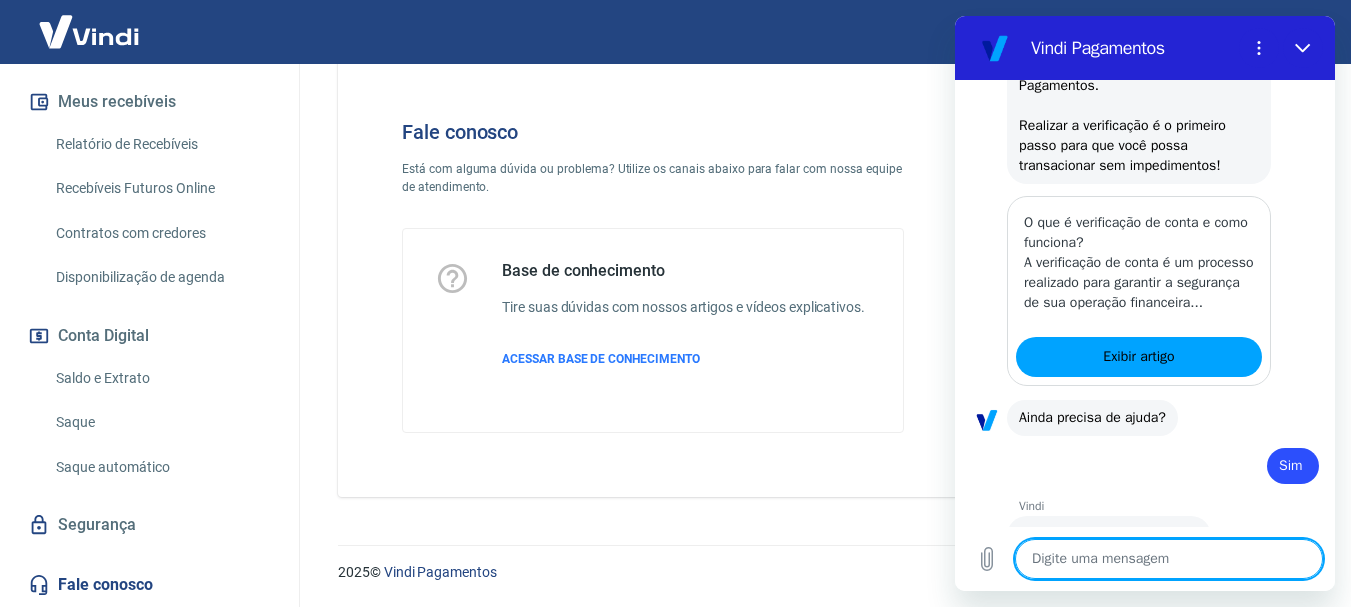 type on "x" 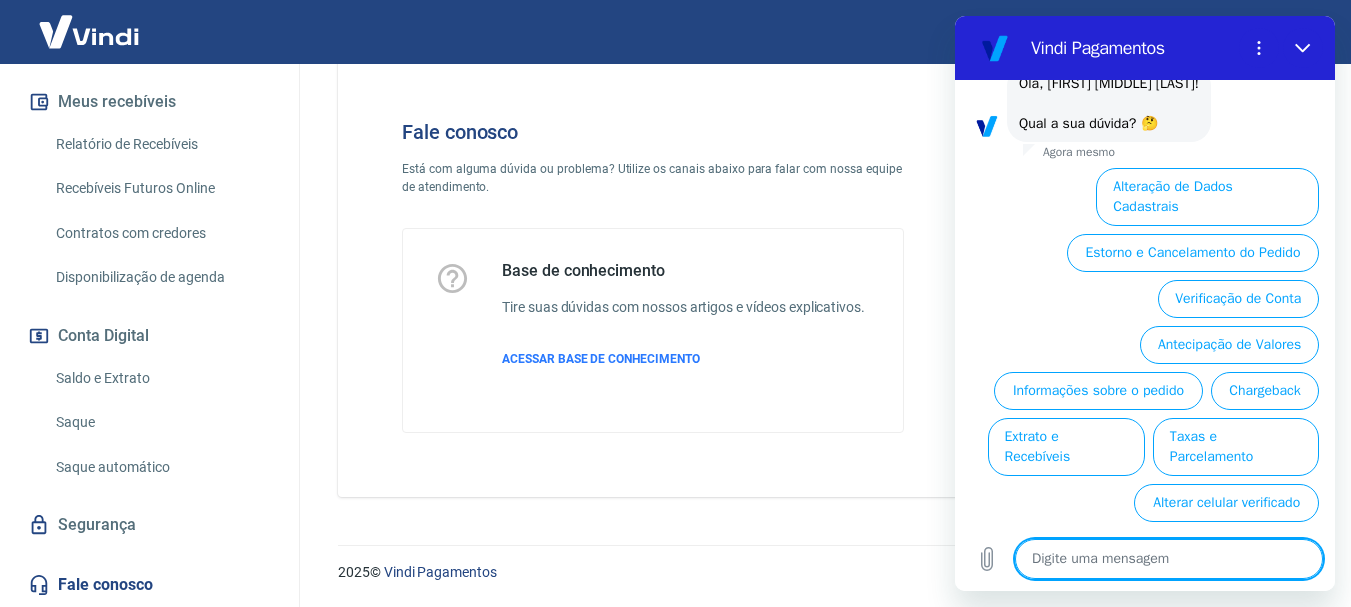 scroll, scrollTop: 830, scrollLeft: 0, axis: vertical 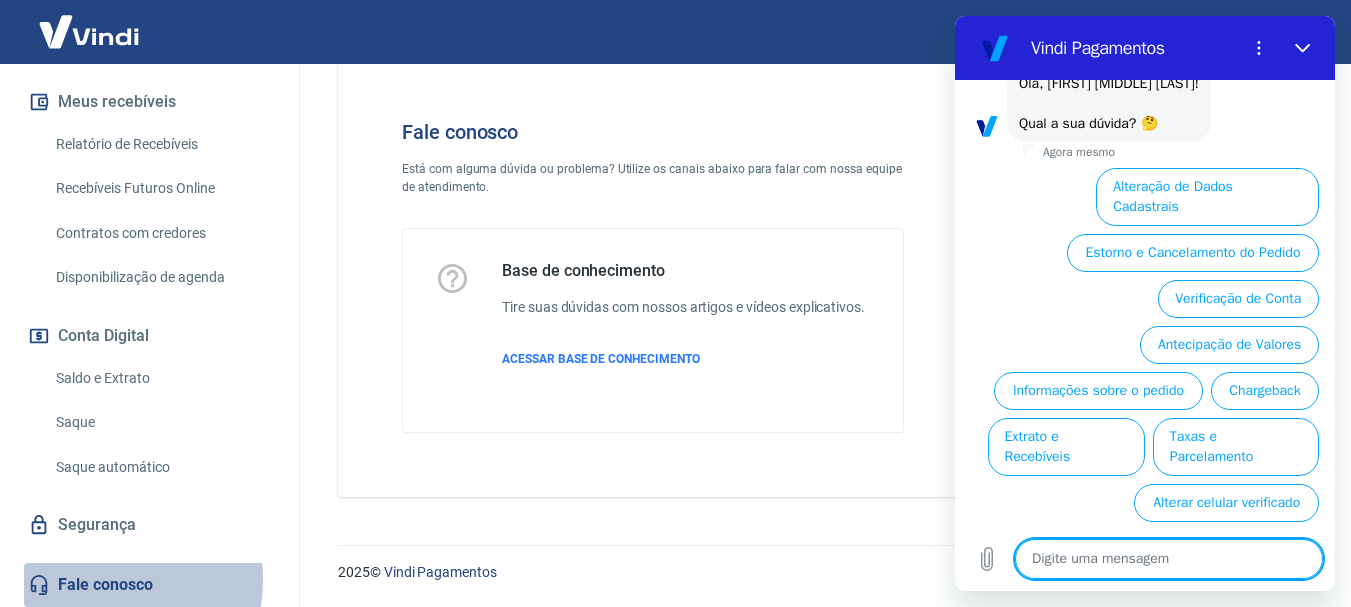click on "Fale conosco" at bounding box center (149, 585) 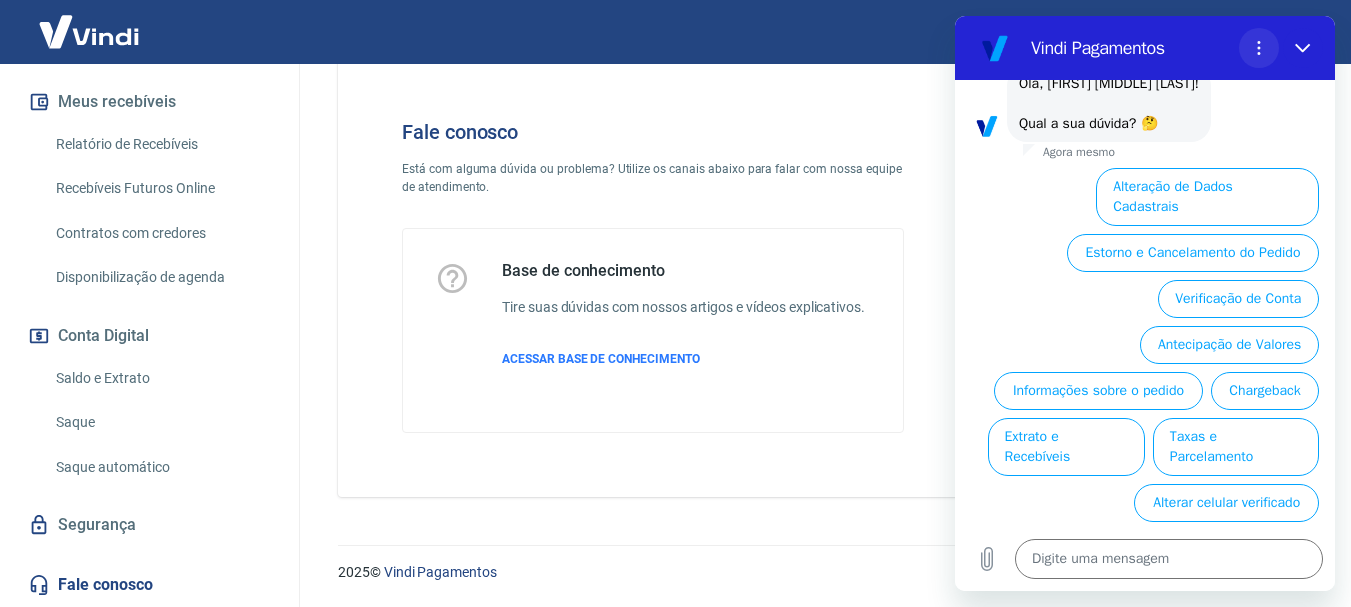 click 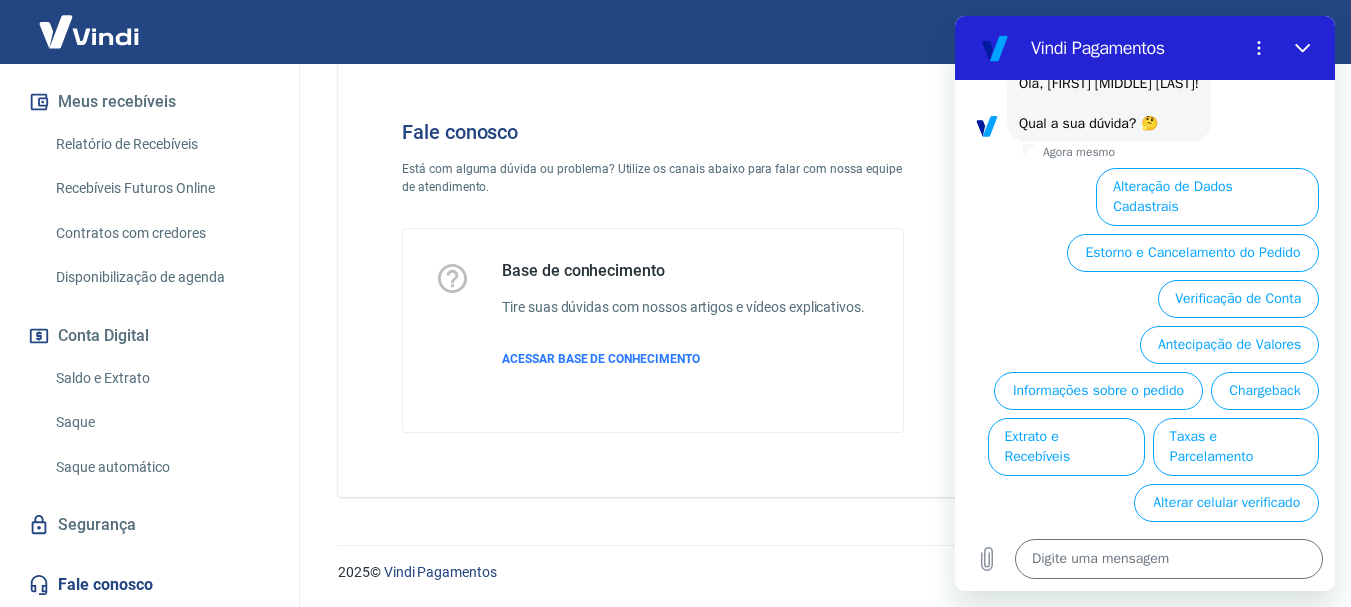 click on "Sair" at bounding box center (675, 32) 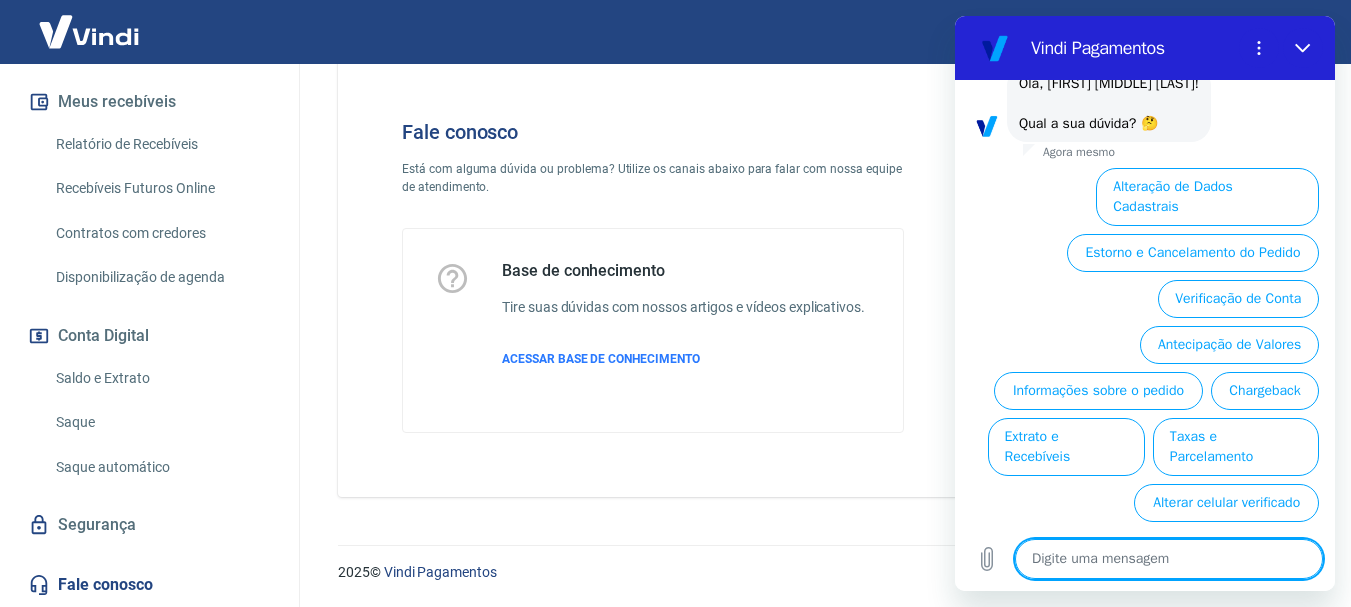 click at bounding box center (1169, 559) 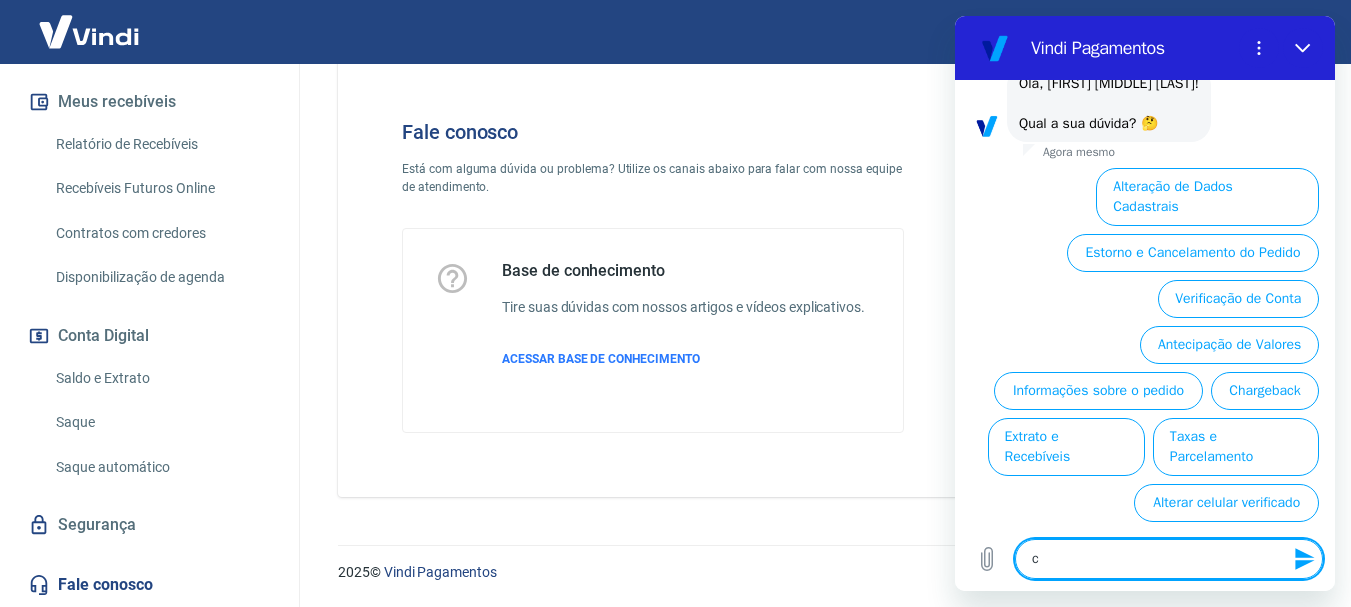 type on "ch" 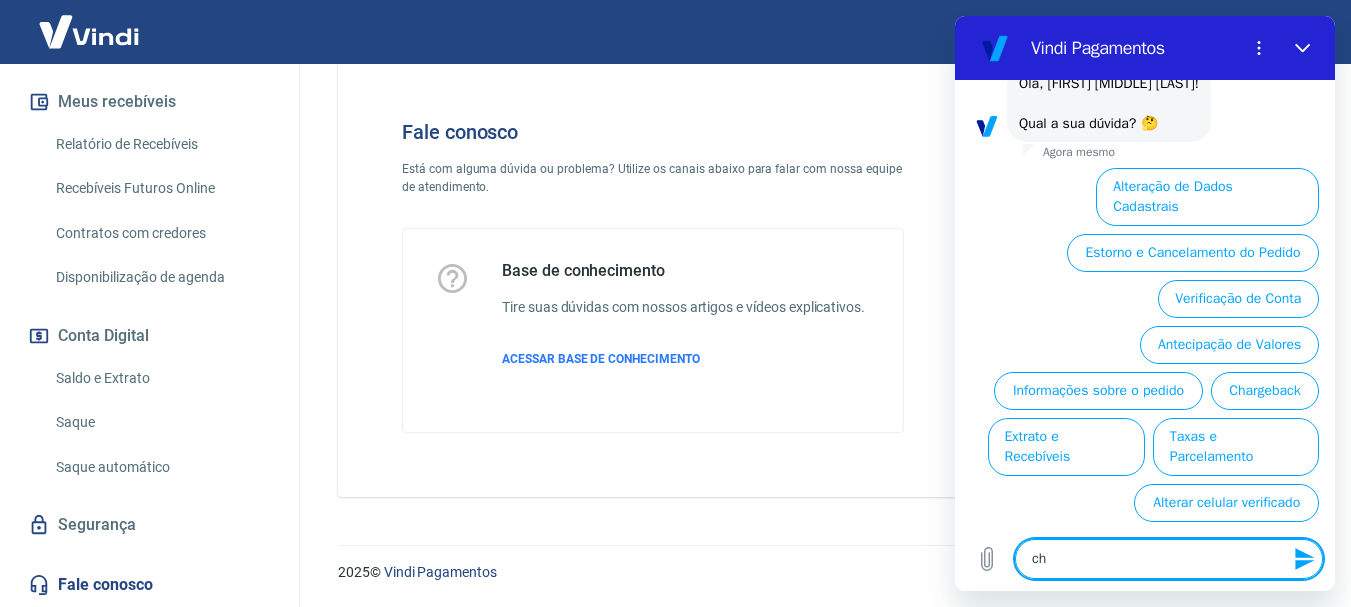 type on "cha" 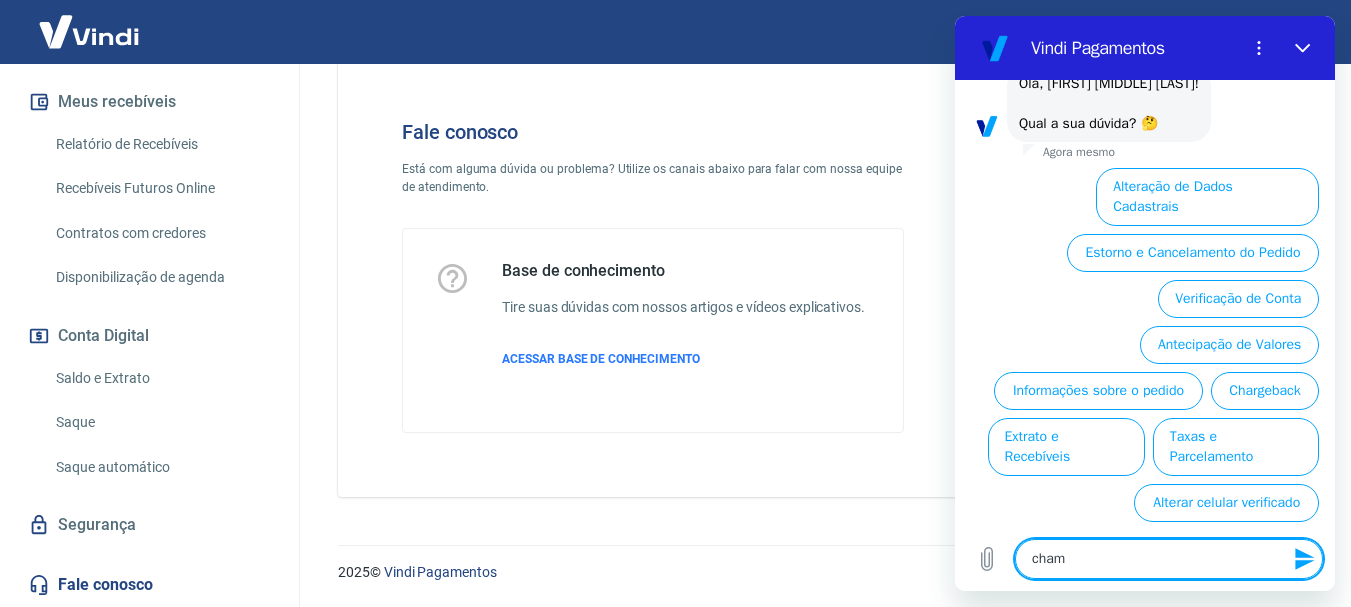 type on "chama" 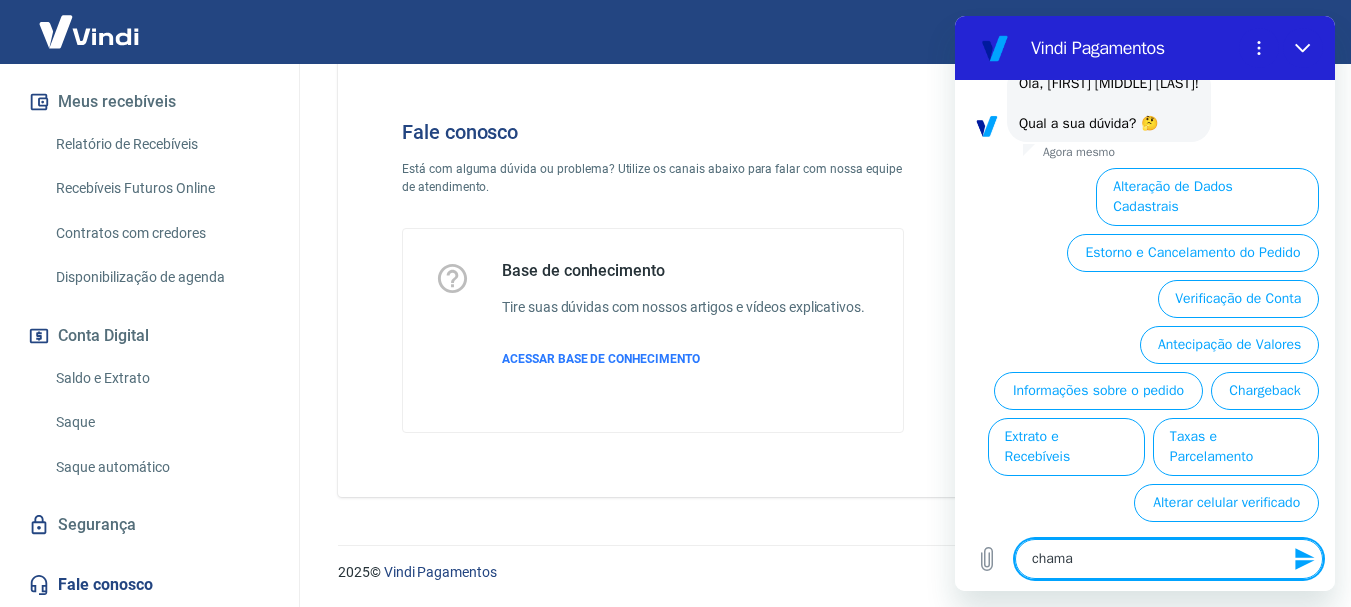 type on "chamad" 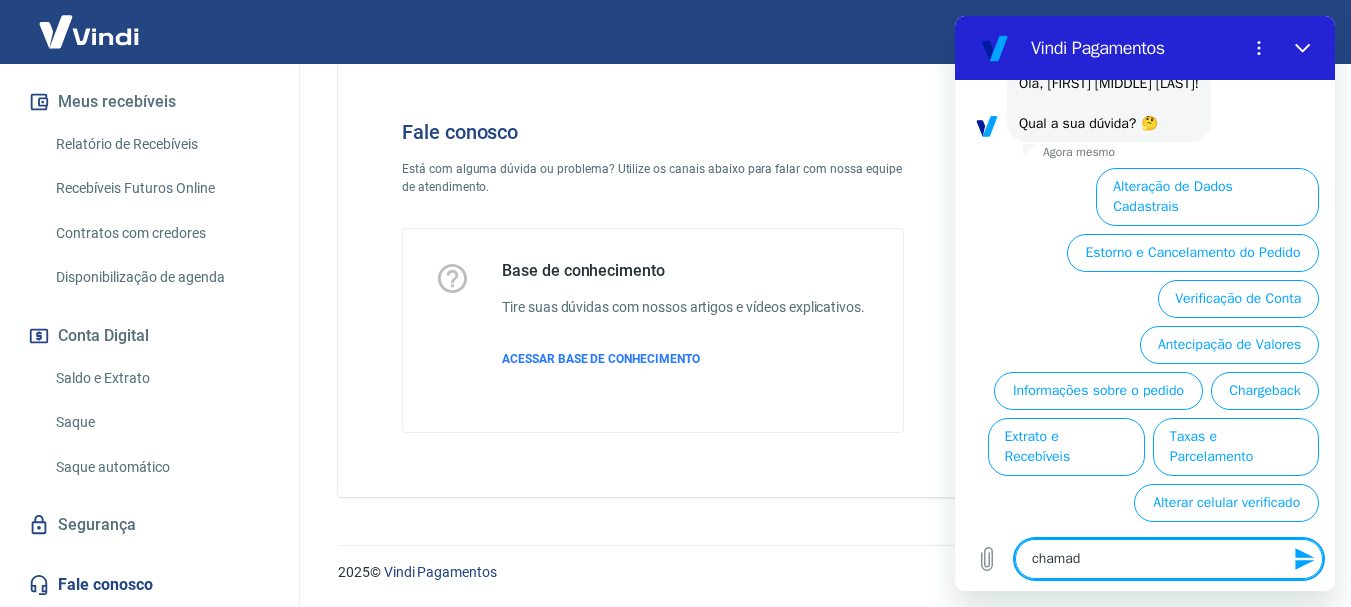 type on "x" 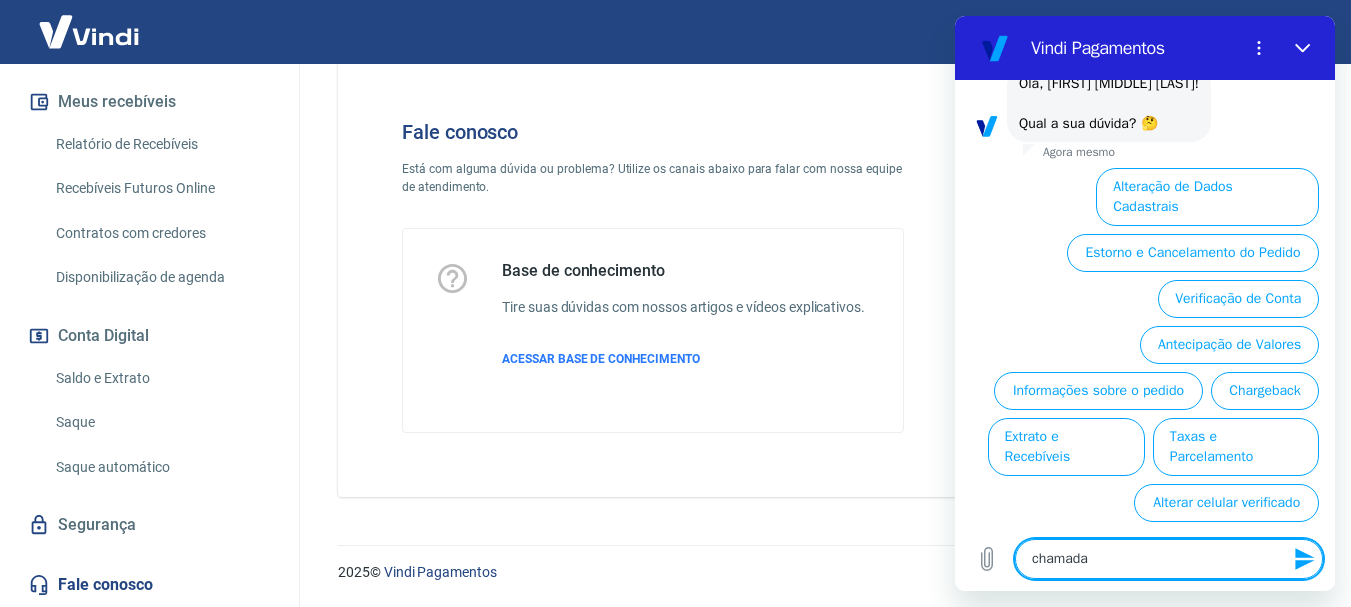 type on "chamad" 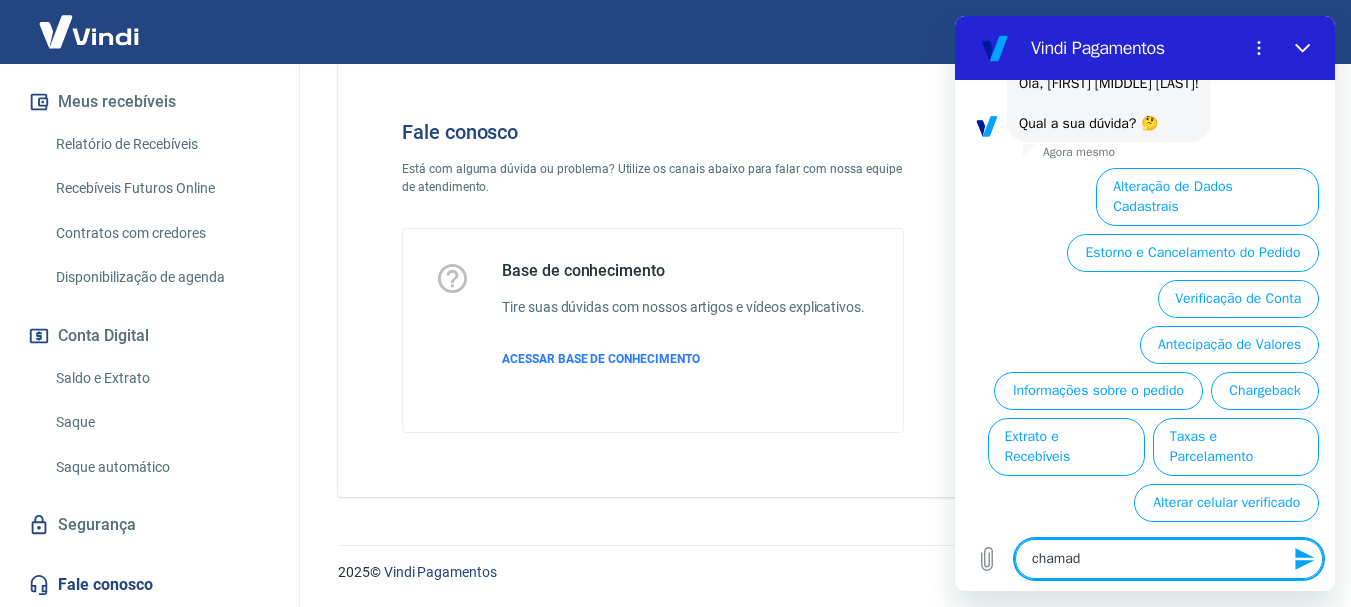 type on "chamado" 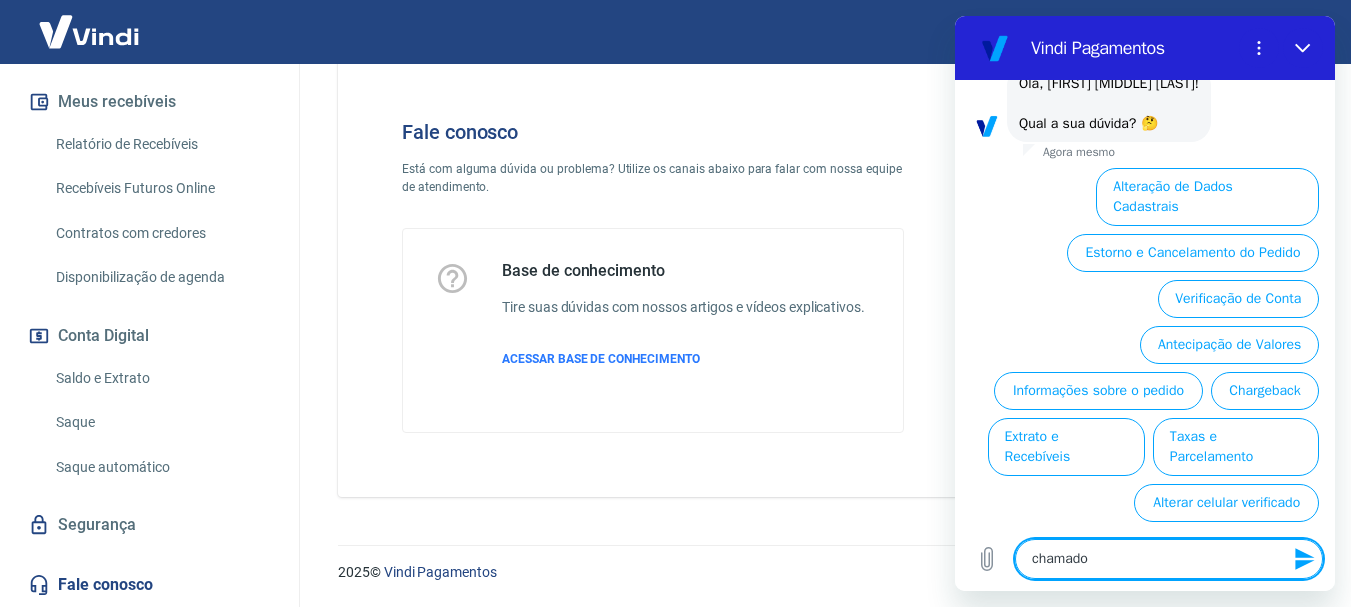 type on "chamado" 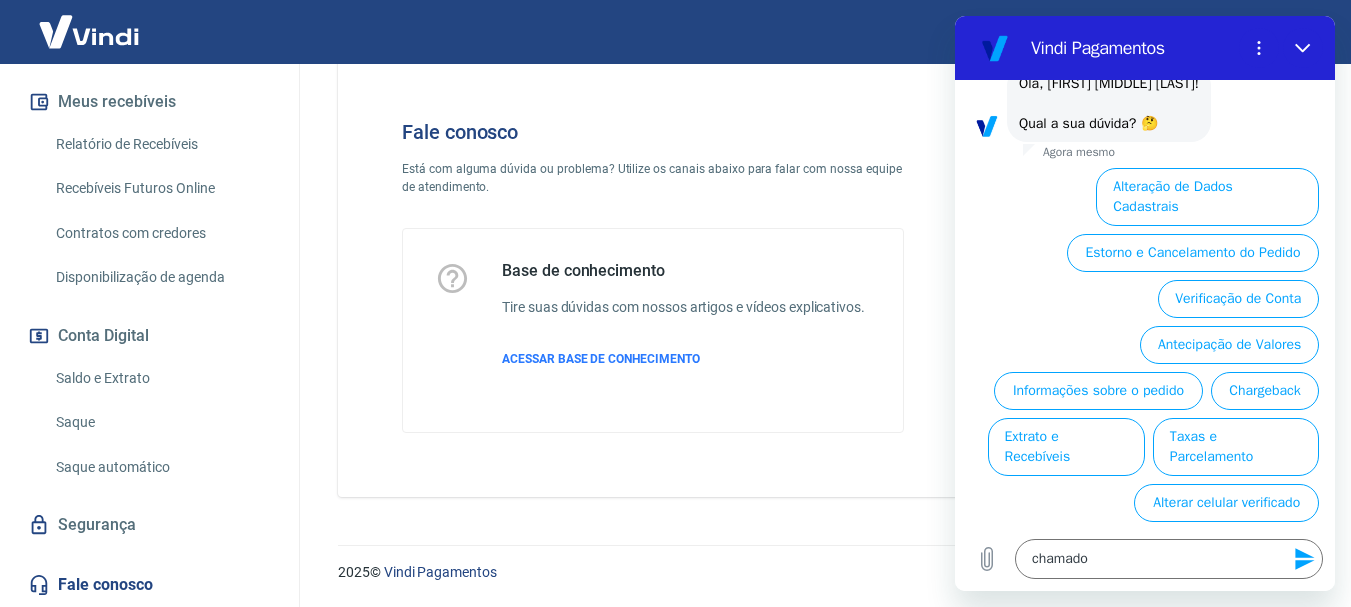 click 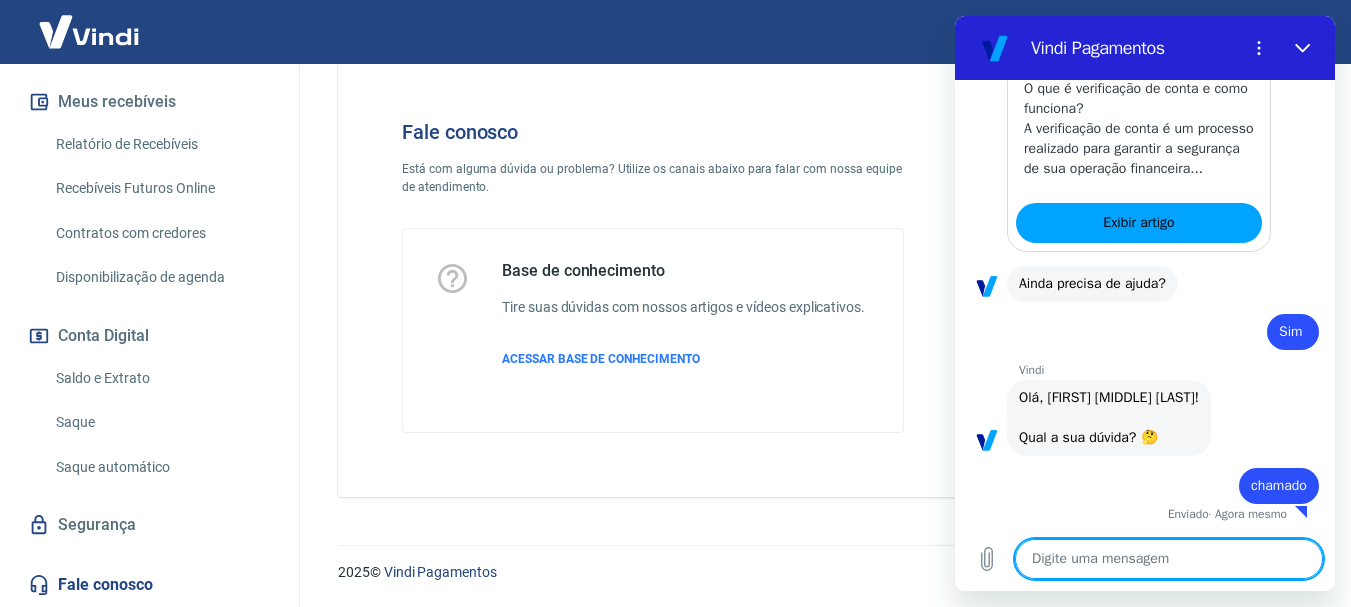 type on "x" 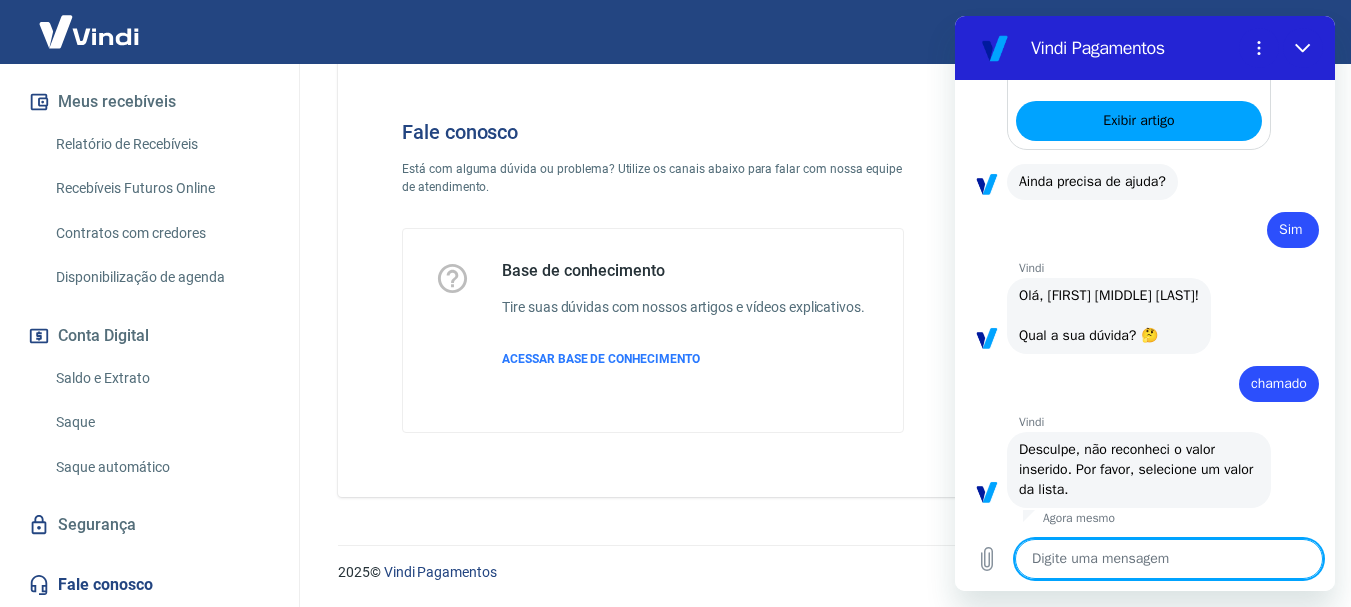 scroll, scrollTop: 616, scrollLeft: 0, axis: vertical 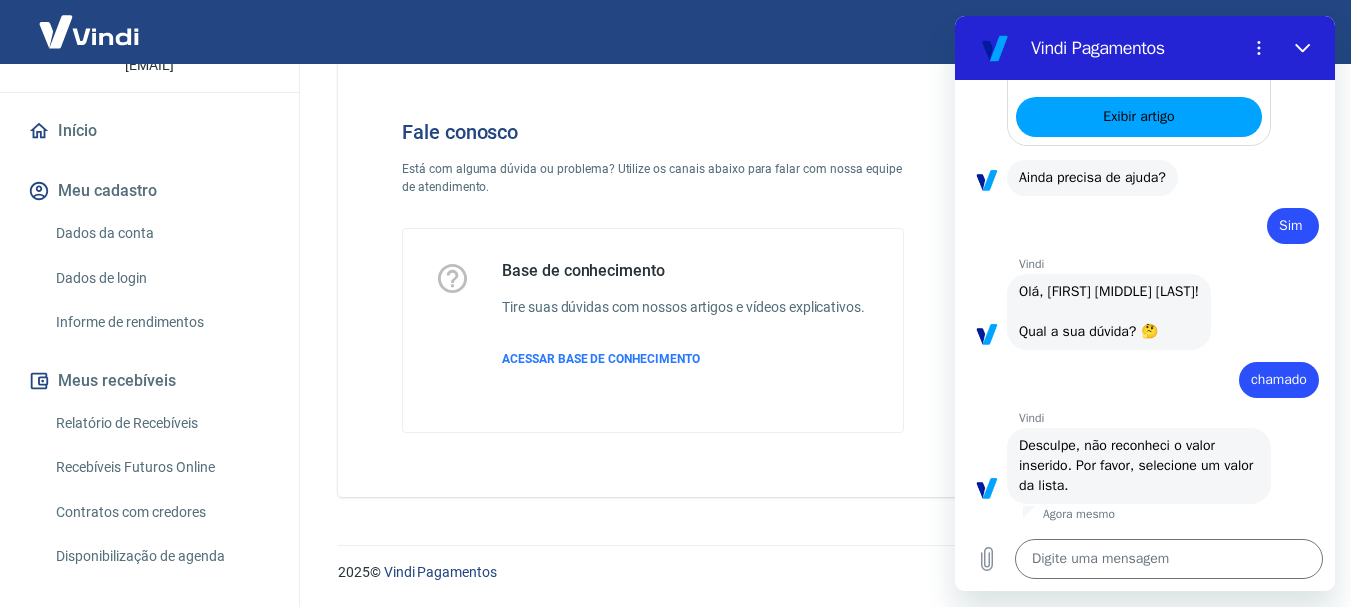 click on "Dados da conta" at bounding box center [161, 233] 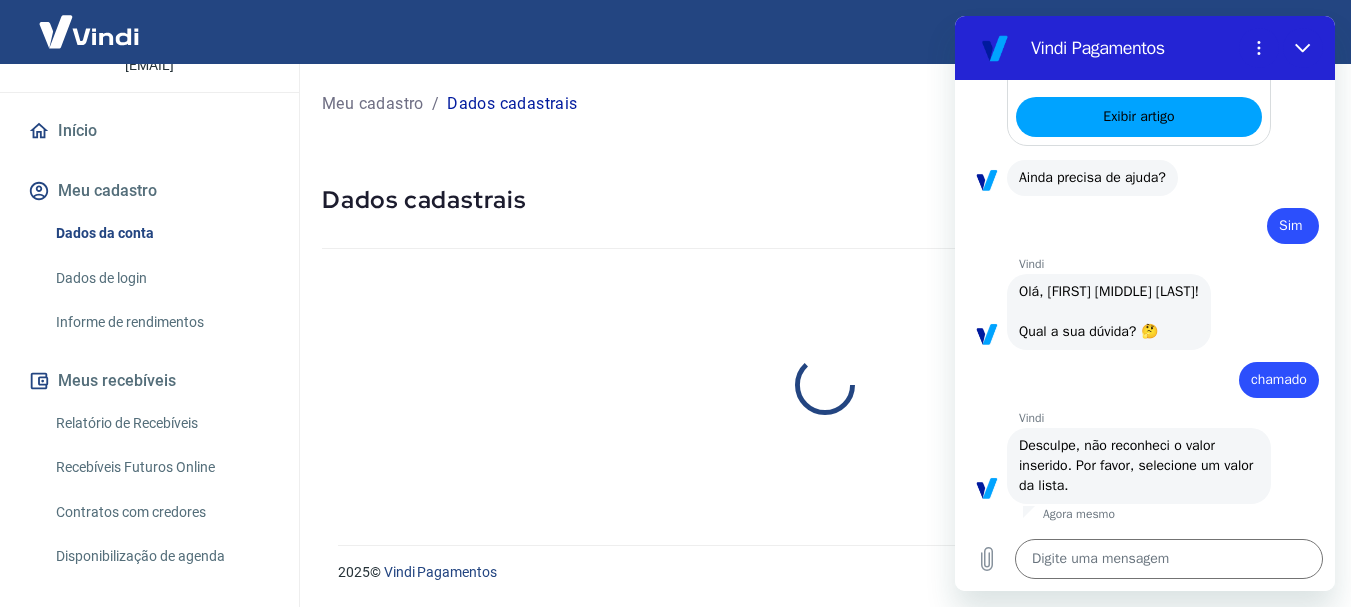 scroll, scrollTop: 0, scrollLeft: 0, axis: both 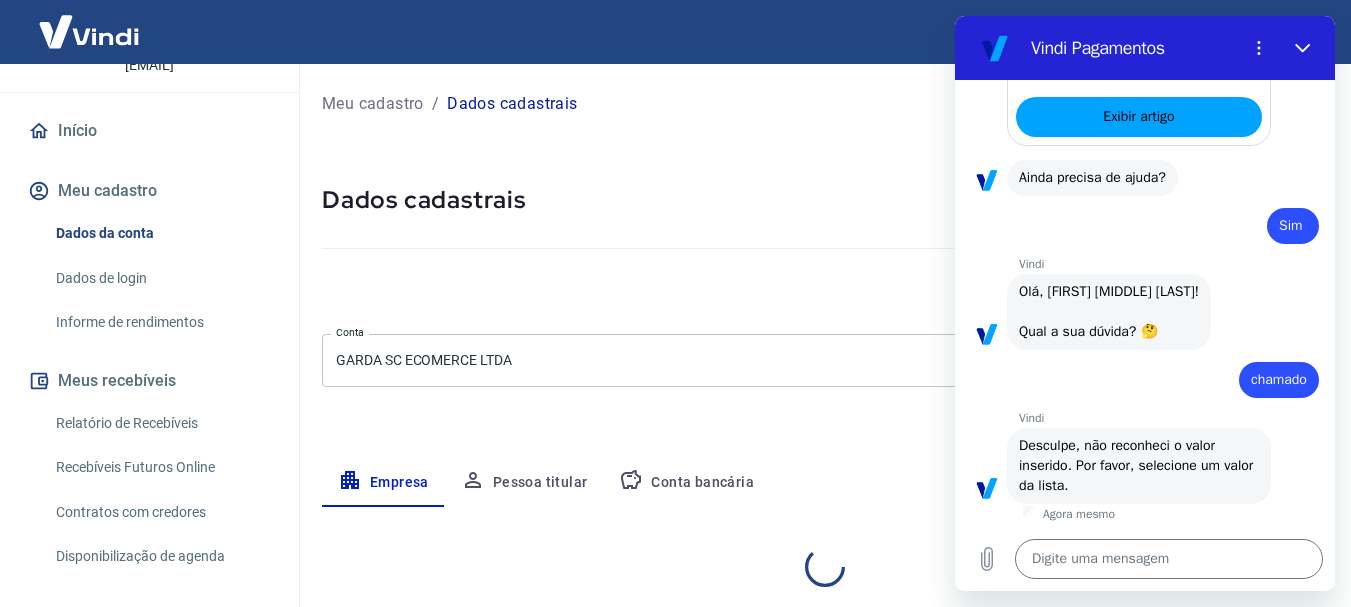 select on "SC" 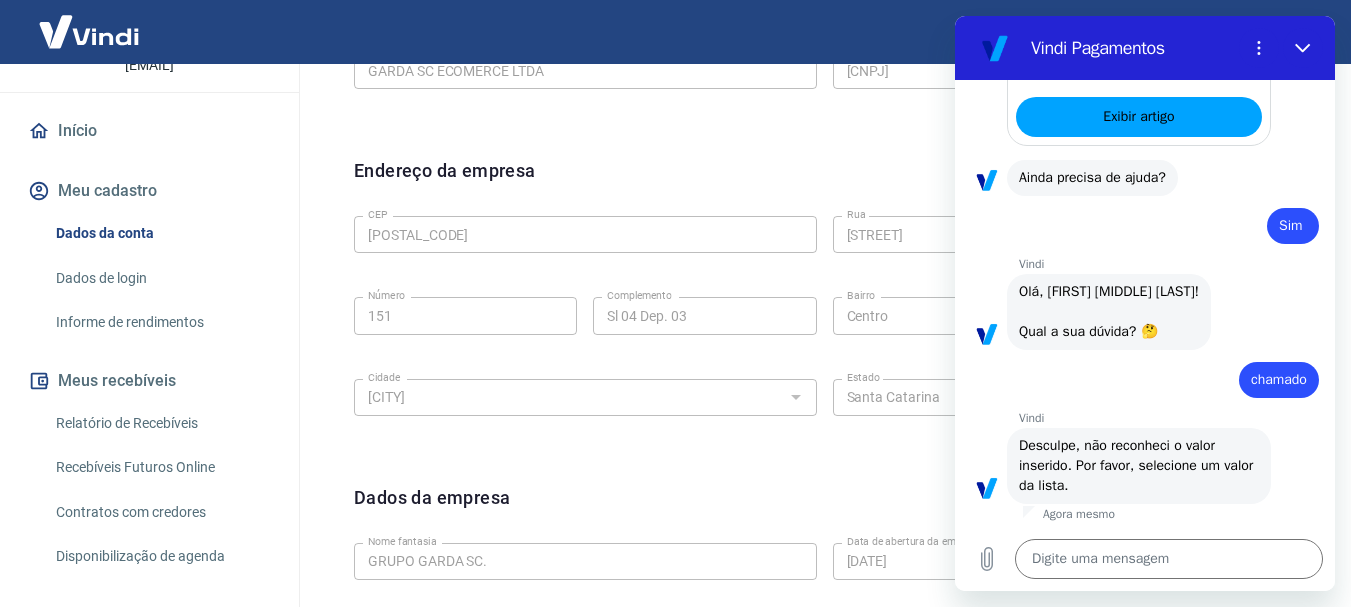 scroll, scrollTop: 600, scrollLeft: 0, axis: vertical 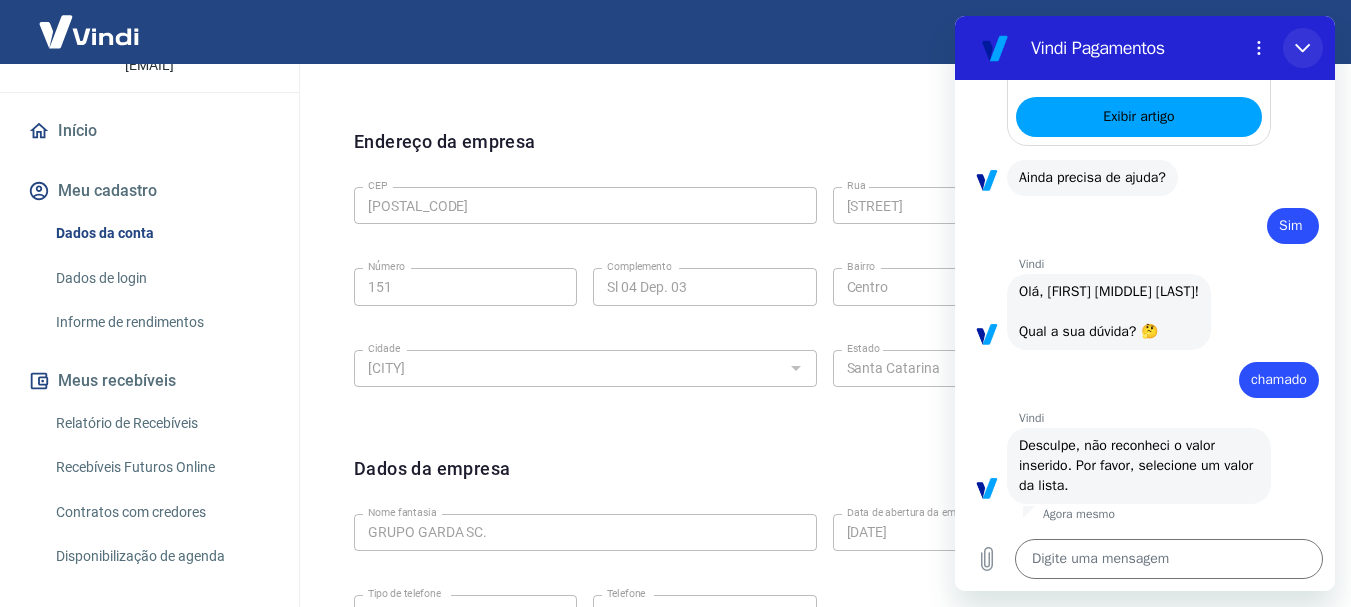 click 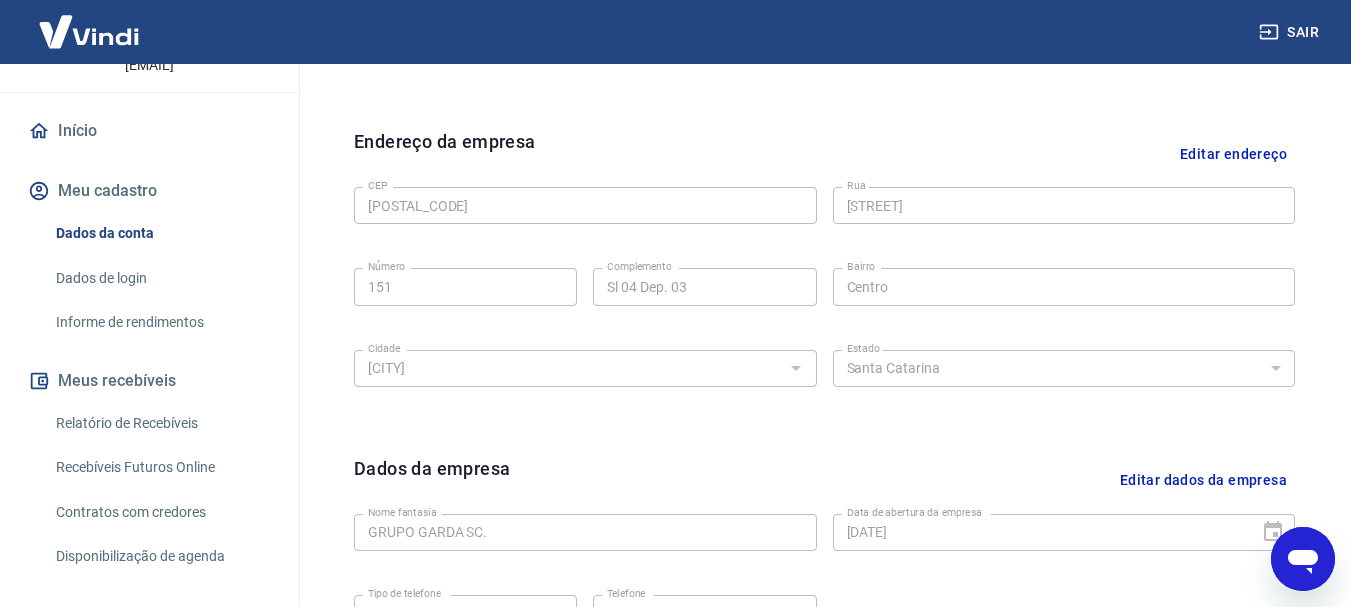 scroll, scrollTop: 830, scrollLeft: 0, axis: vertical 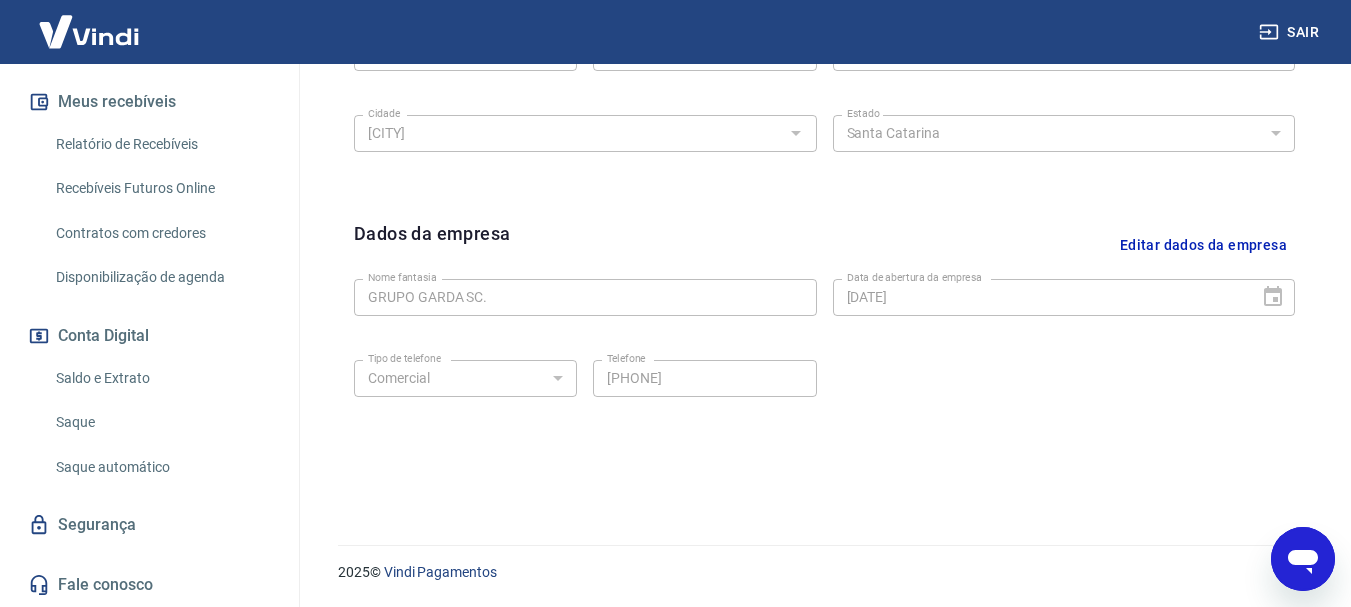 click on "Fale conosco" at bounding box center (149, 585) 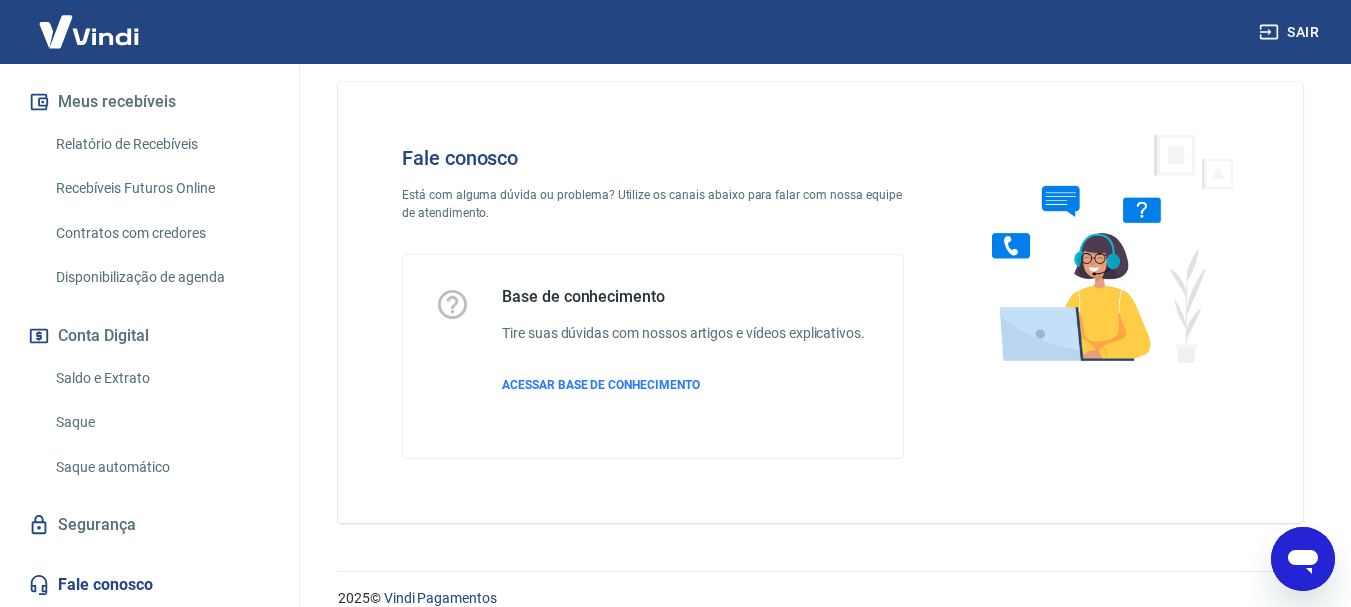 scroll, scrollTop: 0, scrollLeft: 0, axis: both 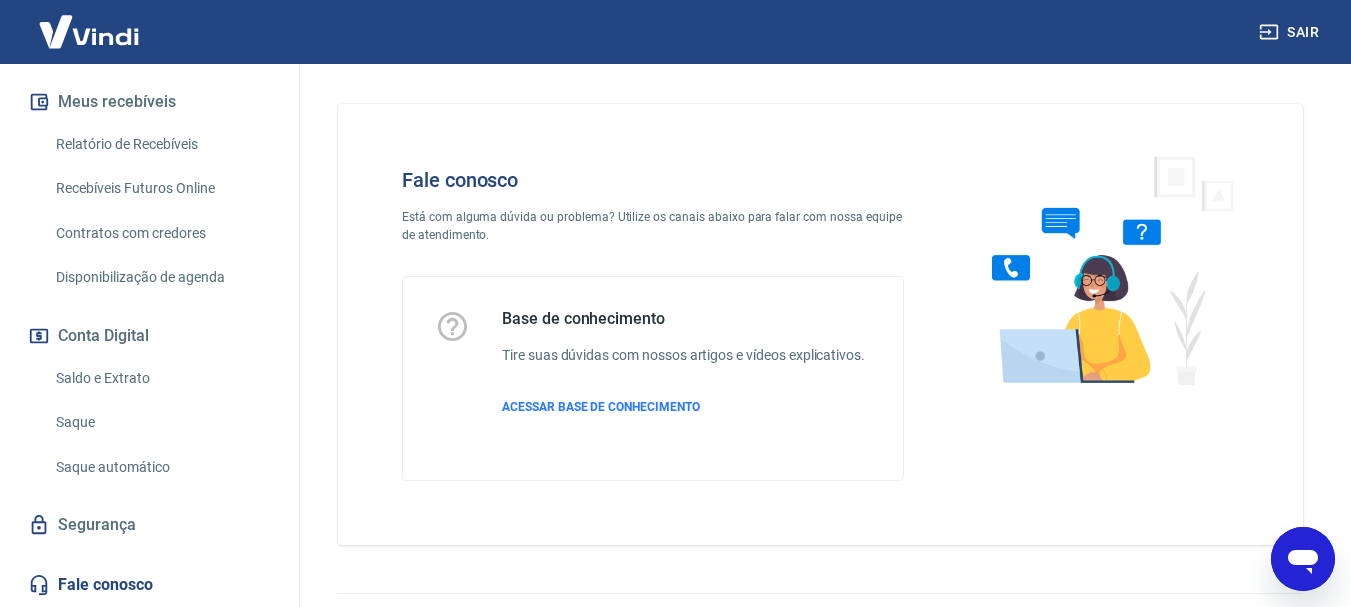 drag, startPoint x: 1311, startPoint y: 552, endPoint x: 1625, endPoint y: 1030, distance: 571.90906 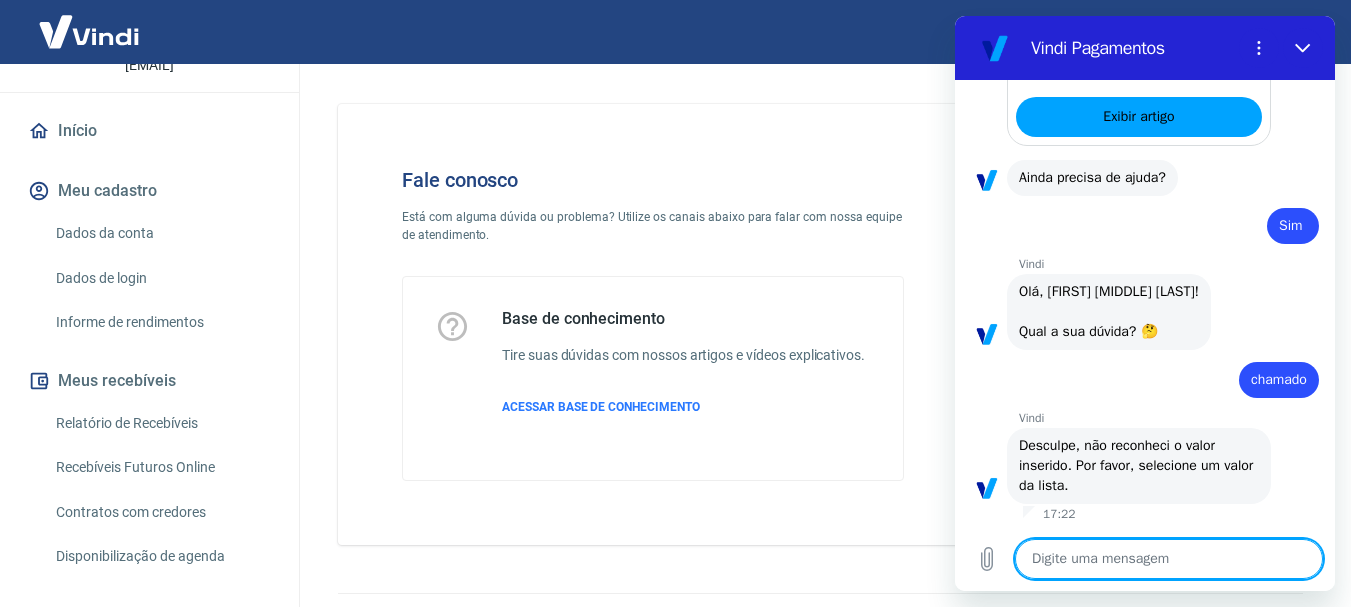 scroll, scrollTop: 42, scrollLeft: 0, axis: vertical 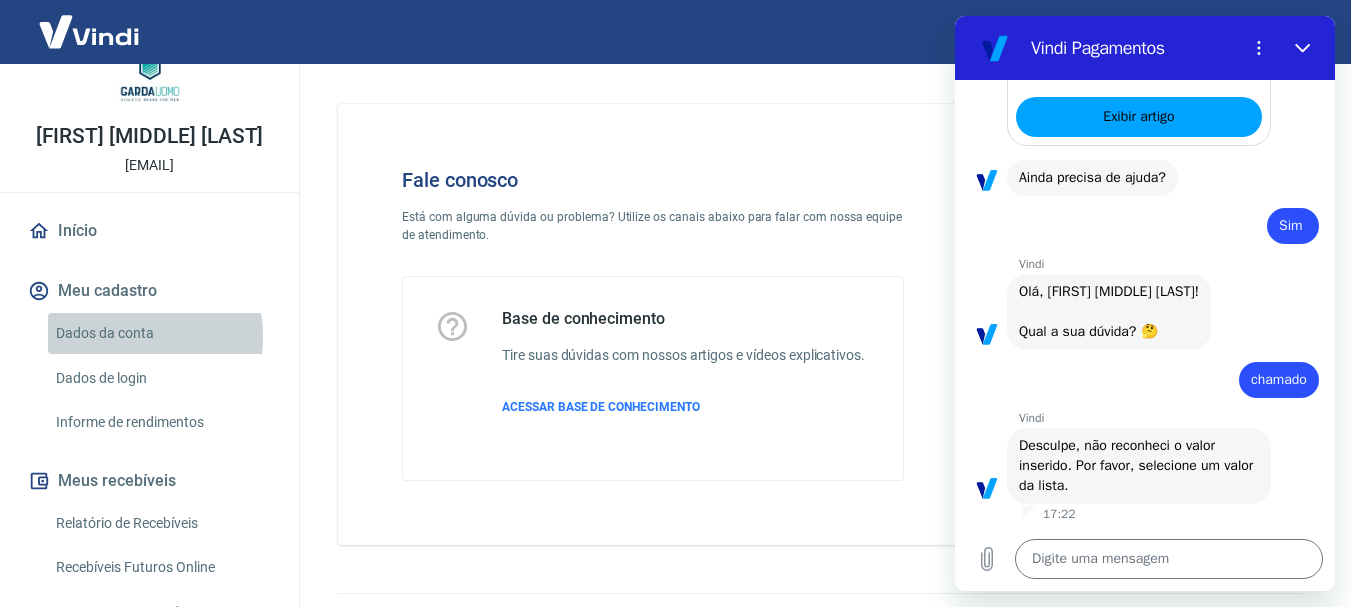 click on "Dados da conta" at bounding box center [161, 333] 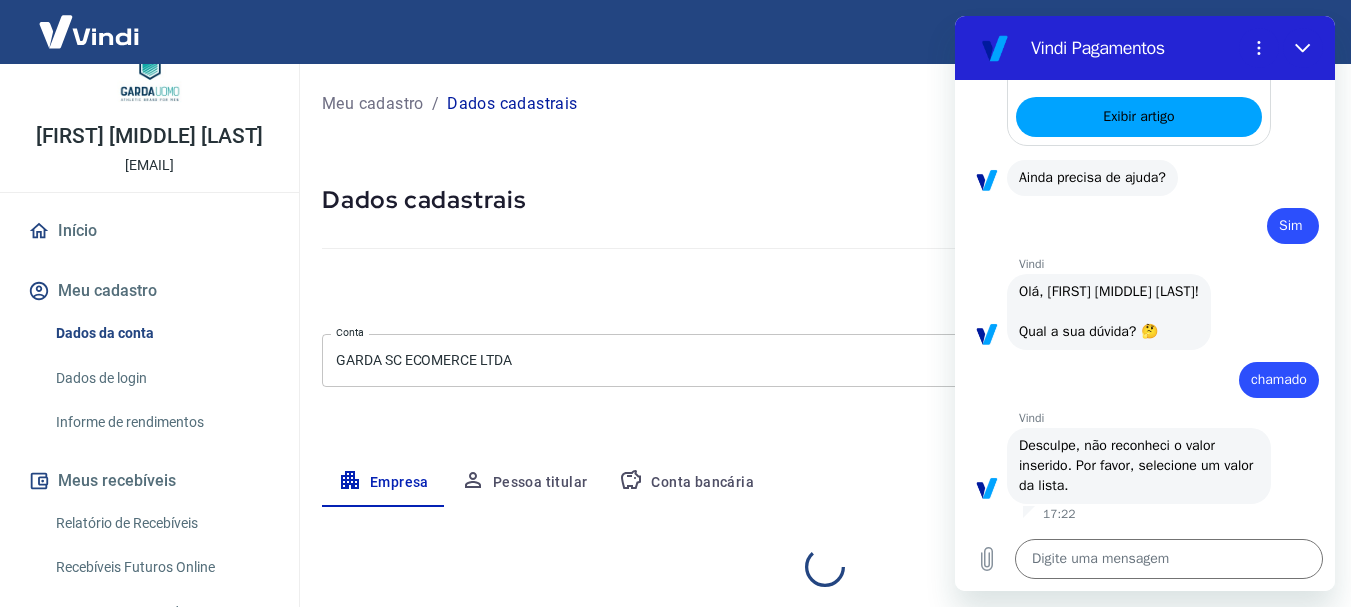 select on "SC" 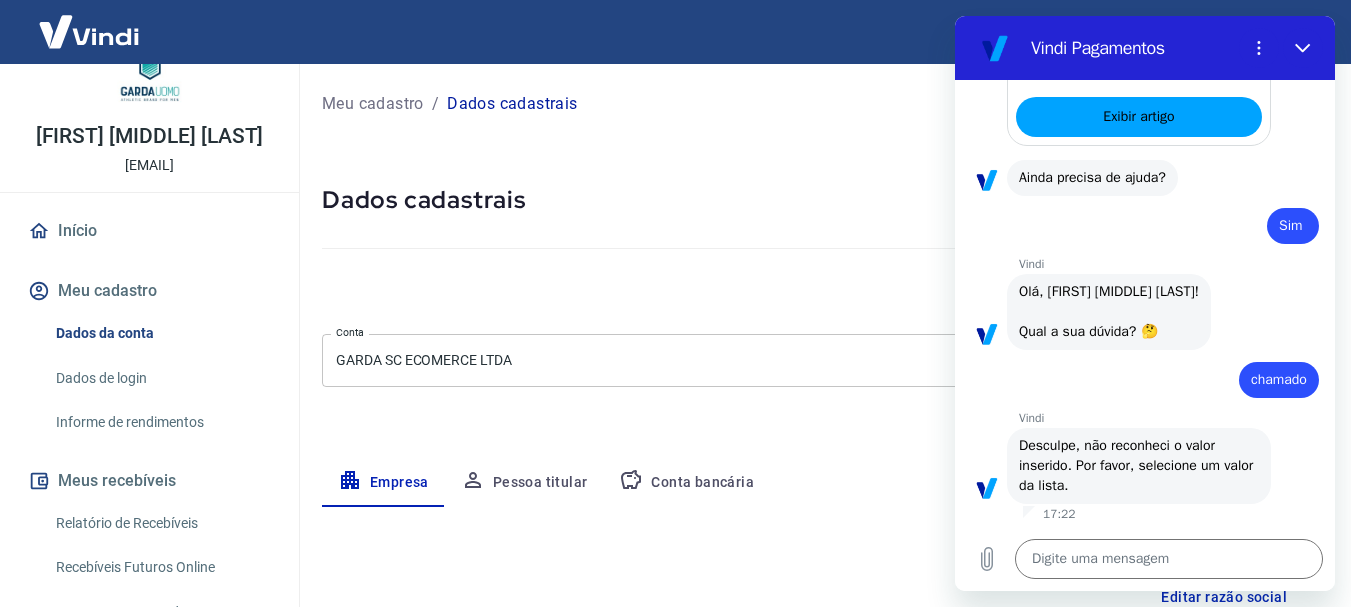click on "Conta bancária" at bounding box center (686, 483) 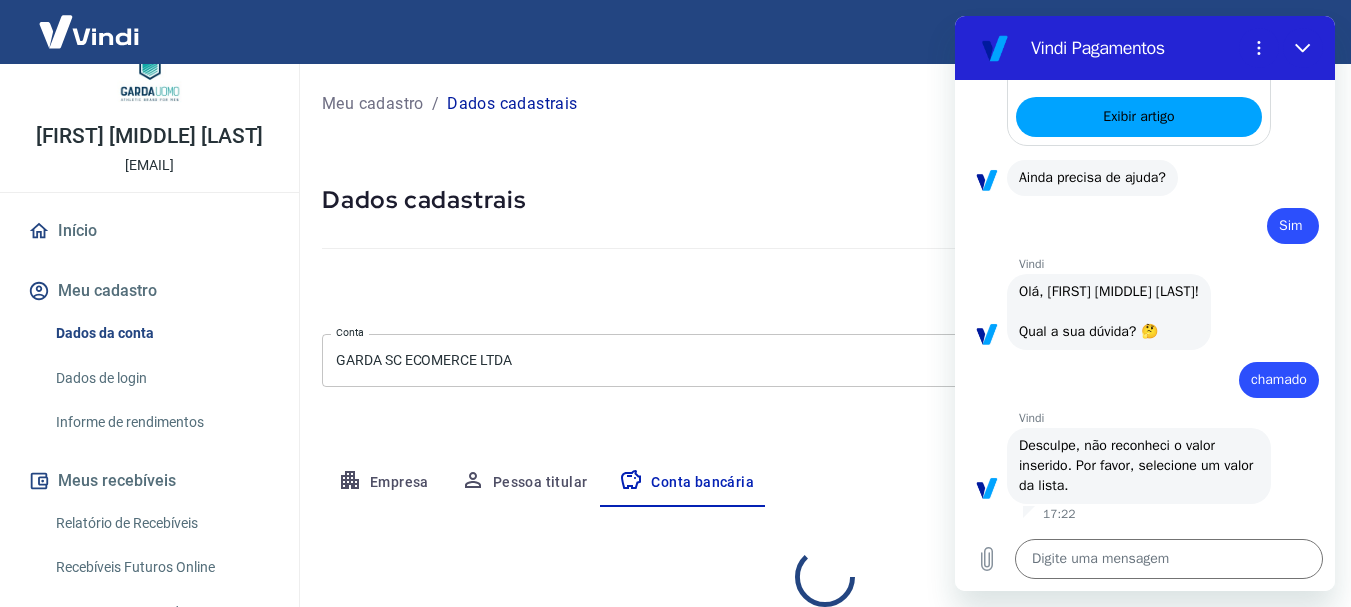 select on "1" 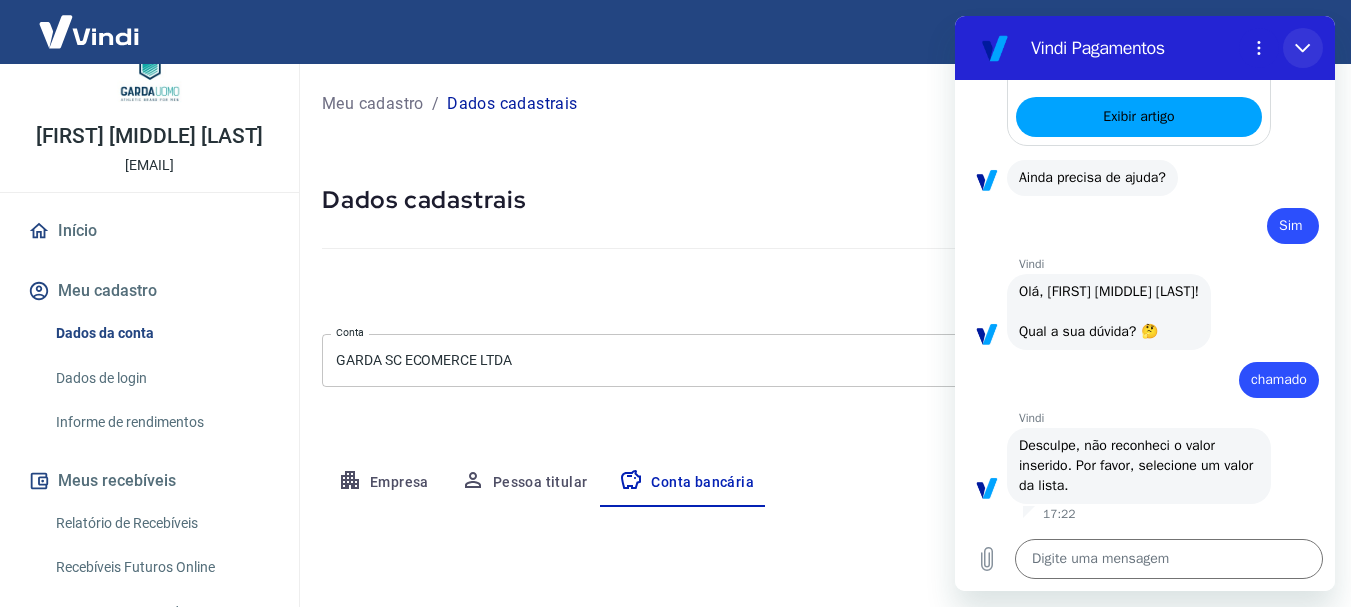 click 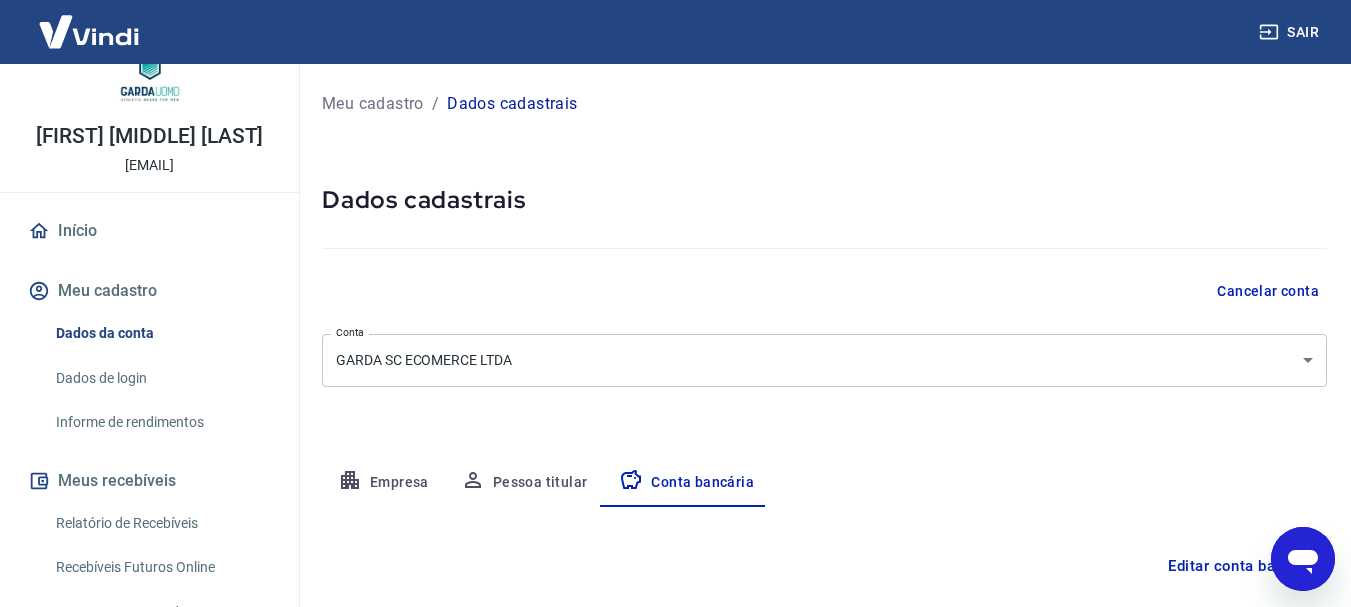 scroll, scrollTop: 830, scrollLeft: 0, axis: vertical 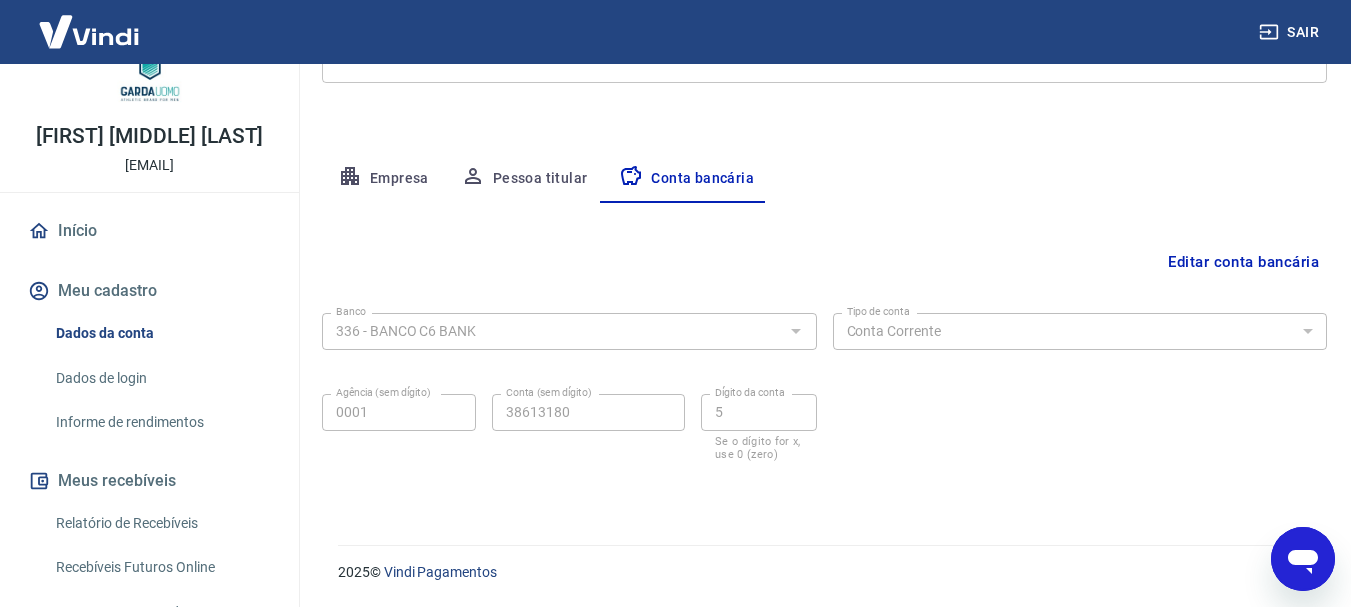 click on "Empresa" at bounding box center [383, 179] 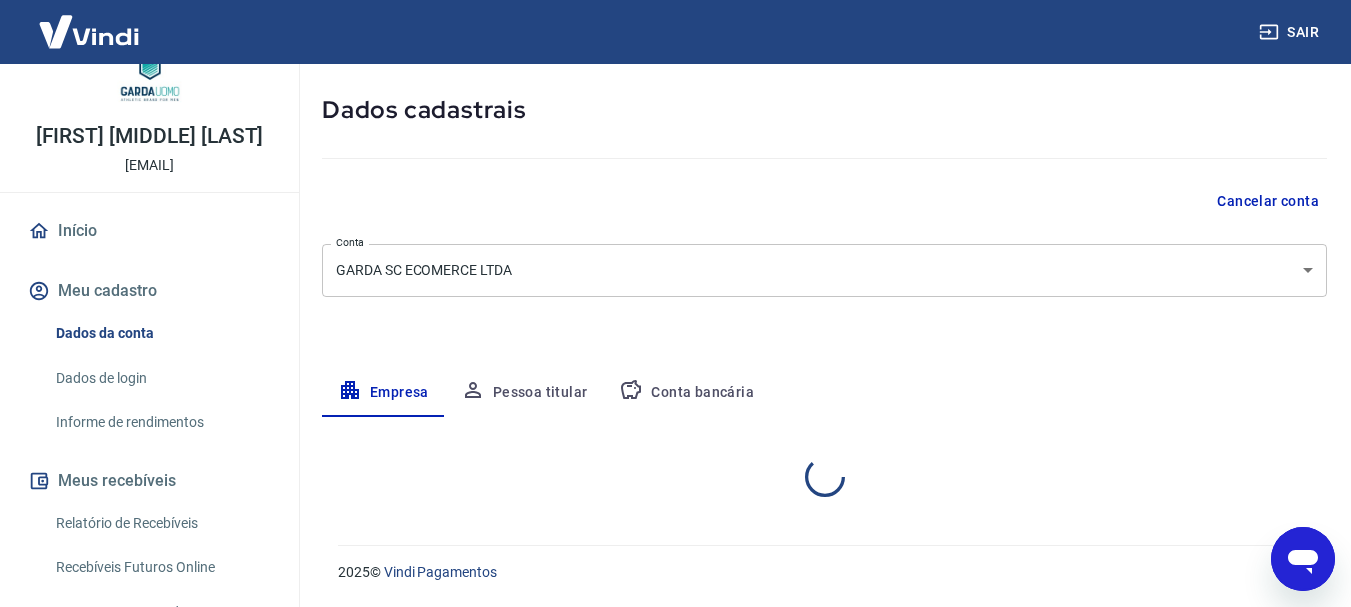 scroll, scrollTop: 304, scrollLeft: 0, axis: vertical 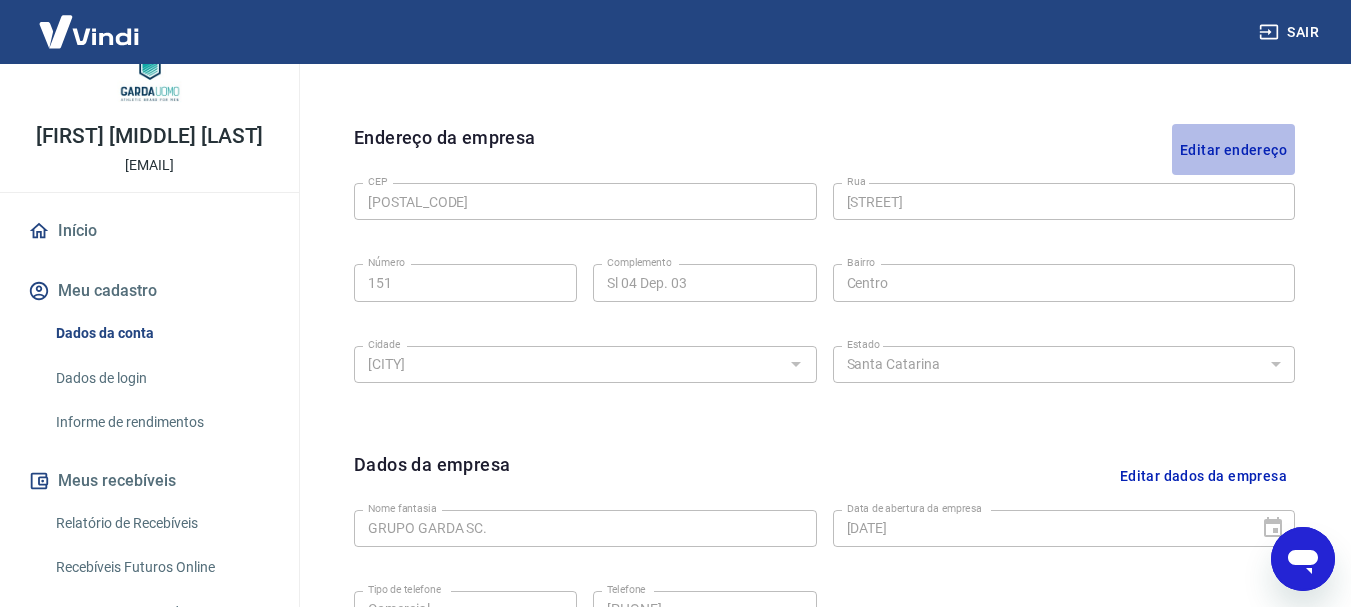 click on "Editar endereço" at bounding box center [1233, 149] 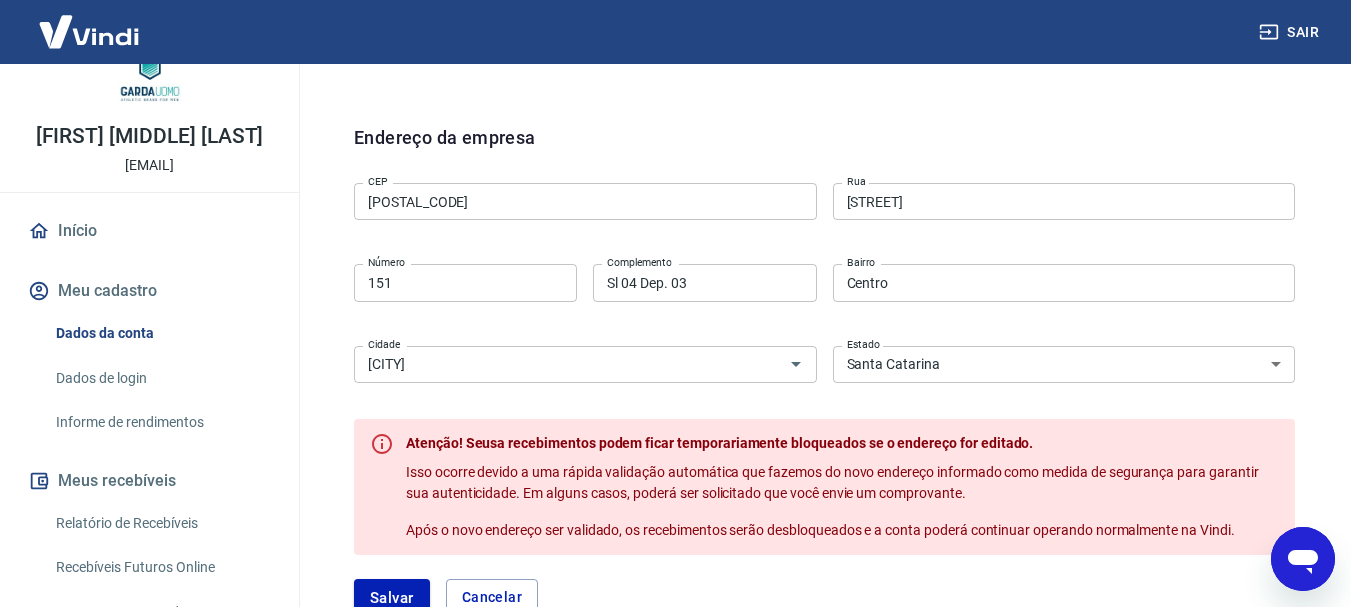 click on "151" at bounding box center [465, 282] 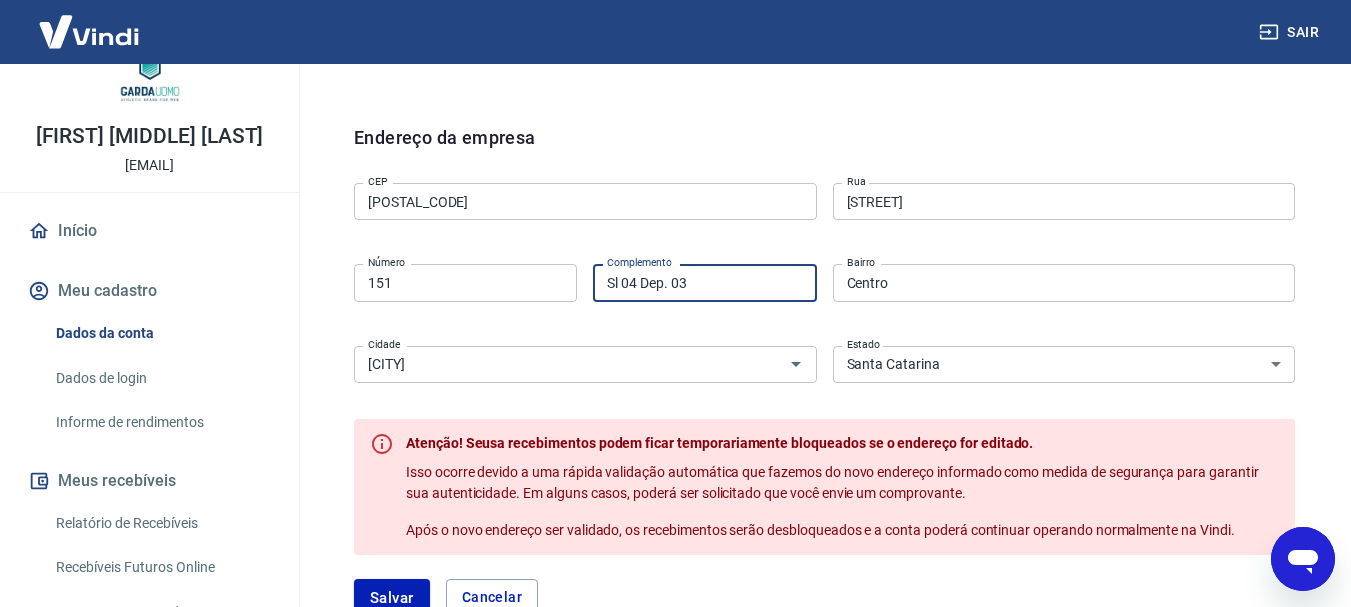 click on "Sl 04 Dep. 03" at bounding box center (704, 282) 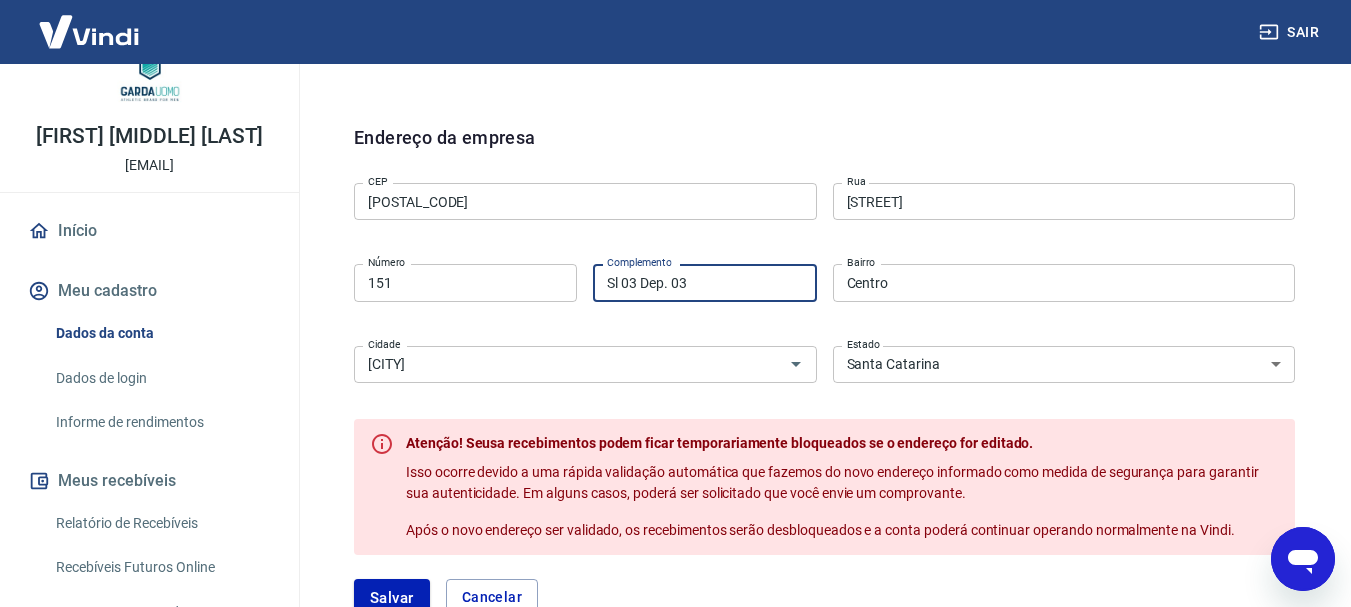 click on "Sl 03 Dep. 03" at bounding box center (704, 282) 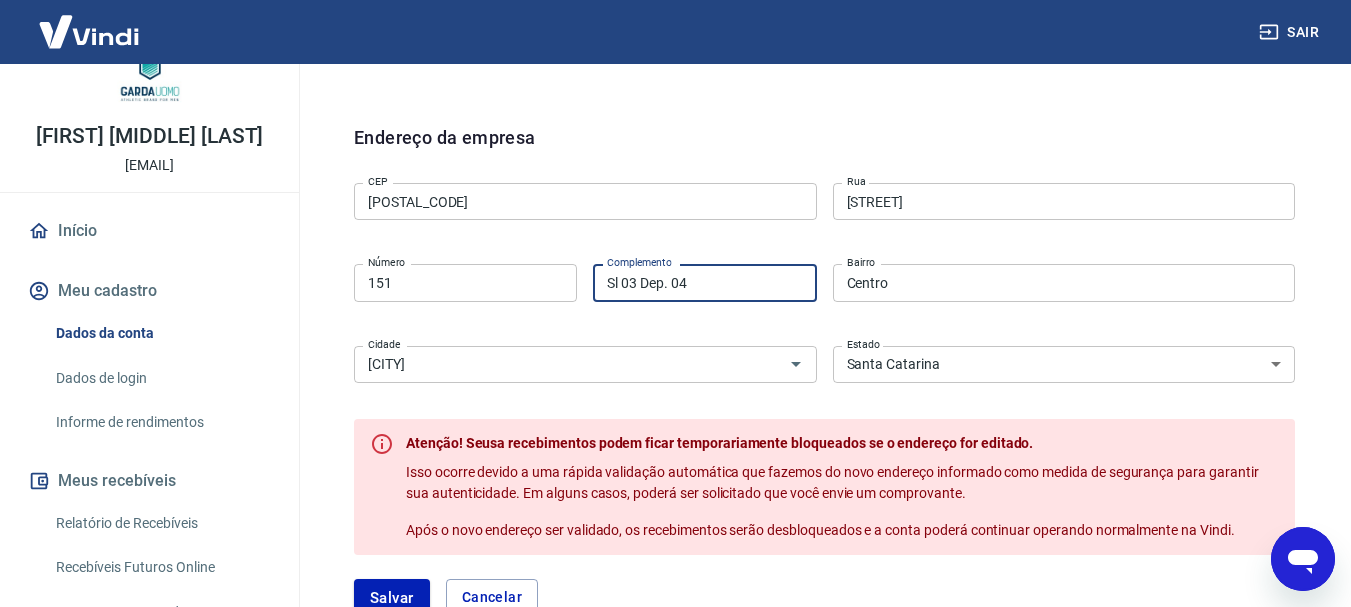 type on "Sl 03 Dep. 04" 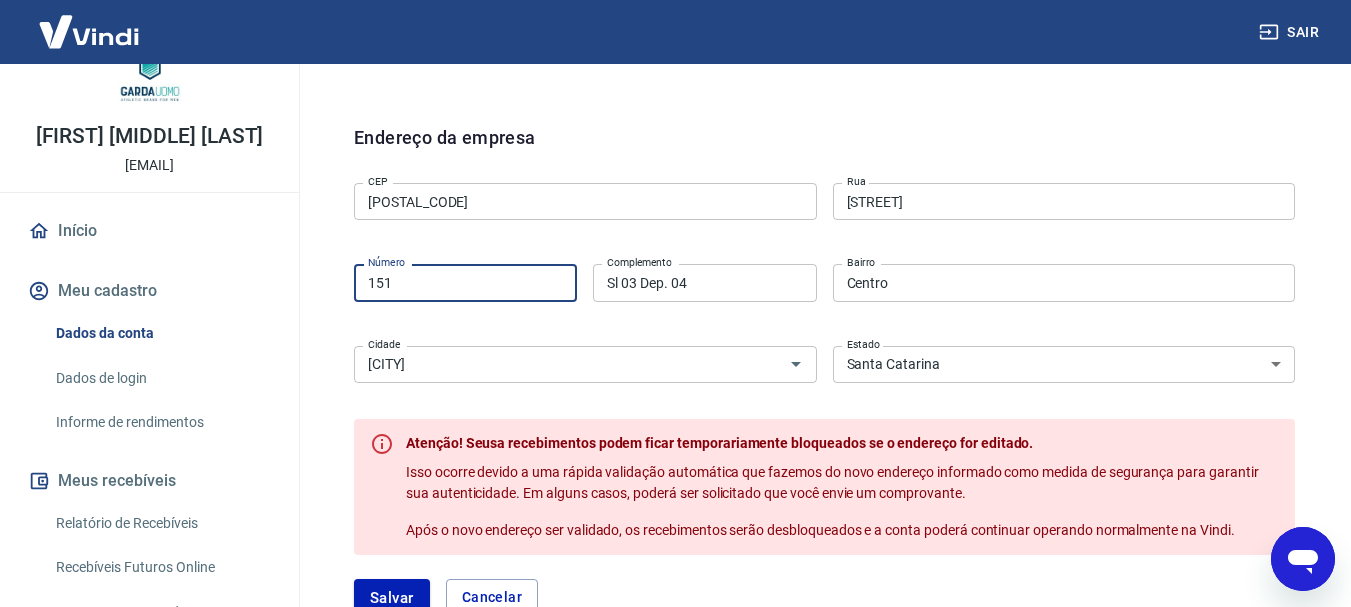 click on "151" at bounding box center (465, 282) 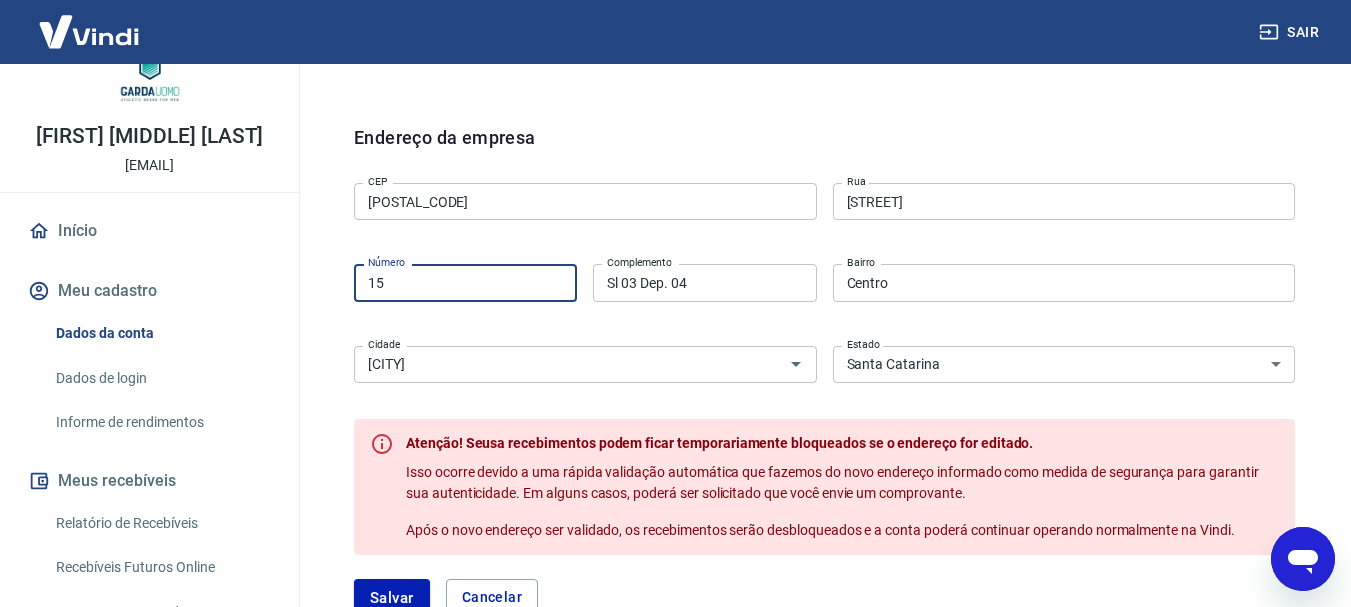 type on "1" 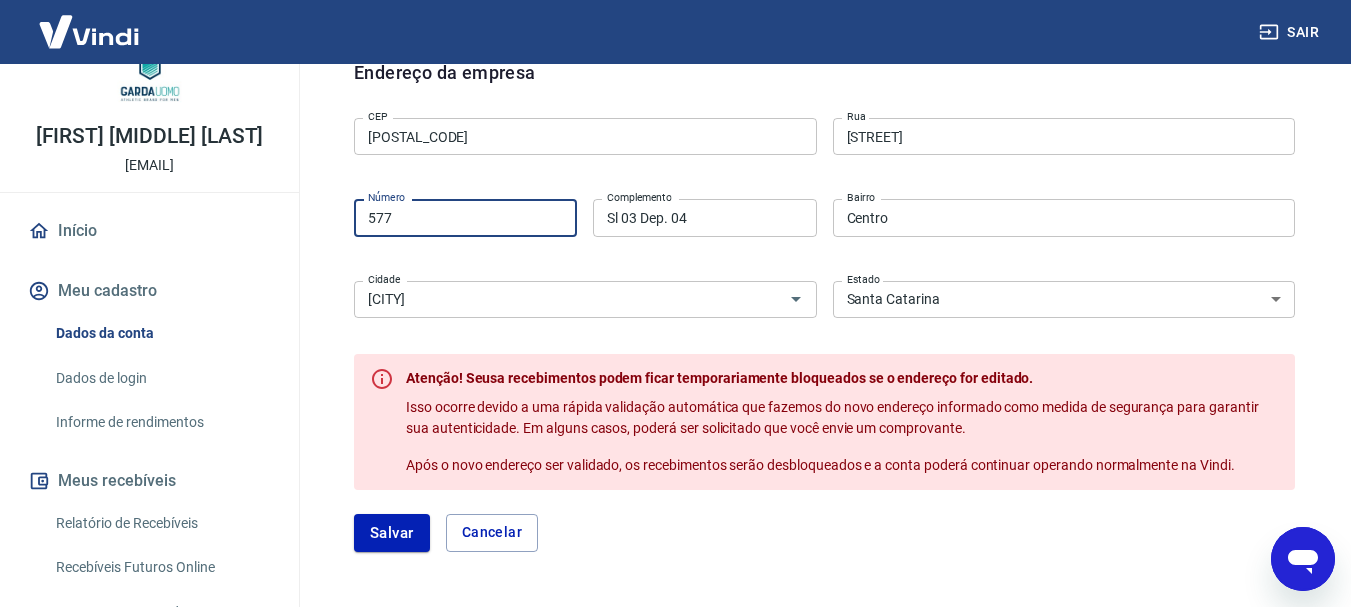 scroll, scrollTop: 704, scrollLeft: 0, axis: vertical 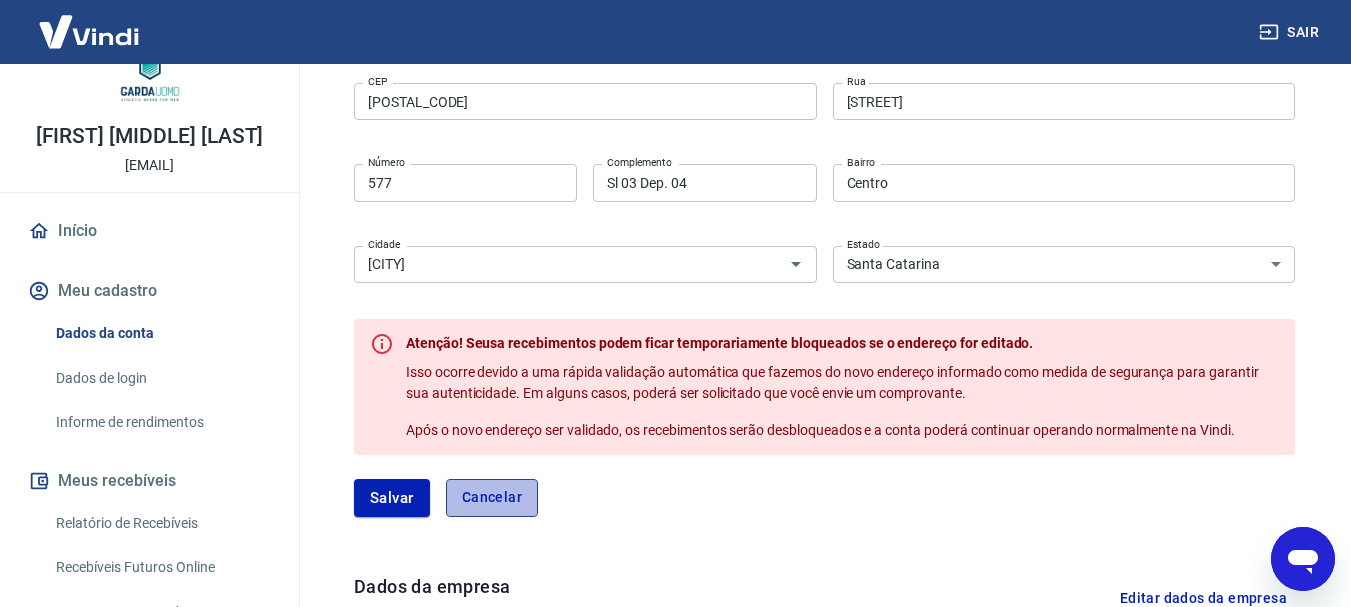 click on "Cancelar" at bounding box center [492, 498] 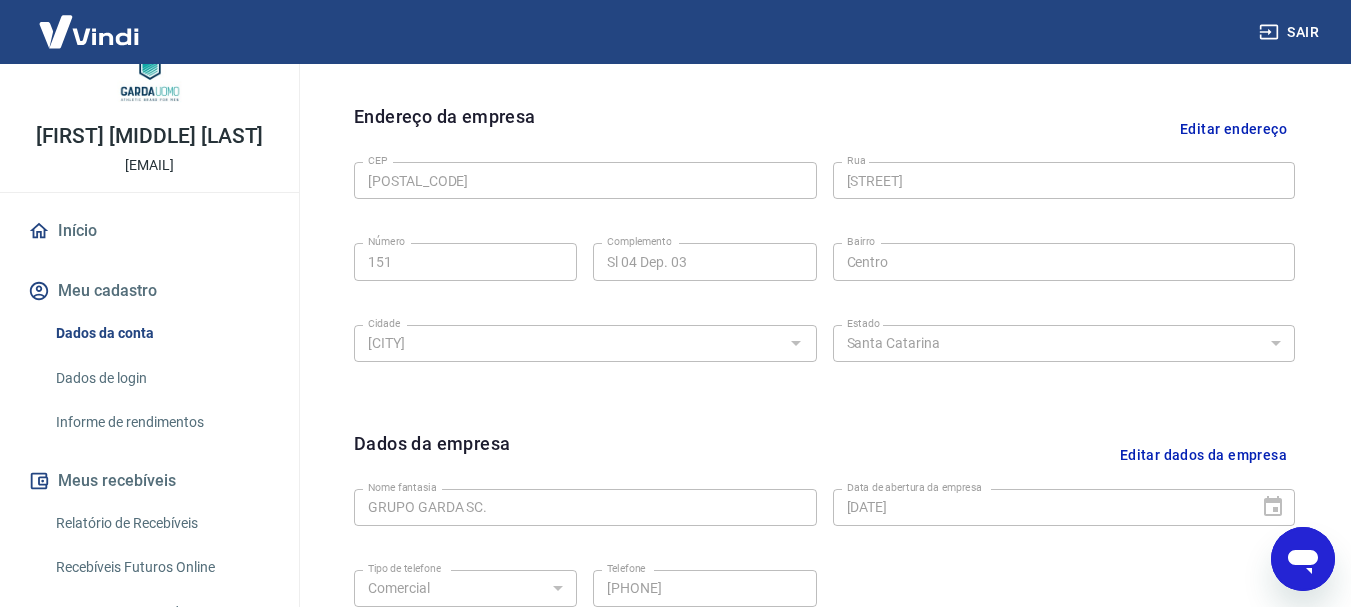 scroll, scrollTop: 804, scrollLeft: 0, axis: vertical 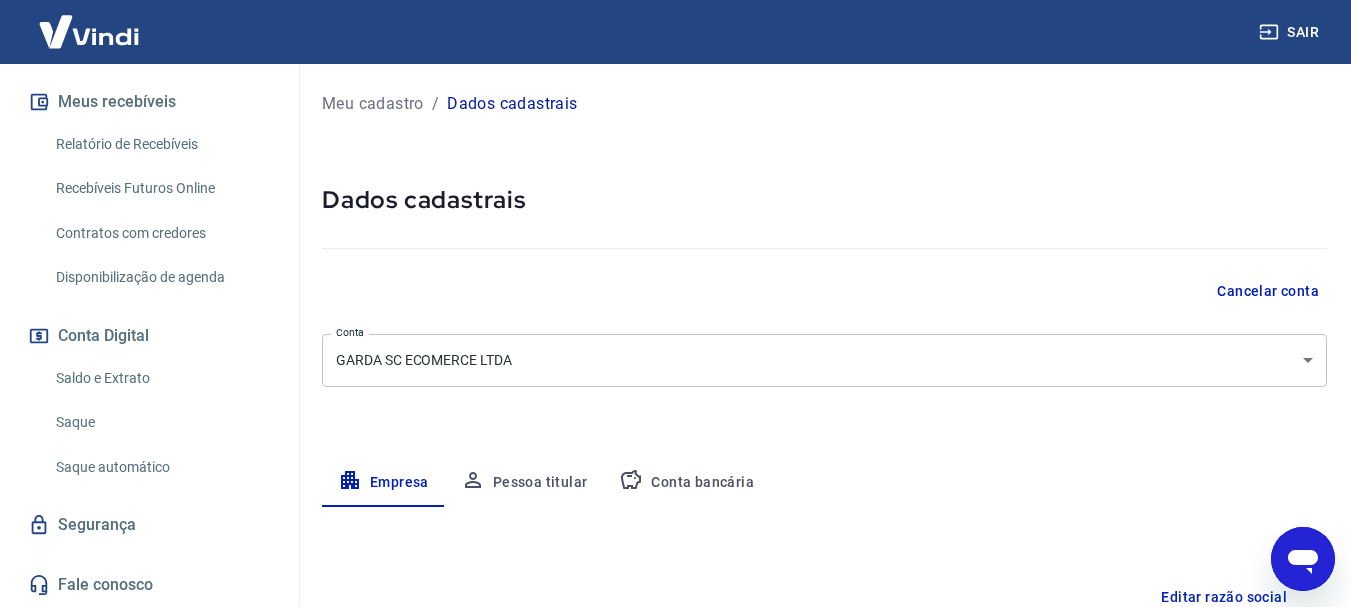 click on "Meu cadastro" at bounding box center (373, 104) 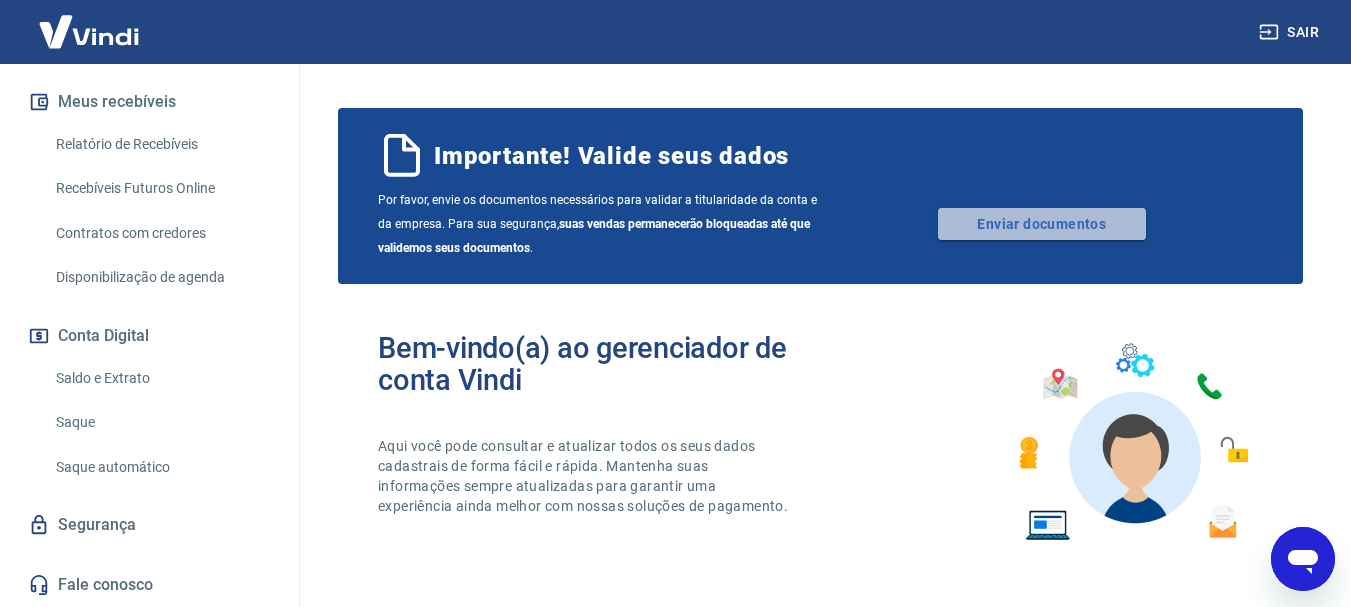 click on "Enviar documentos" at bounding box center (1042, 224) 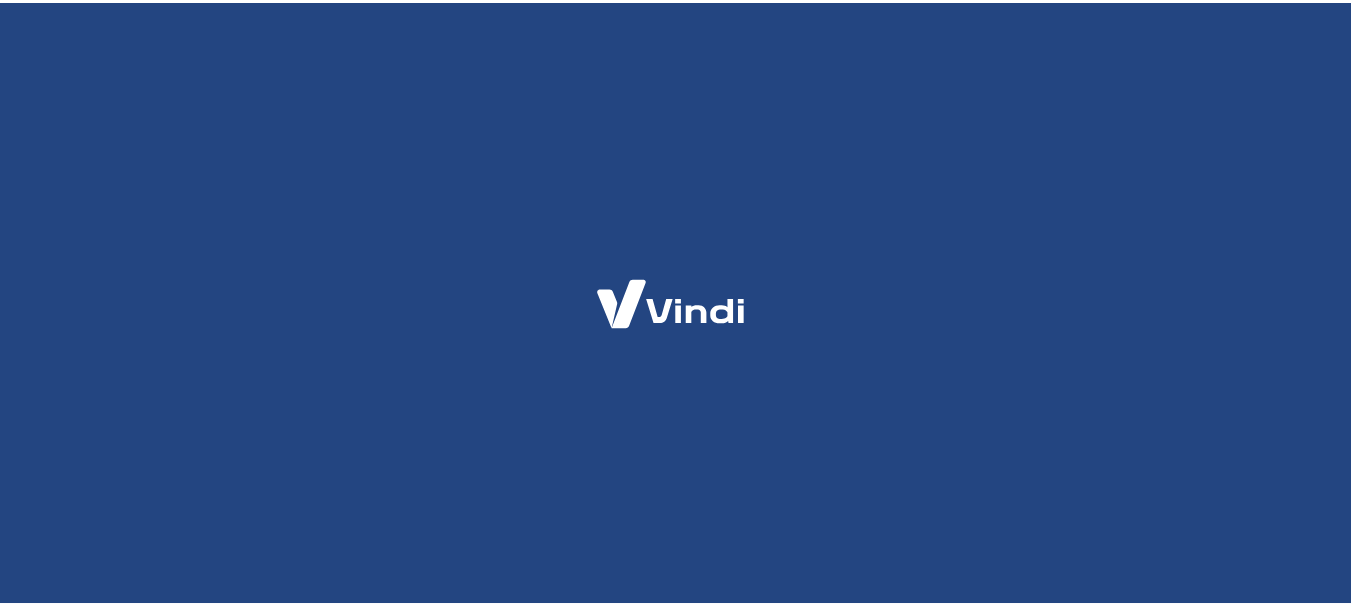 scroll, scrollTop: 0, scrollLeft: 0, axis: both 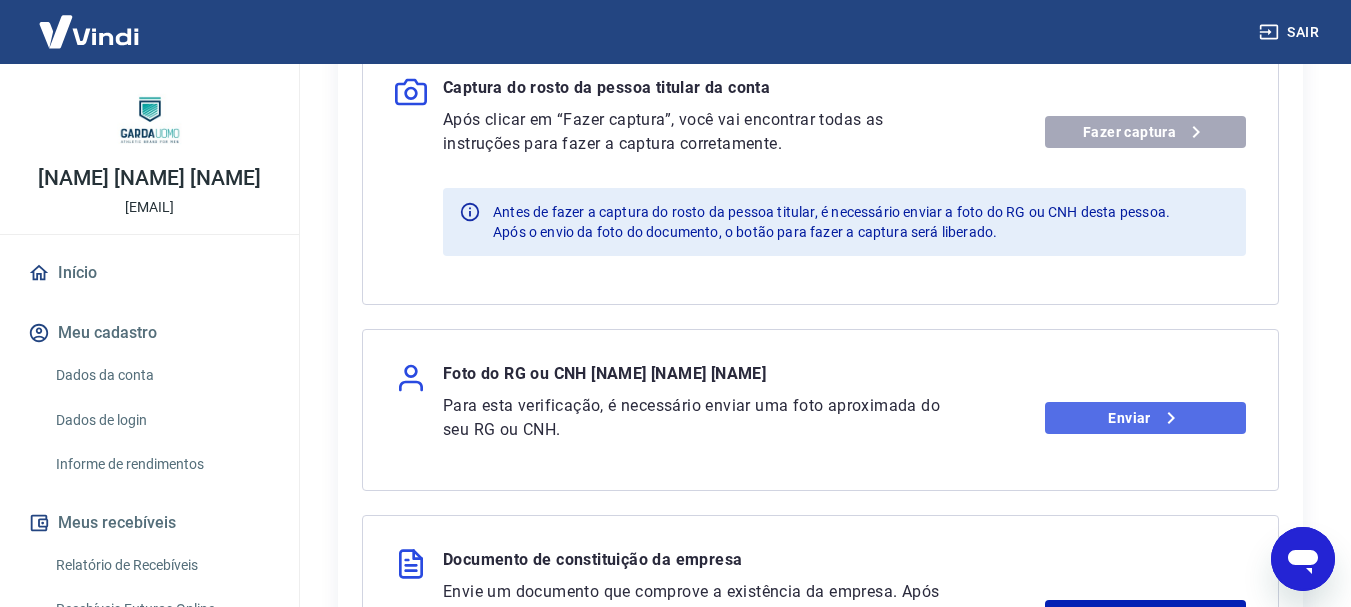 click on "Enviar" at bounding box center [1145, 418] 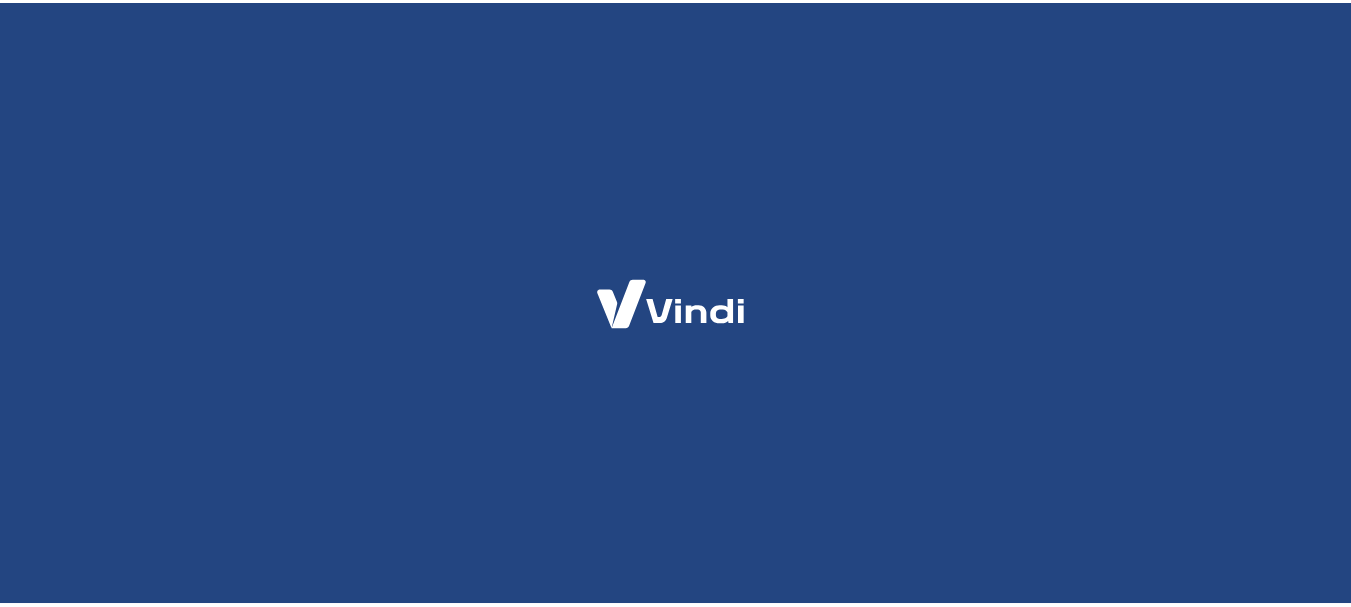 scroll, scrollTop: 0, scrollLeft: 0, axis: both 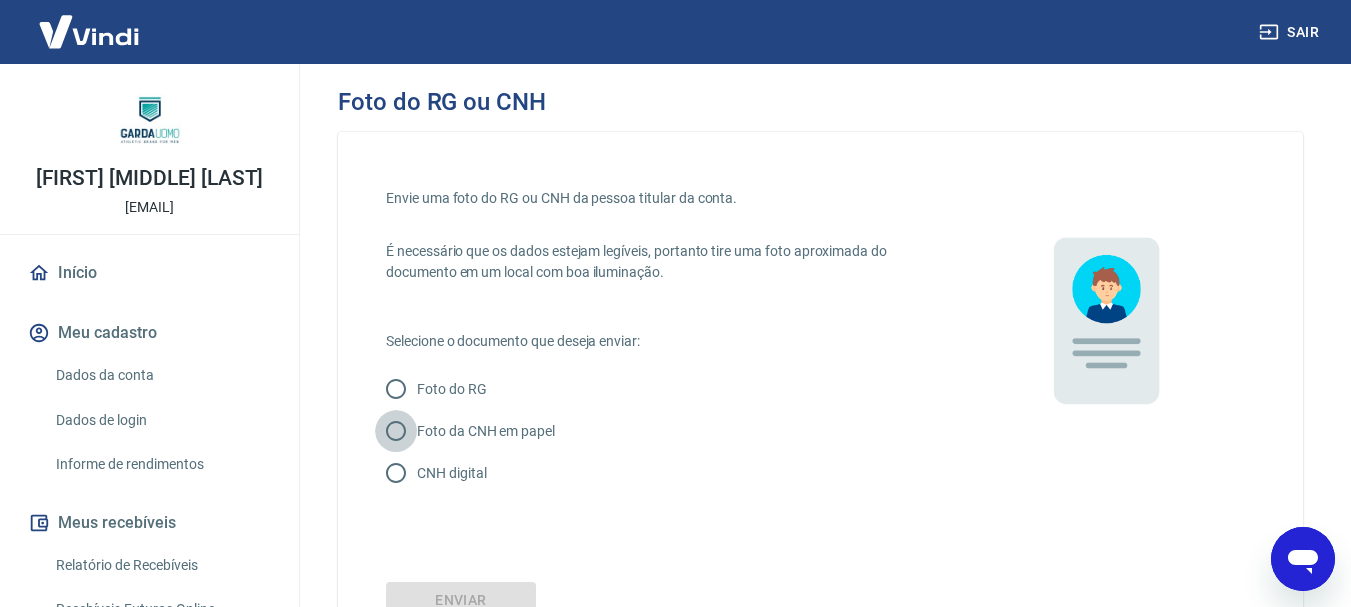 click on "Foto da CNH em papel" at bounding box center [396, 431] 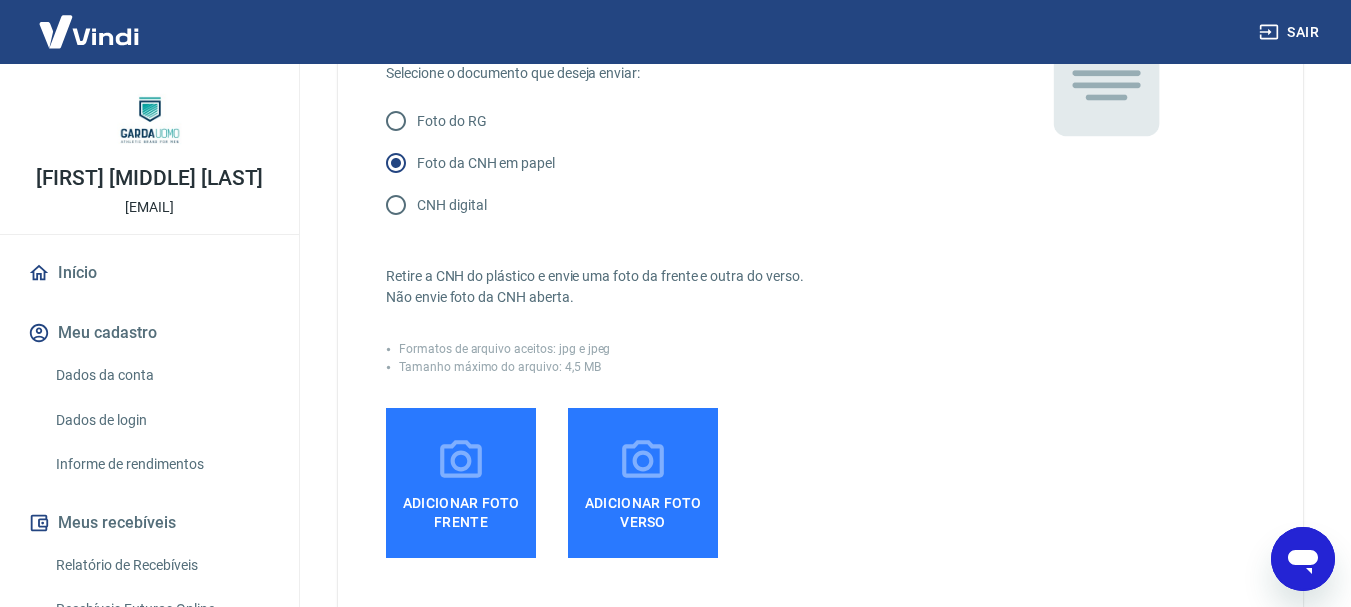 scroll, scrollTop: 300, scrollLeft: 0, axis: vertical 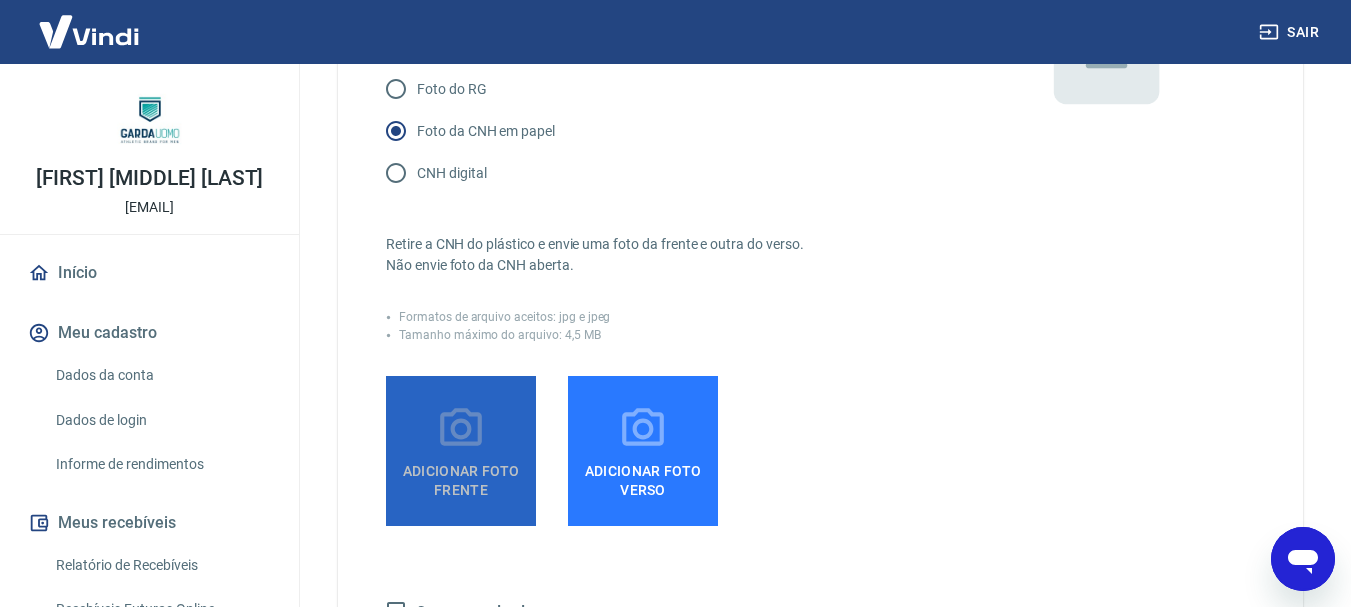 click on "Adicionar foto frente" at bounding box center (461, 476) 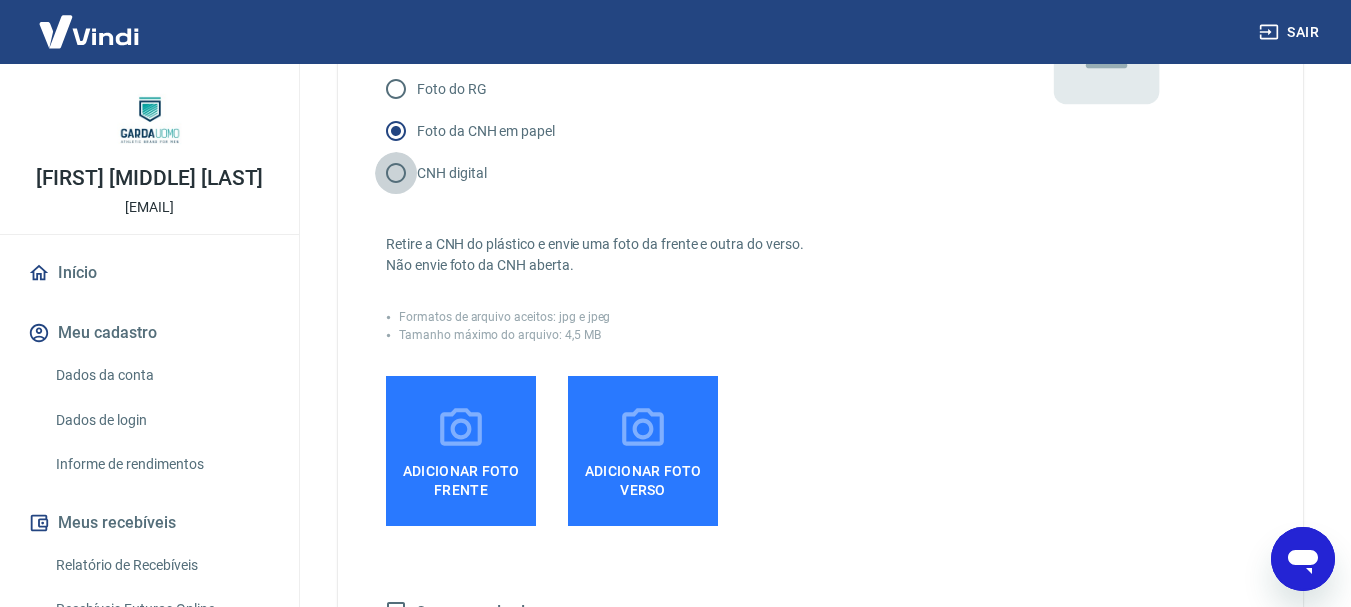 click on "CNH digital" at bounding box center [396, 173] 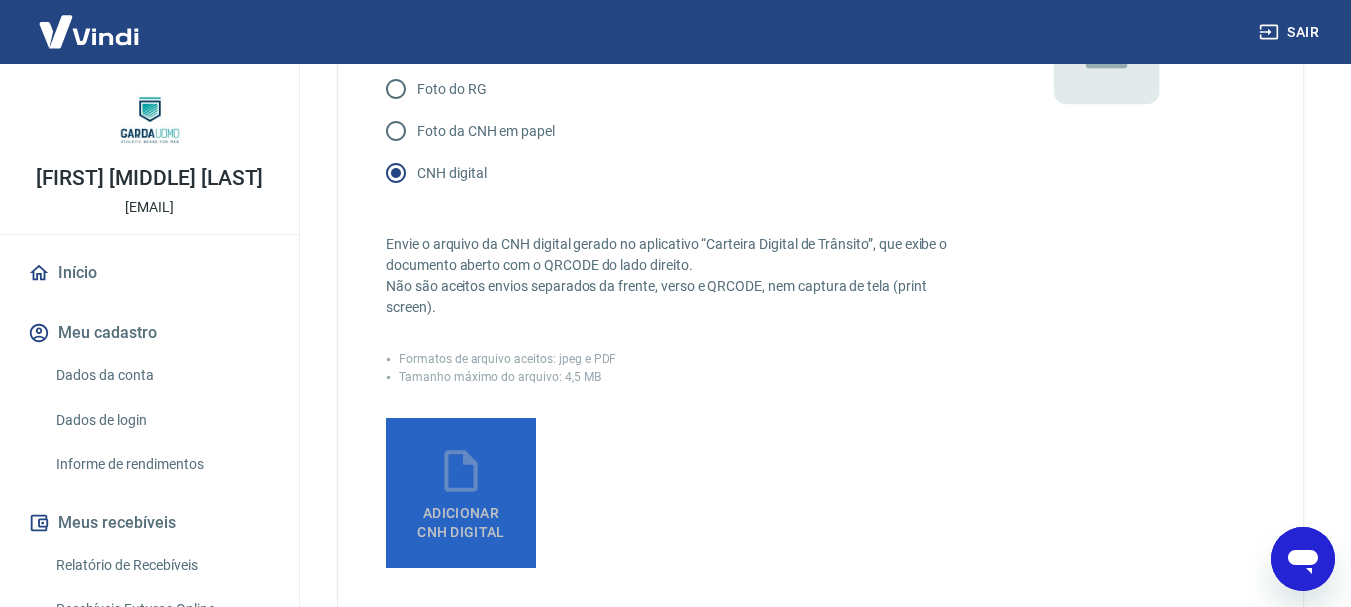 click 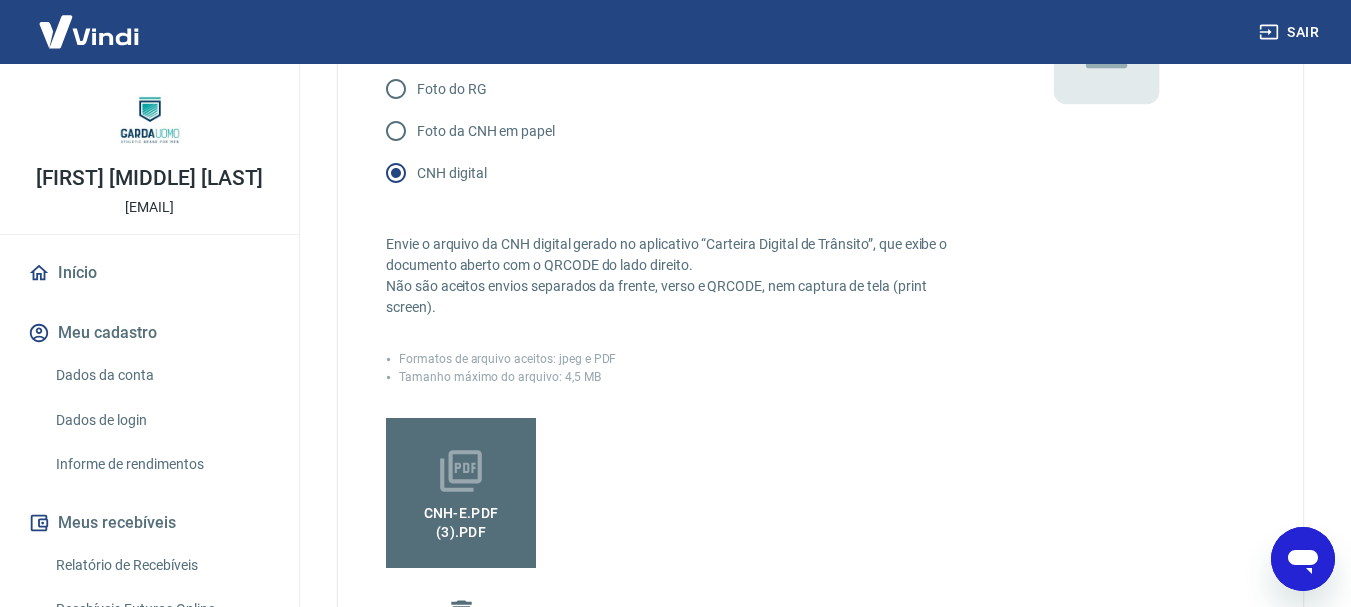 click 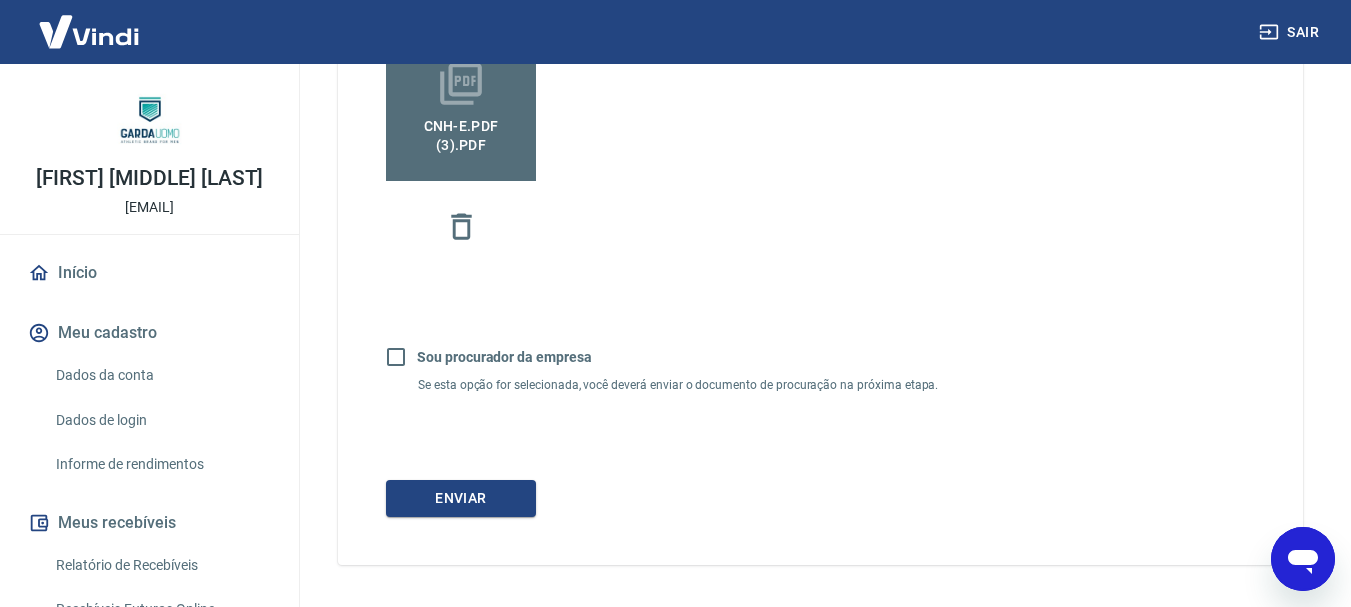 scroll, scrollTop: 700, scrollLeft: 0, axis: vertical 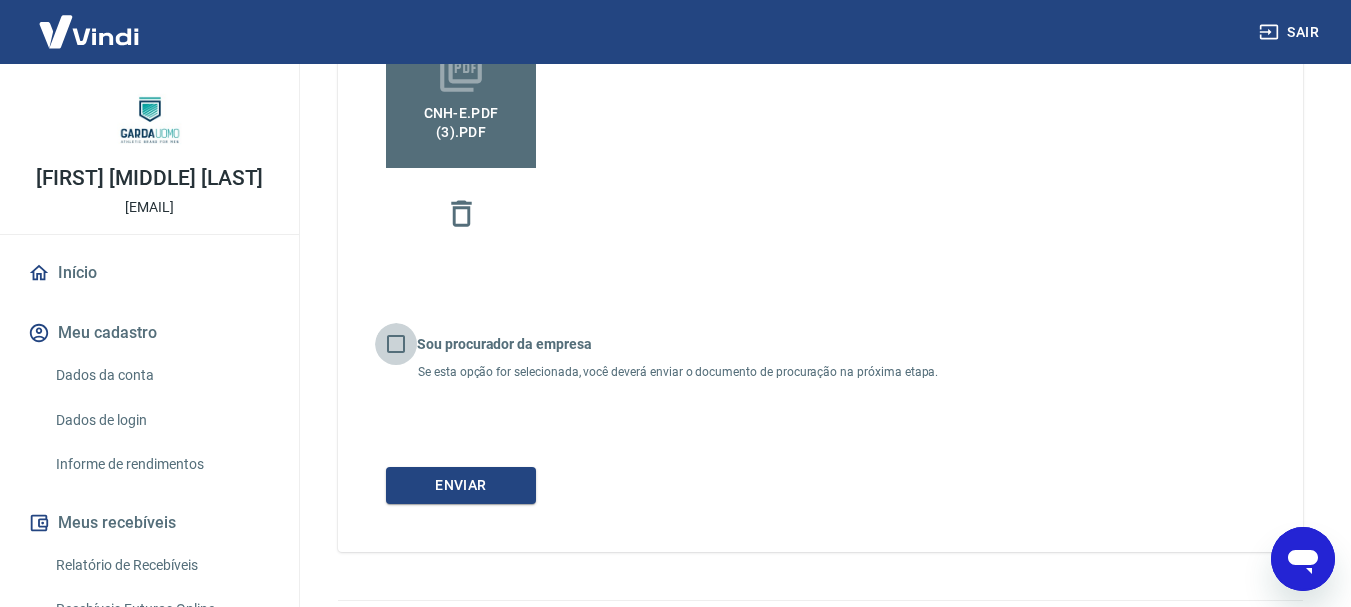 click on "Sou procurador da empresa" at bounding box center (396, 344) 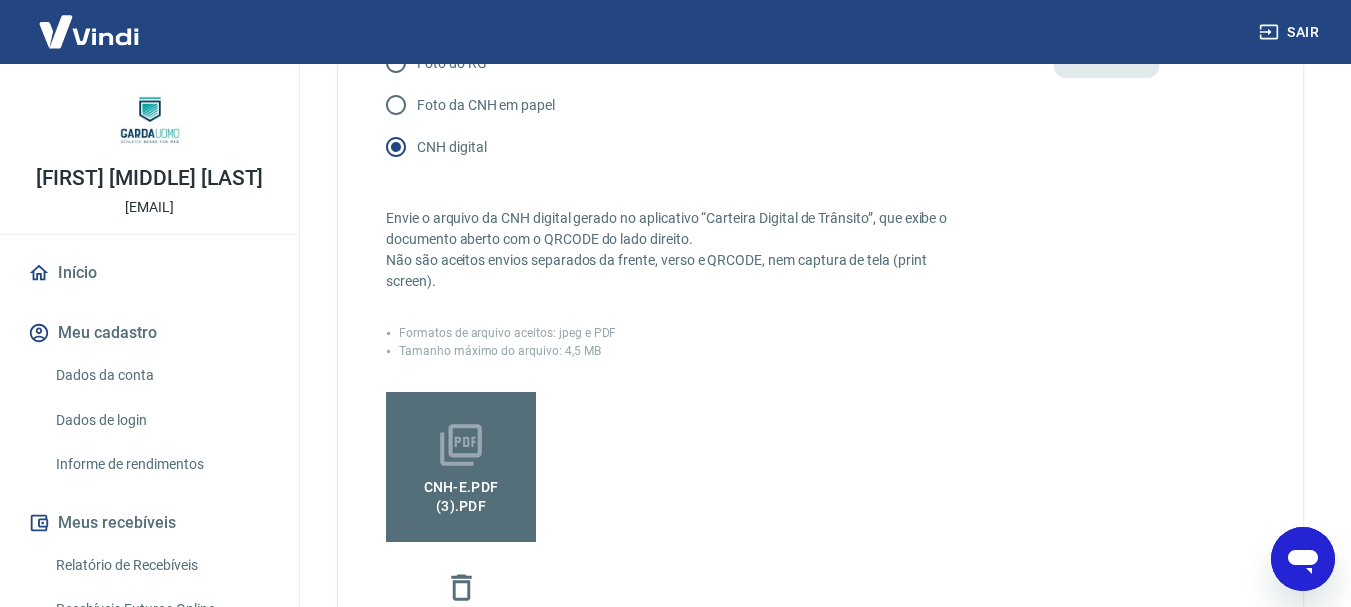 scroll, scrollTop: 300, scrollLeft: 0, axis: vertical 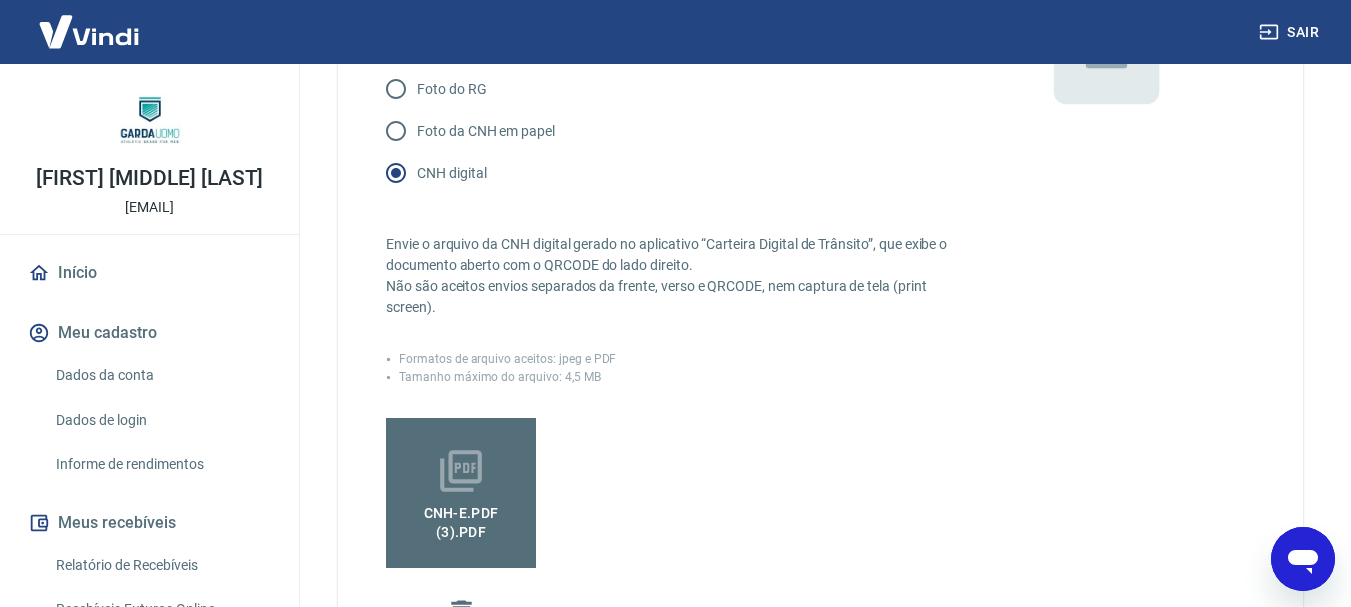 click on "CNH-e.pdf (3).pdf" at bounding box center [461, 493] 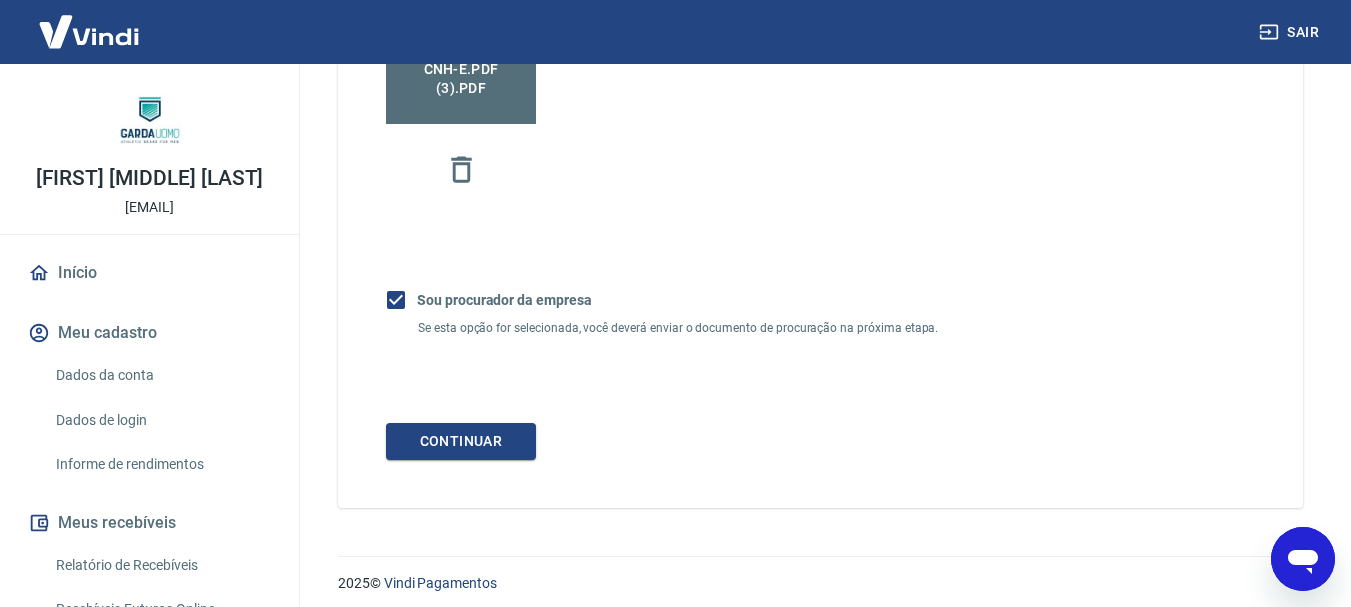 scroll, scrollTop: 755, scrollLeft: 0, axis: vertical 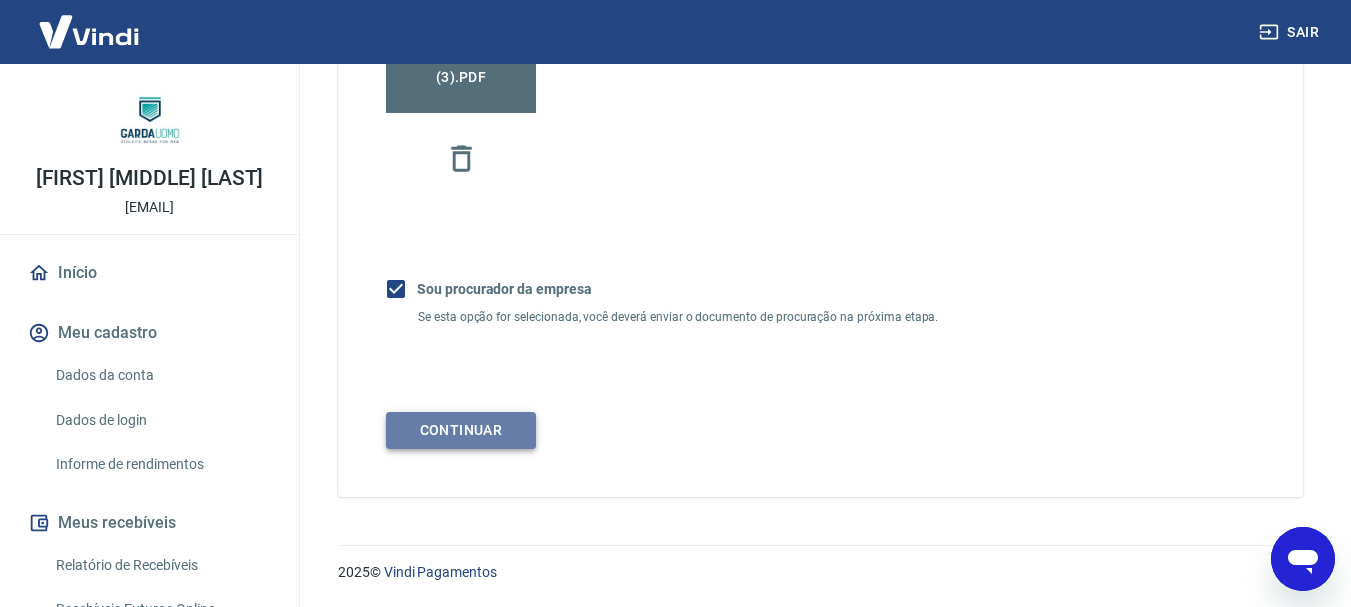 click on "Continuar" at bounding box center (461, 430) 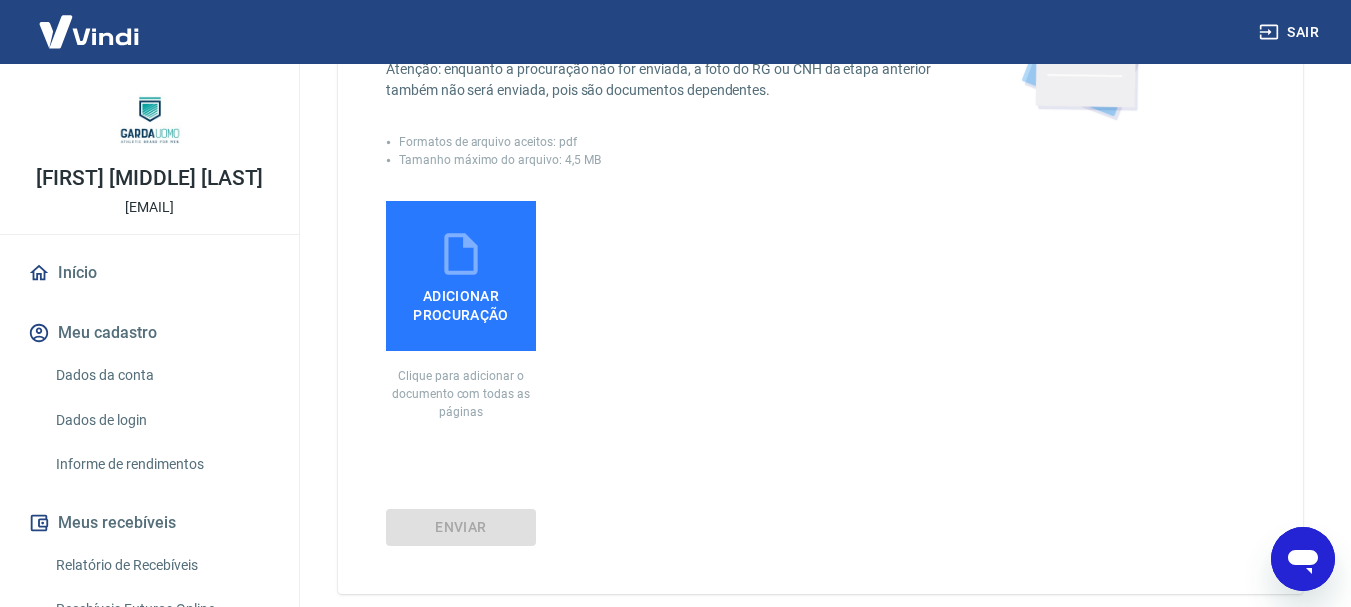 scroll, scrollTop: 300, scrollLeft: 0, axis: vertical 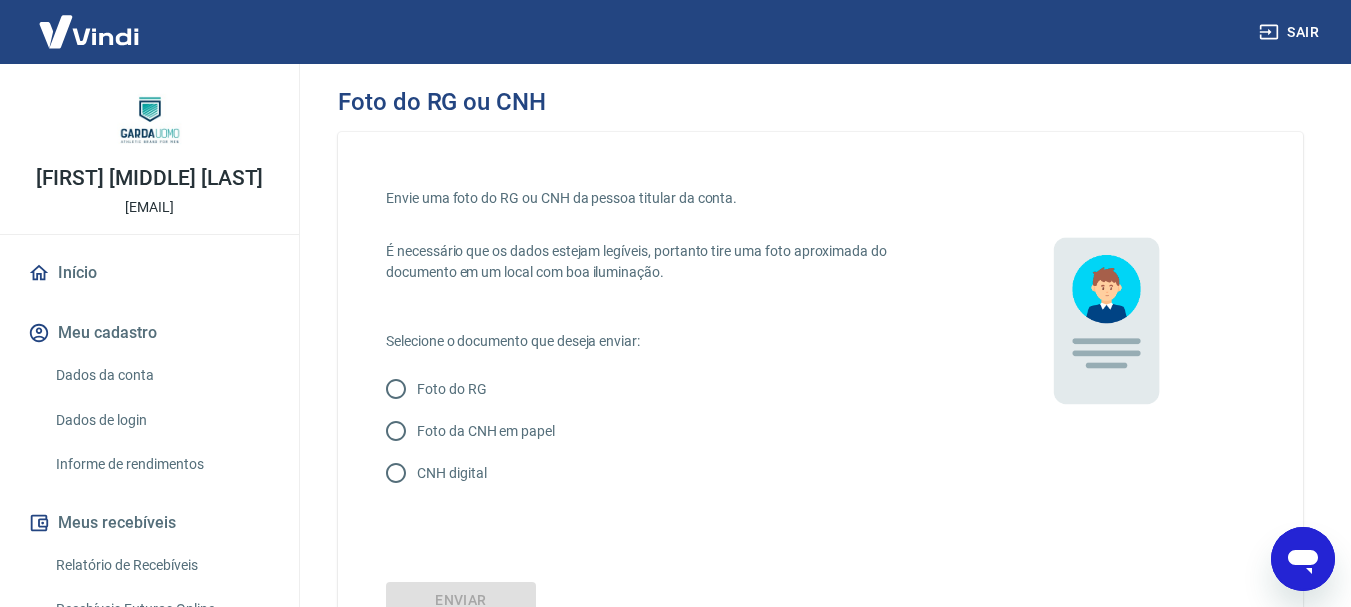 click on "CNH digital" at bounding box center [396, 473] 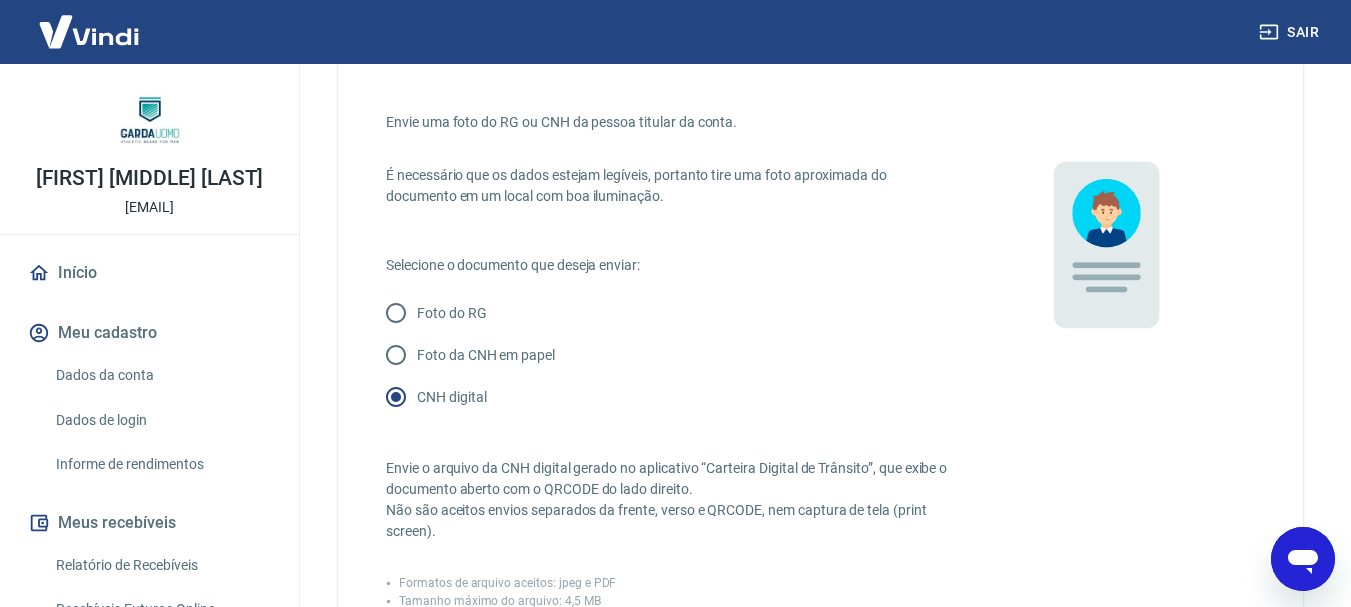 scroll, scrollTop: 400, scrollLeft: 0, axis: vertical 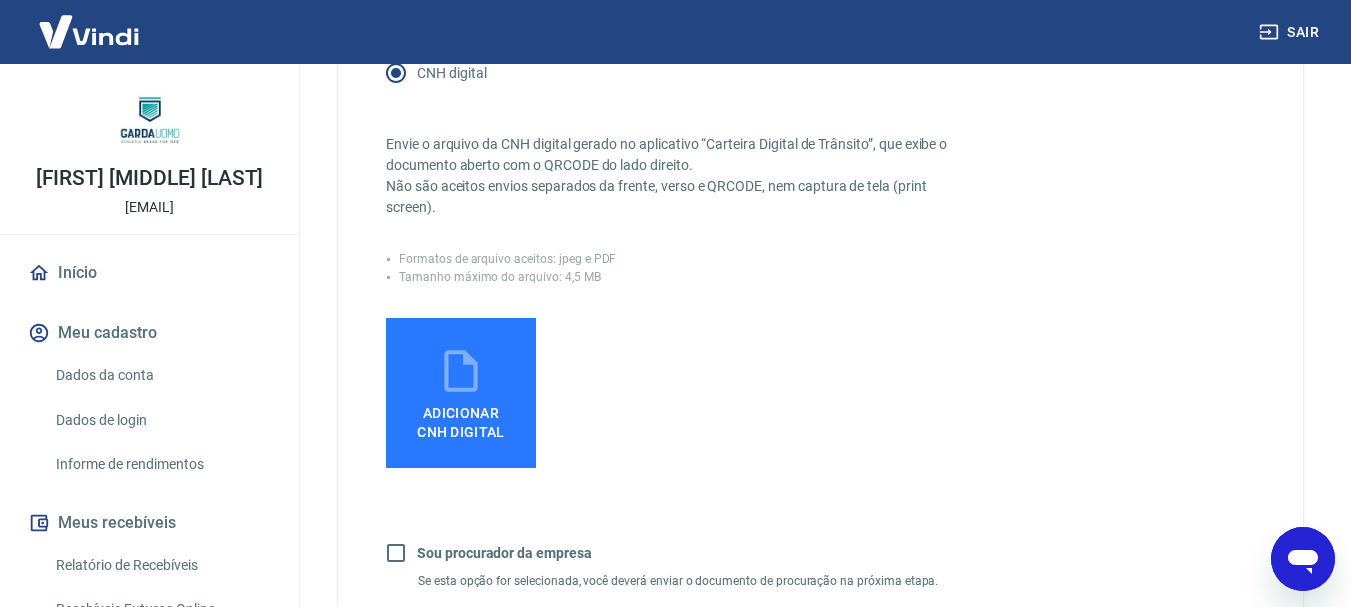 click on "Adicionar   CNH Digital" at bounding box center (461, 393) 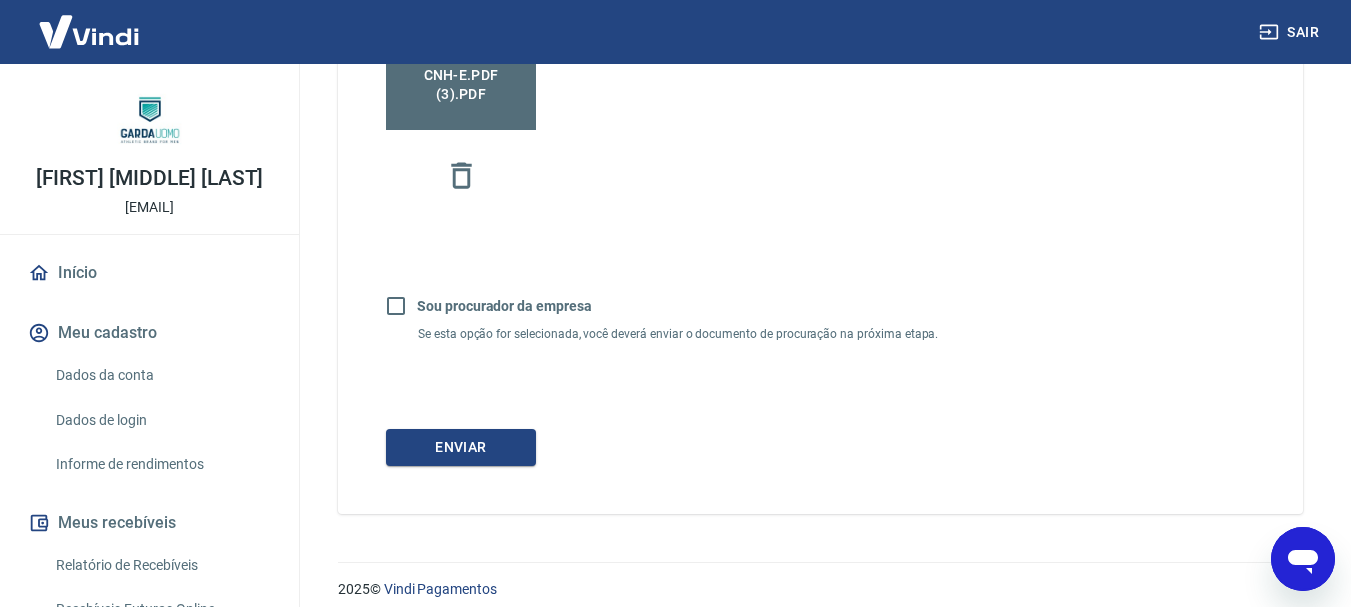 scroll, scrollTop: 755, scrollLeft: 0, axis: vertical 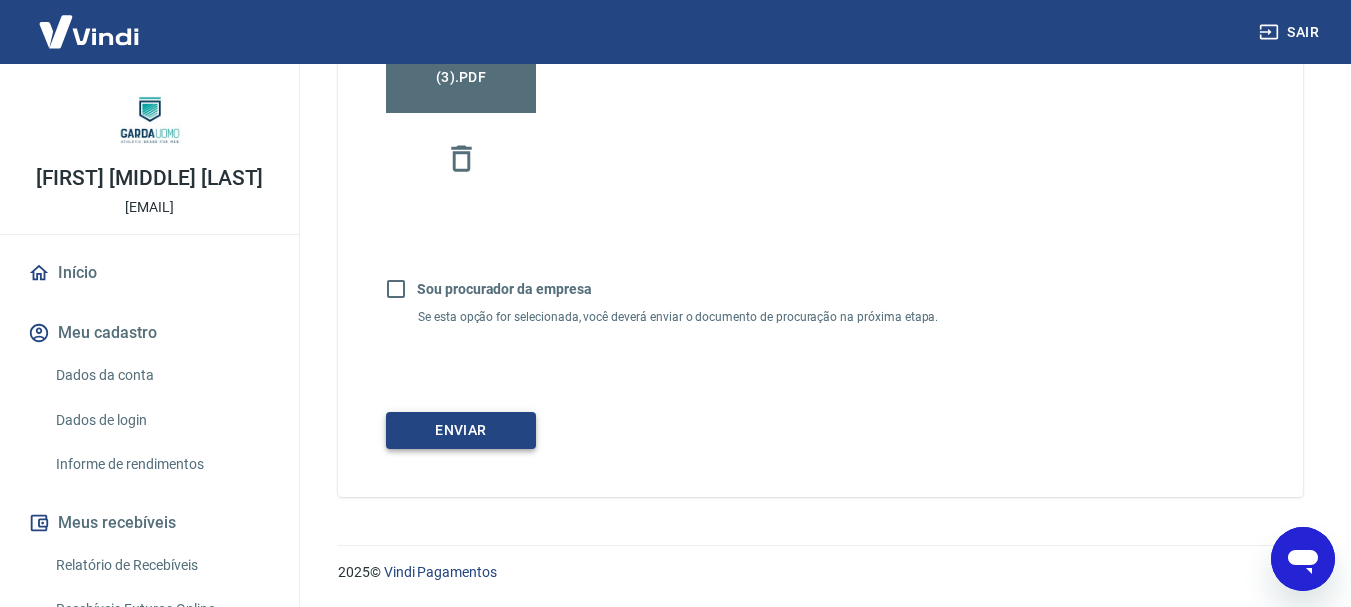 click on "Enviar" at bounding box center [461, 430] 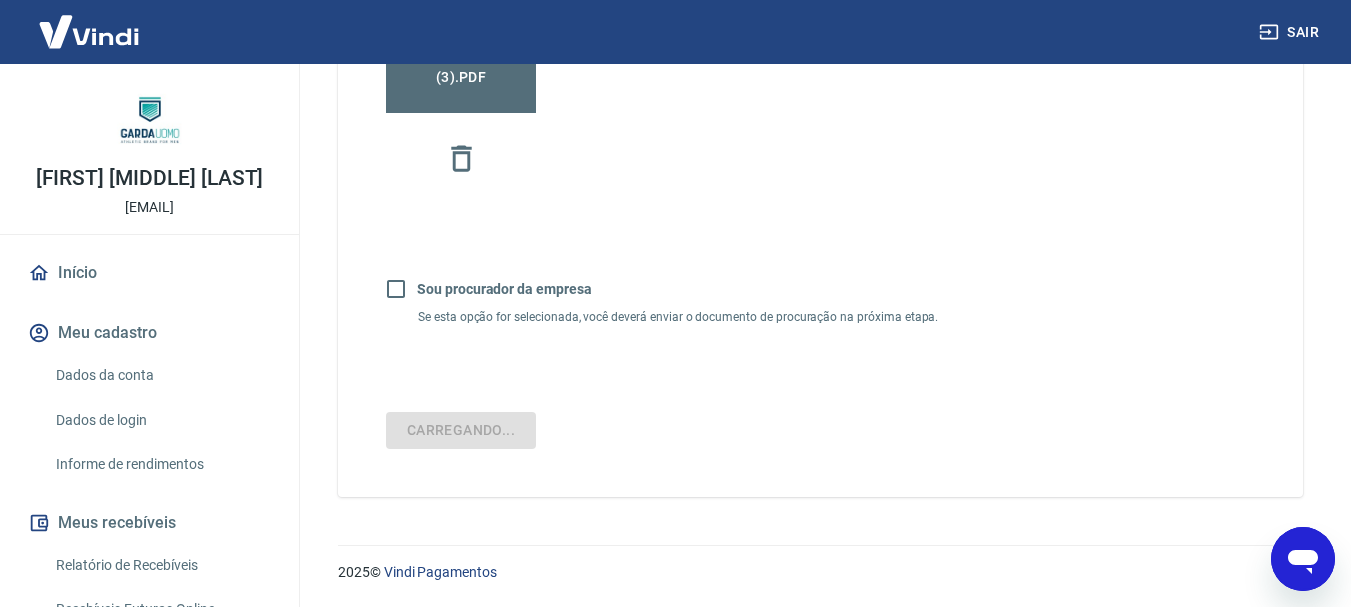 scroll, scrollTop: 87, scrollLeft: 0, axis: vertical 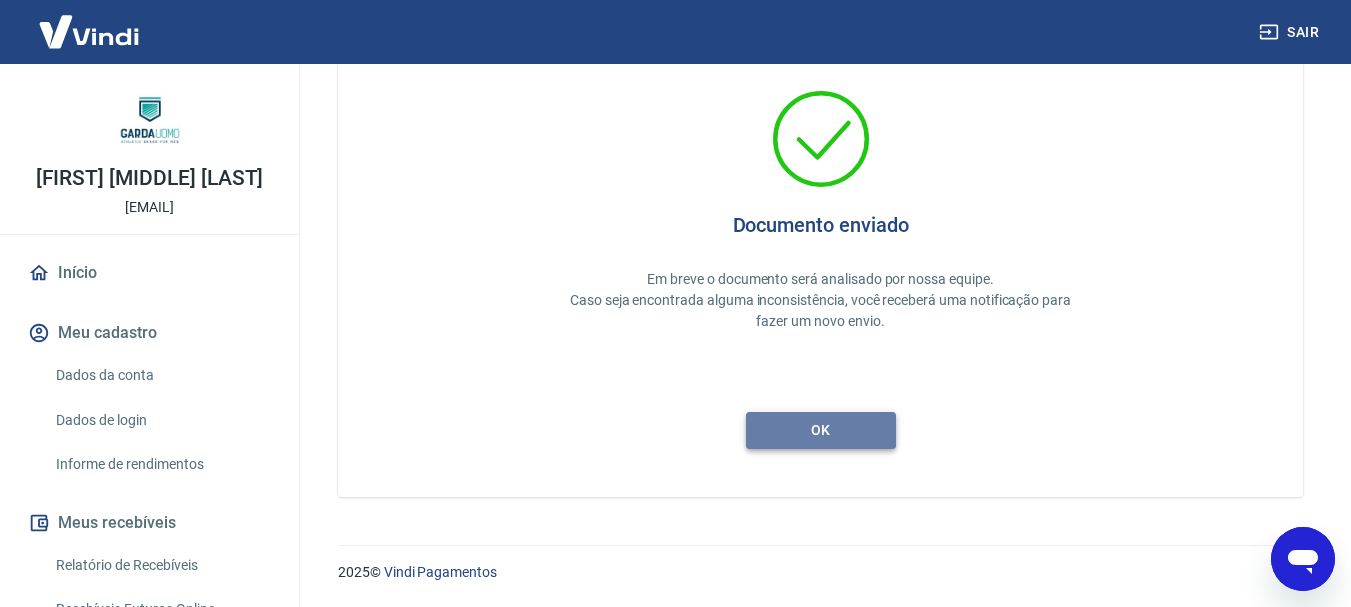 click on "ok" at bounding box center [821, 430] 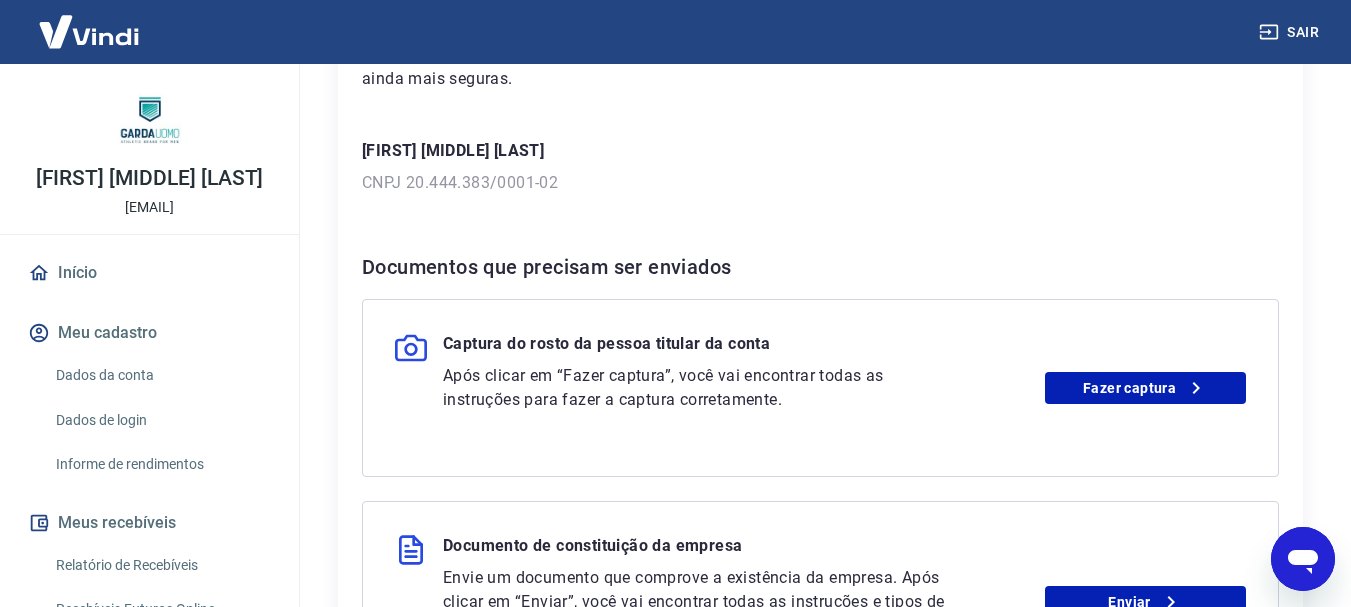 scroll, scrollTop: 200, scrollLeft: 0, axis: vertical 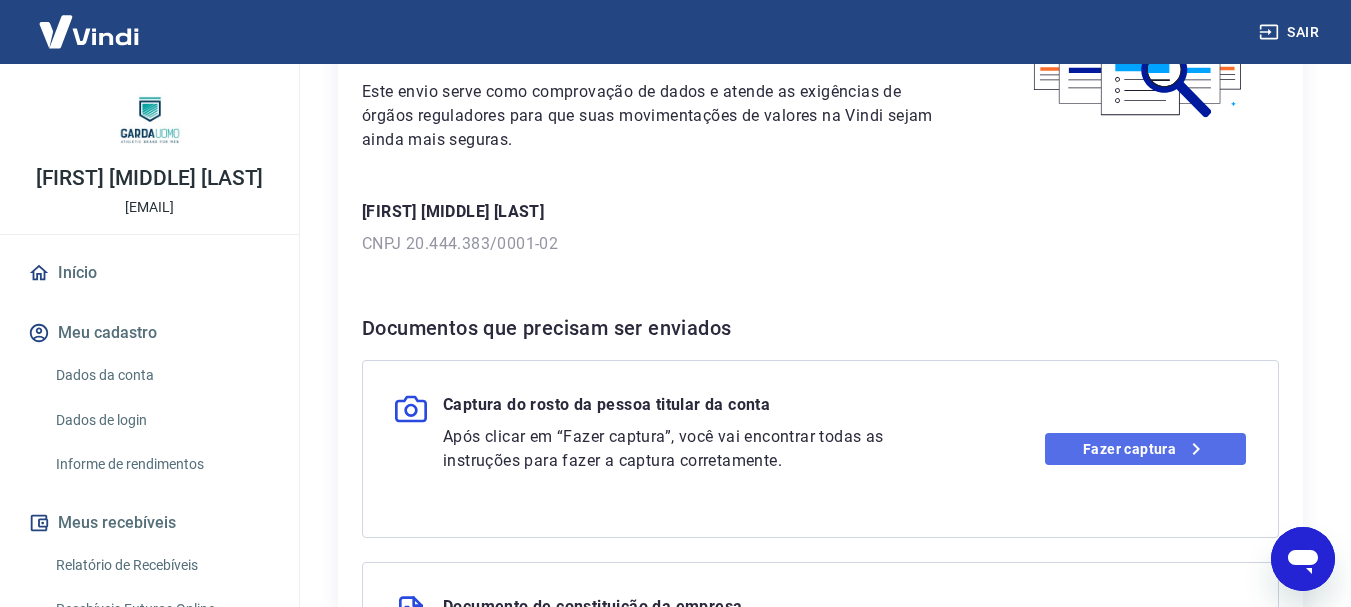 click on "Fazer captura" at bounding box center [1145, 449] 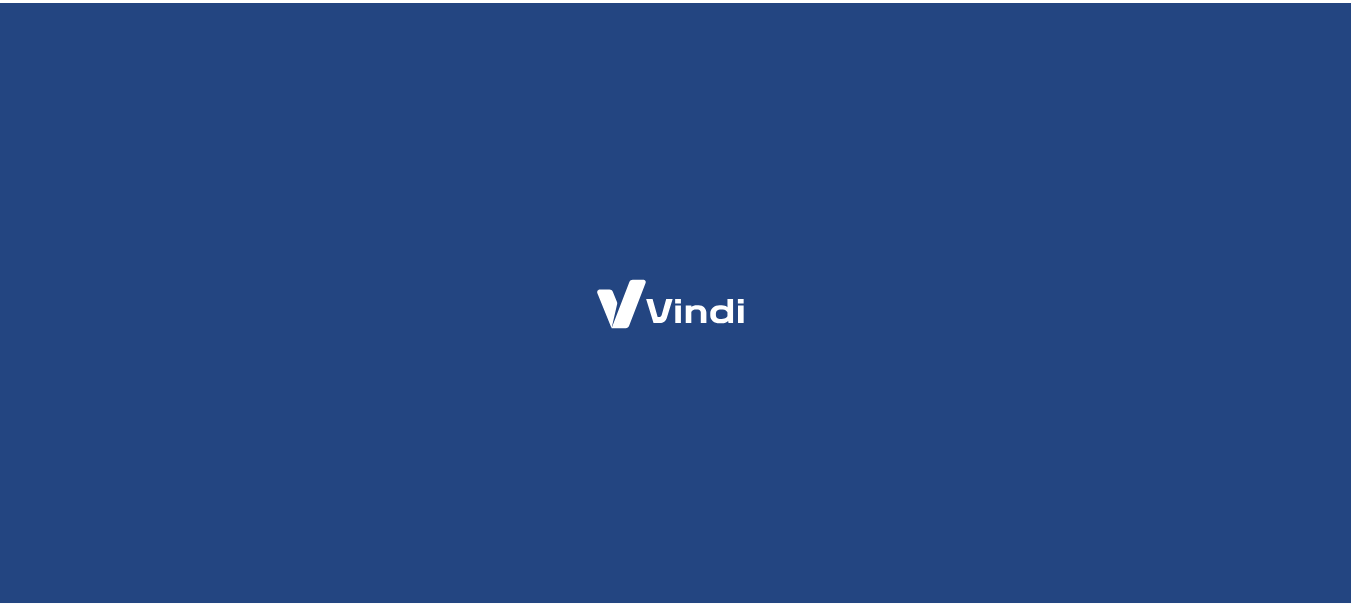 scroll, scrollTop: 0, scrollLeft: 0, axis: both 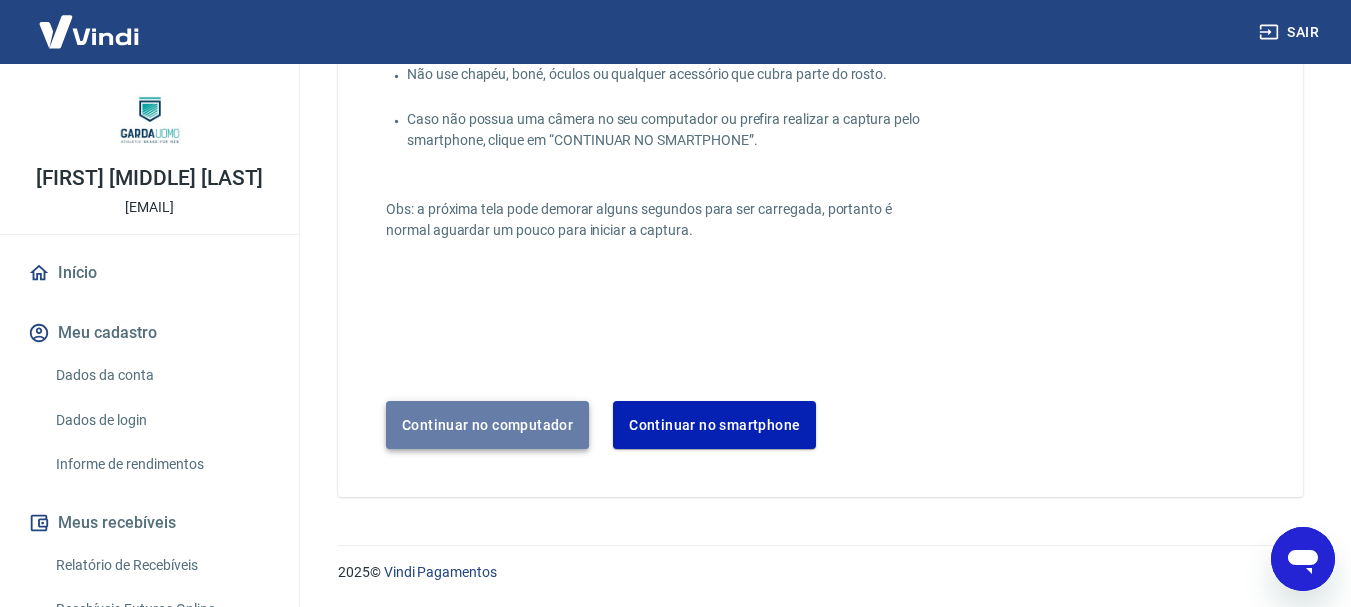 click on "Continuar no computador" at bounding box center (487, 425) 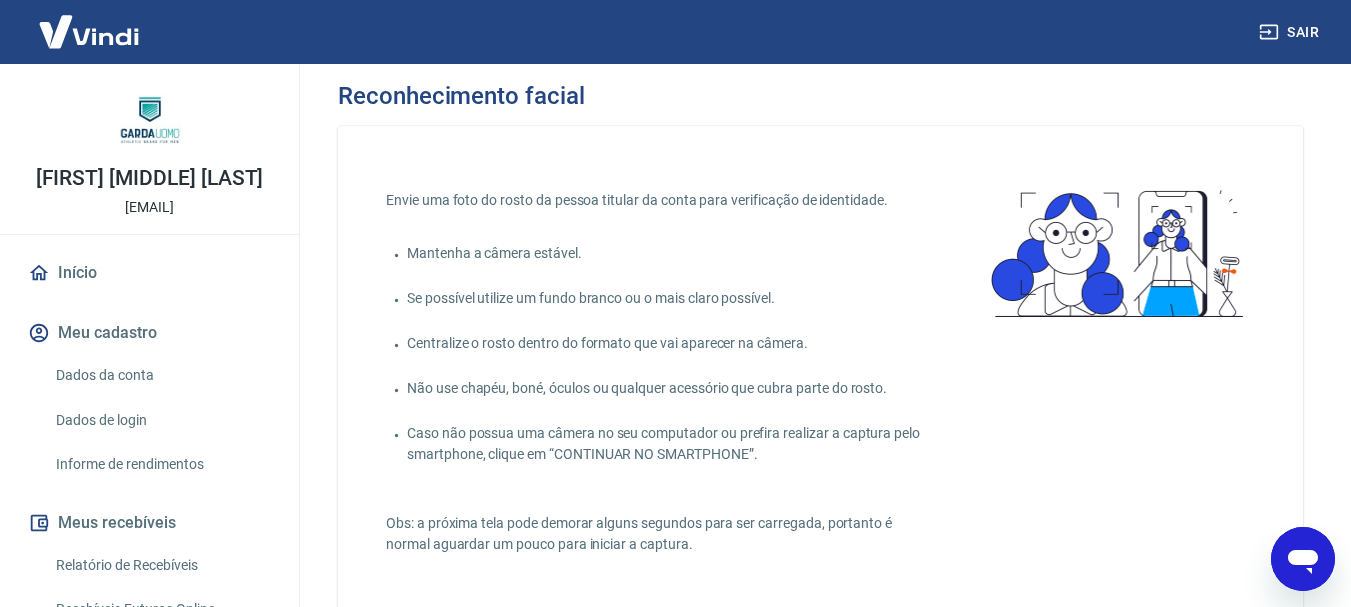 scroll, scrollTop: 0, scrollLeft: 0, axis: both 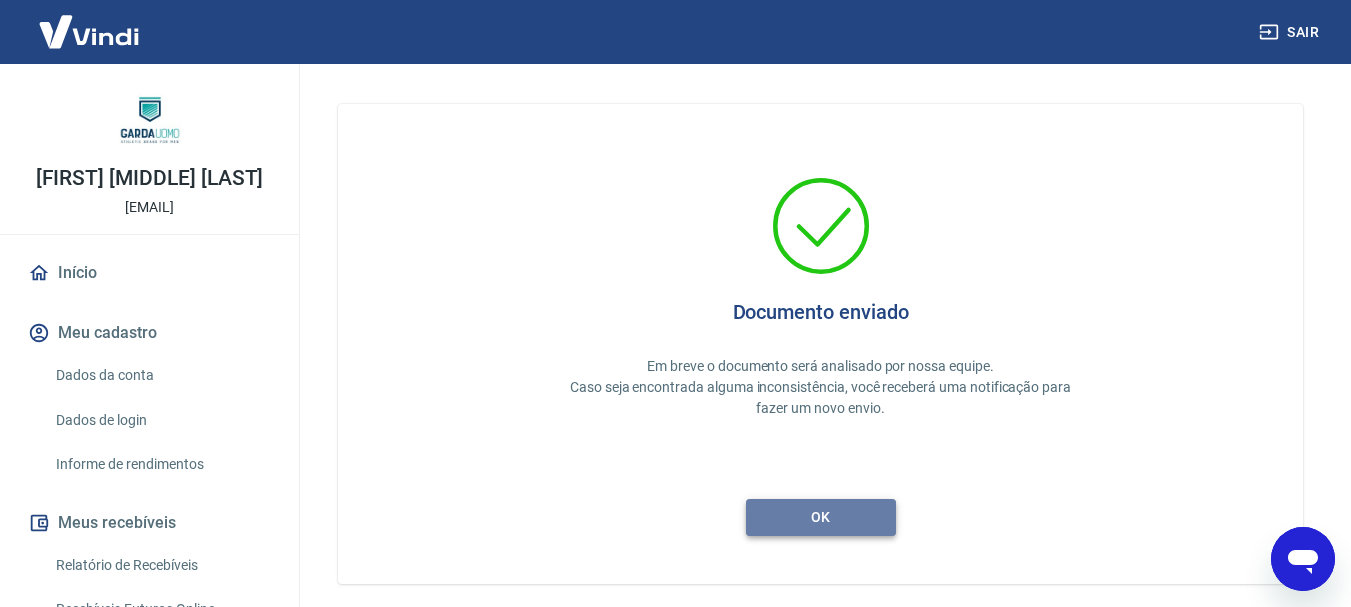 click on "ok" at bounding box center [821, 517] 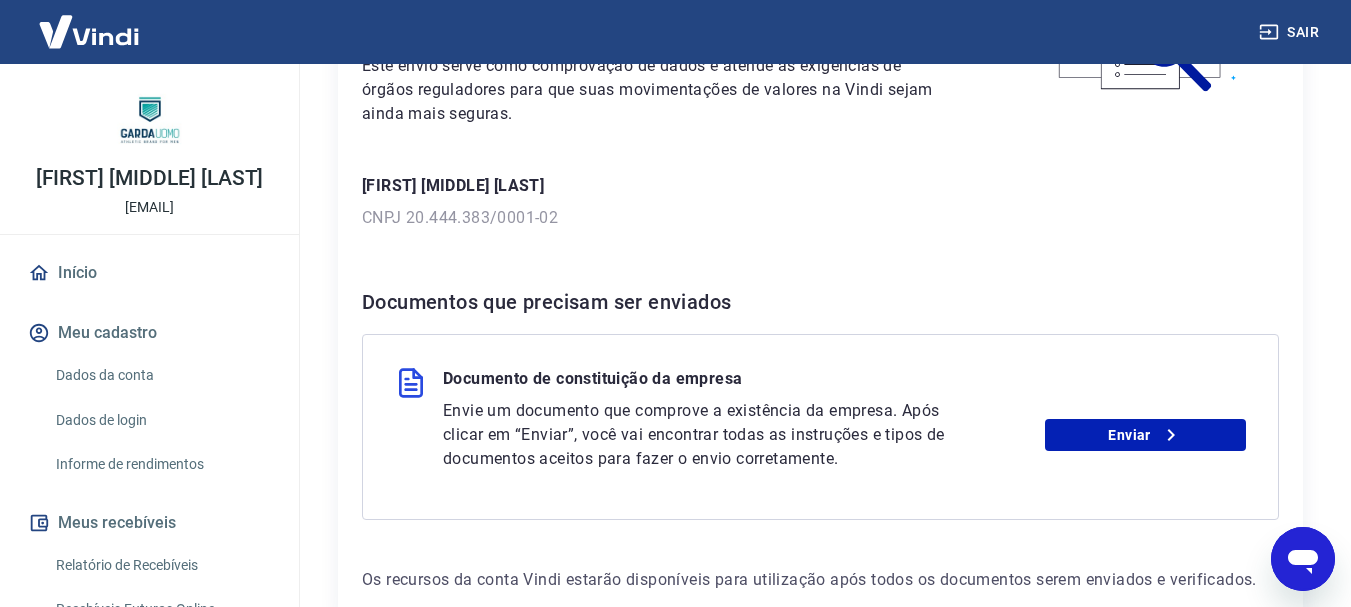 scroll, scrollTop: 300, scrollLeft: 0, axis: vertical 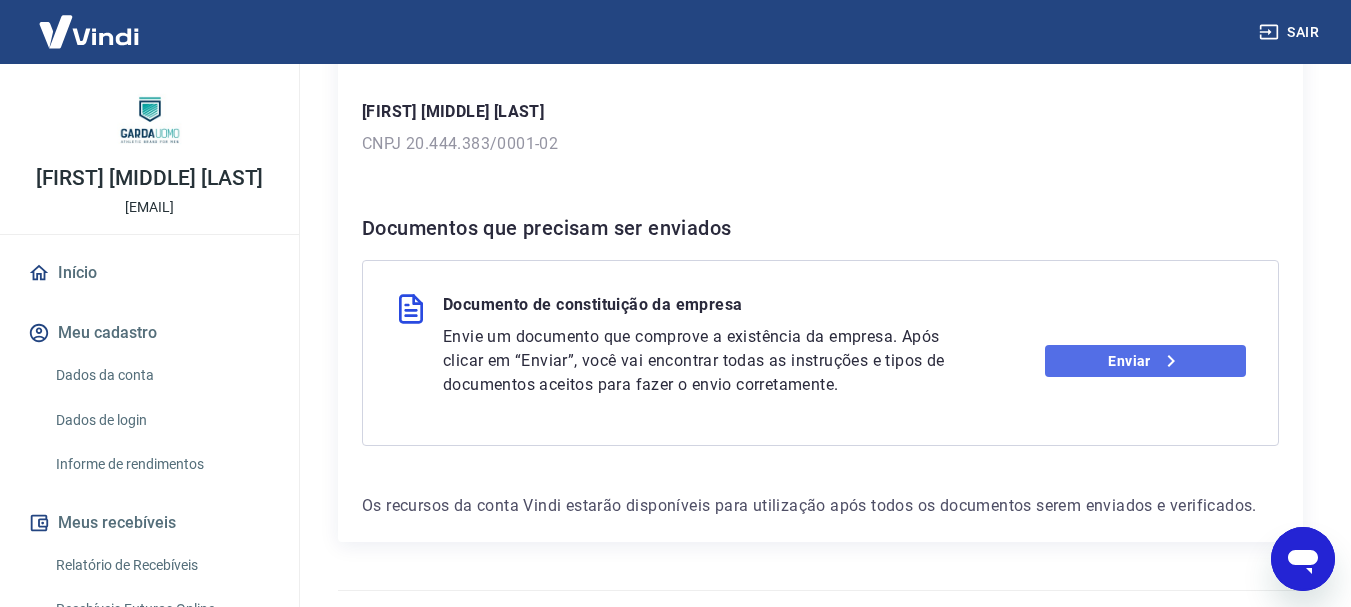 click on "Enviar" at bounding box center (1145, 361) 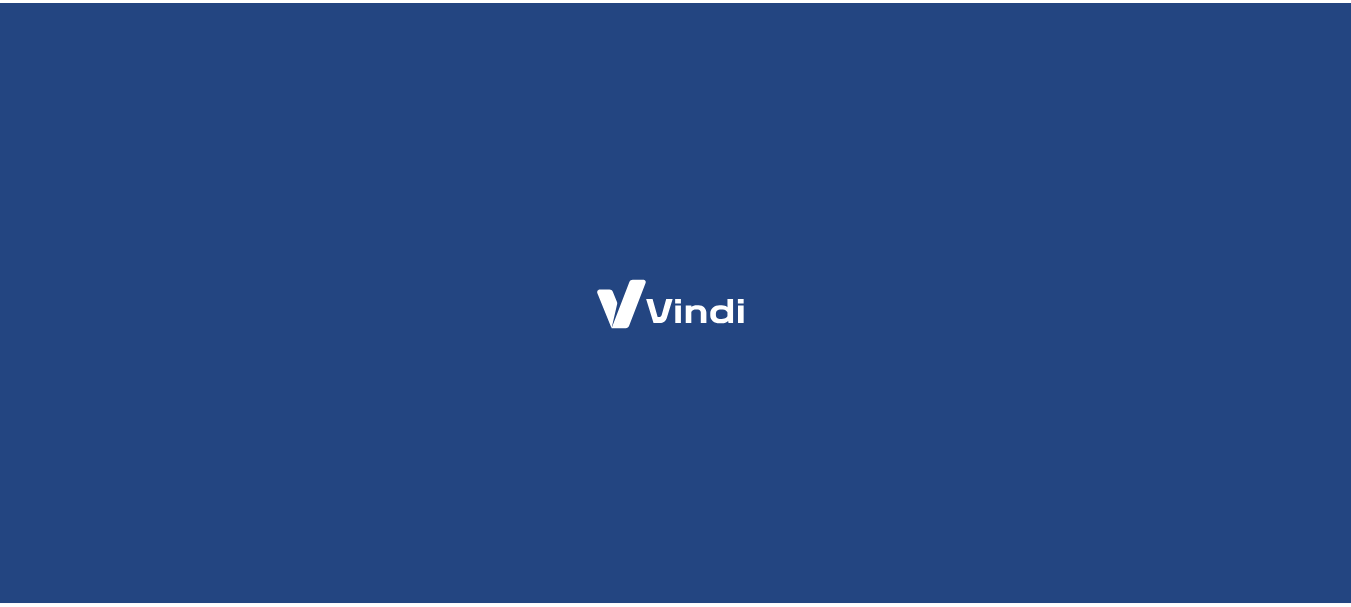scroll, scrollTop: 0, scrollLeft: 0, axis: both 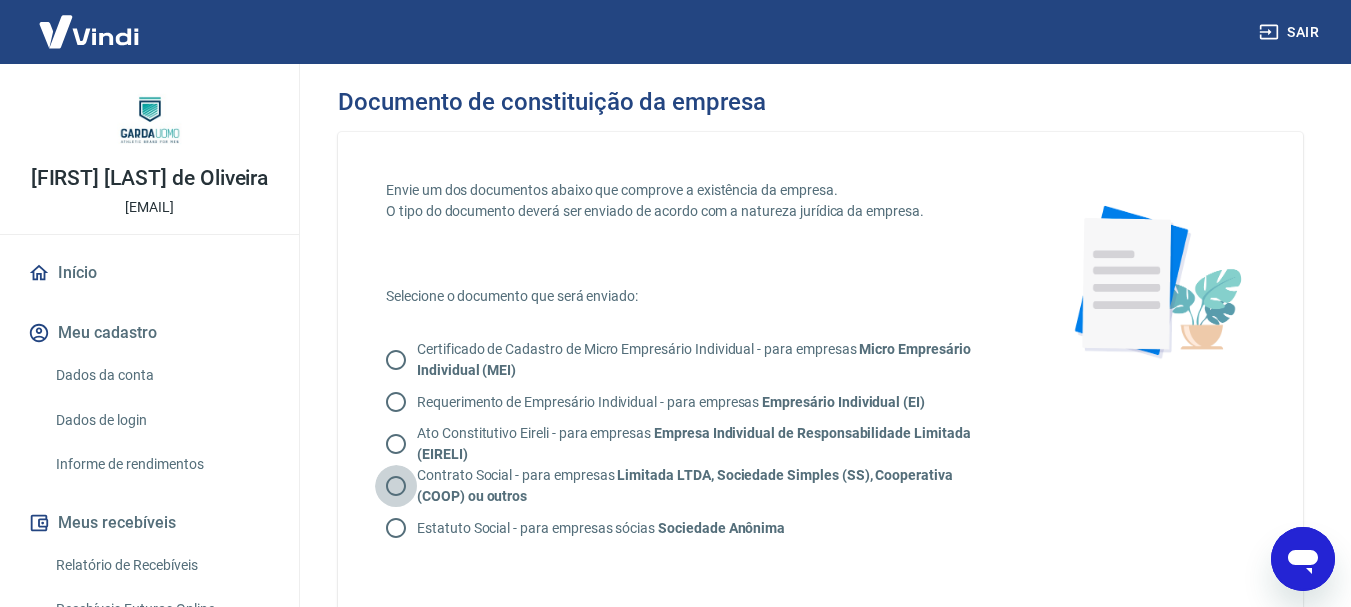 click on "Contrato Social - para empresas   Limitada LTDA, Sociedade Simples (SS), Cooperativa (COOP) ou outros" at bounding box center (396, 486) 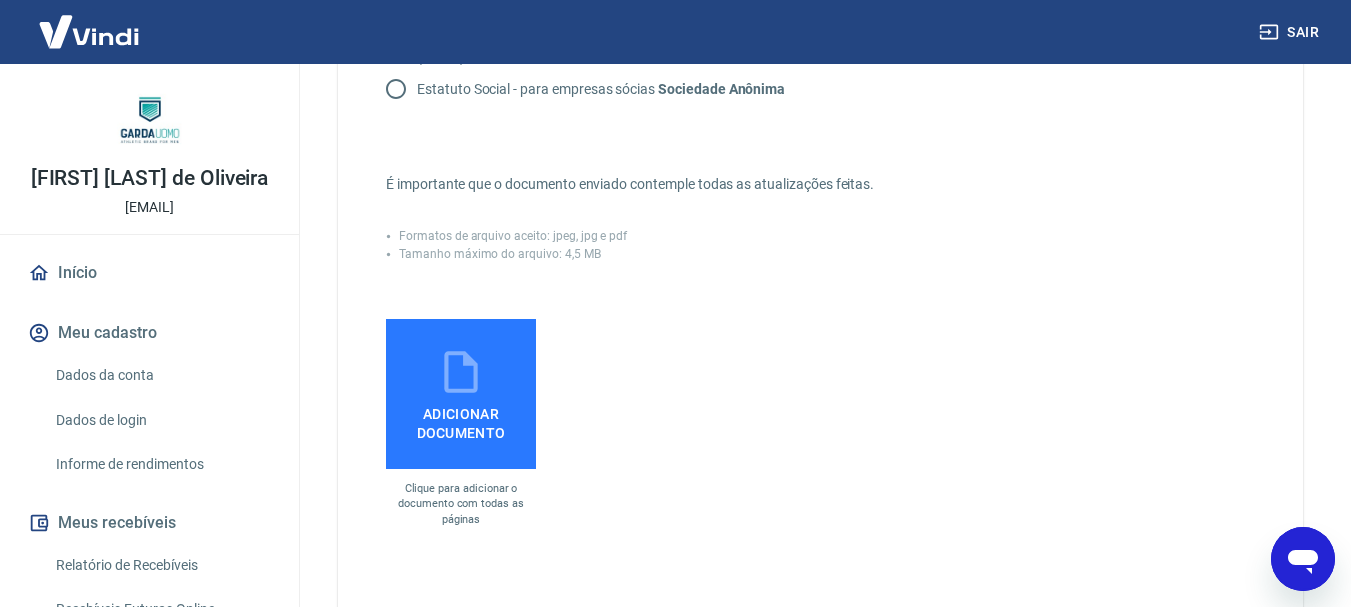 scroll, scrollTop: 400, scrollLeft: 0, axis: vertical 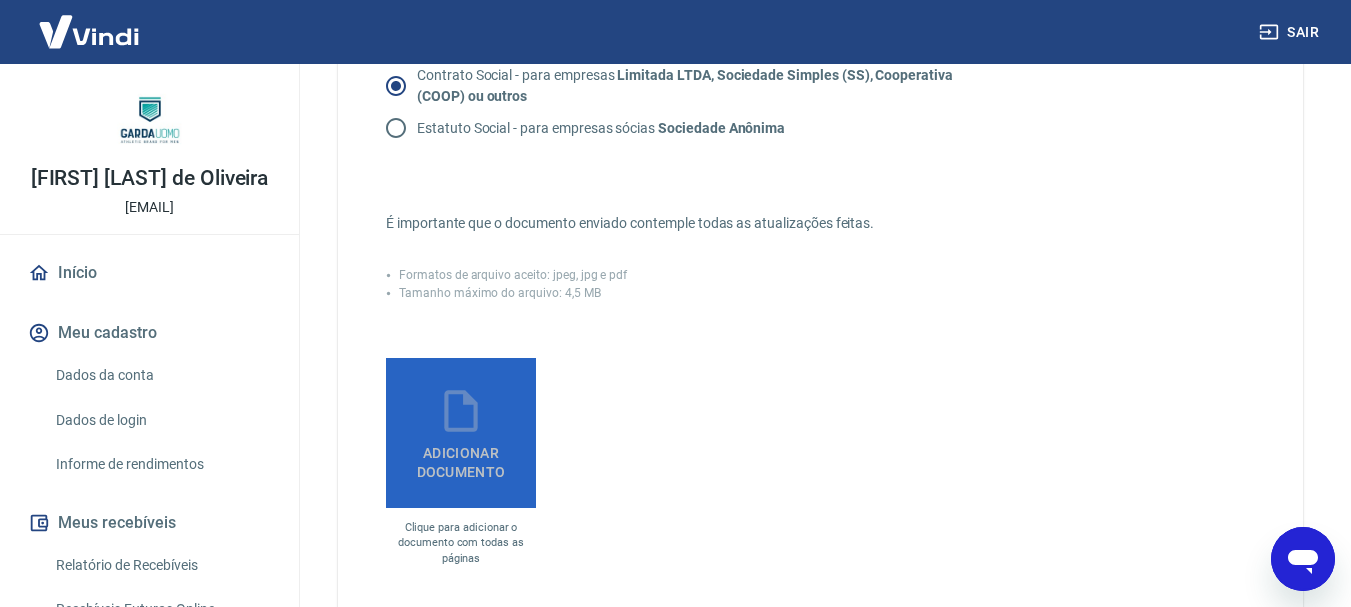 click 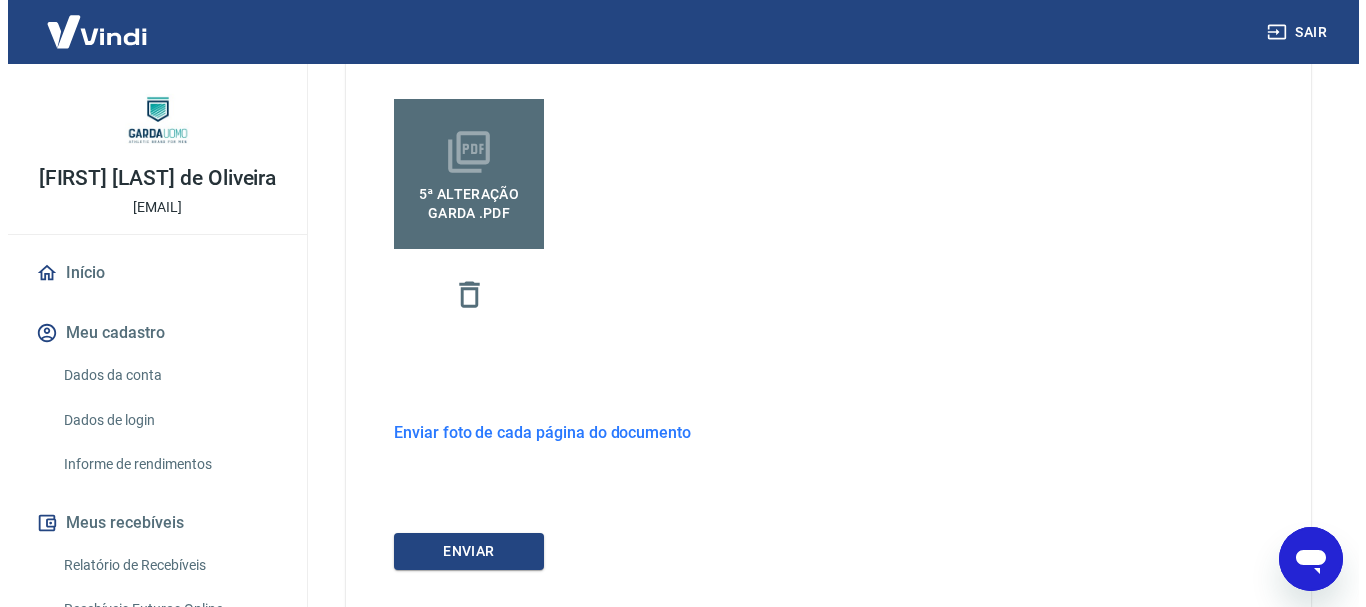 scroll, scrollTop: 700, scrollLeft: 0, axis: vertical 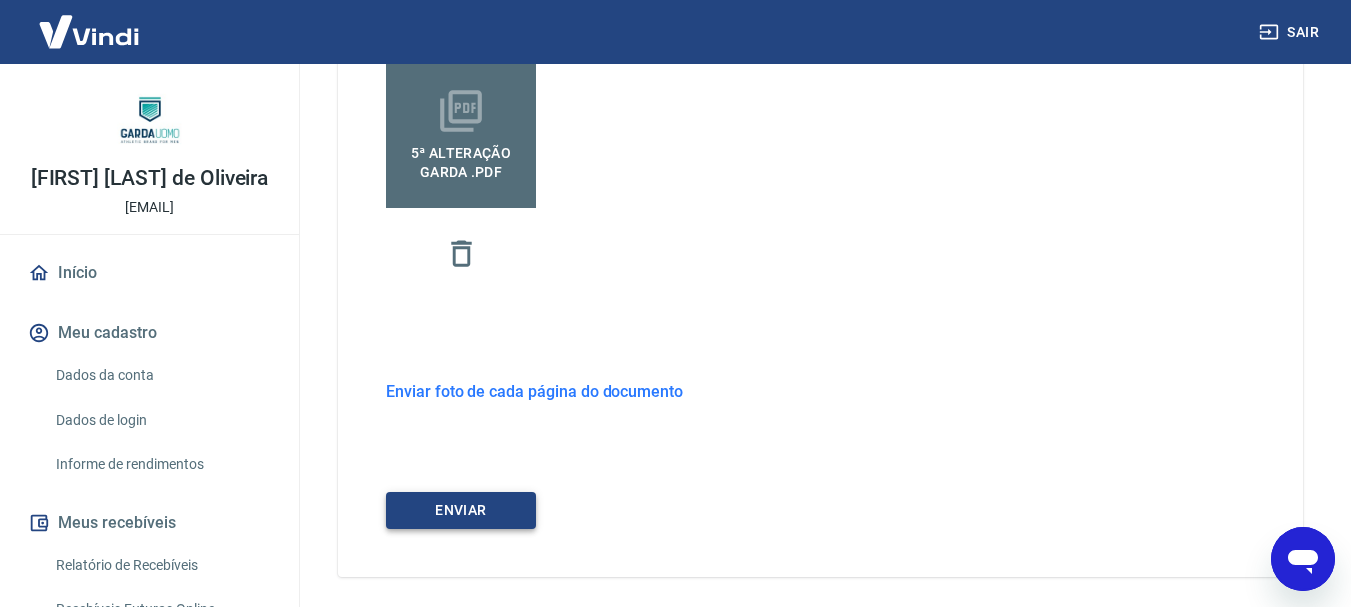 click on "ENVIAR" at bounding box center (461, 510) 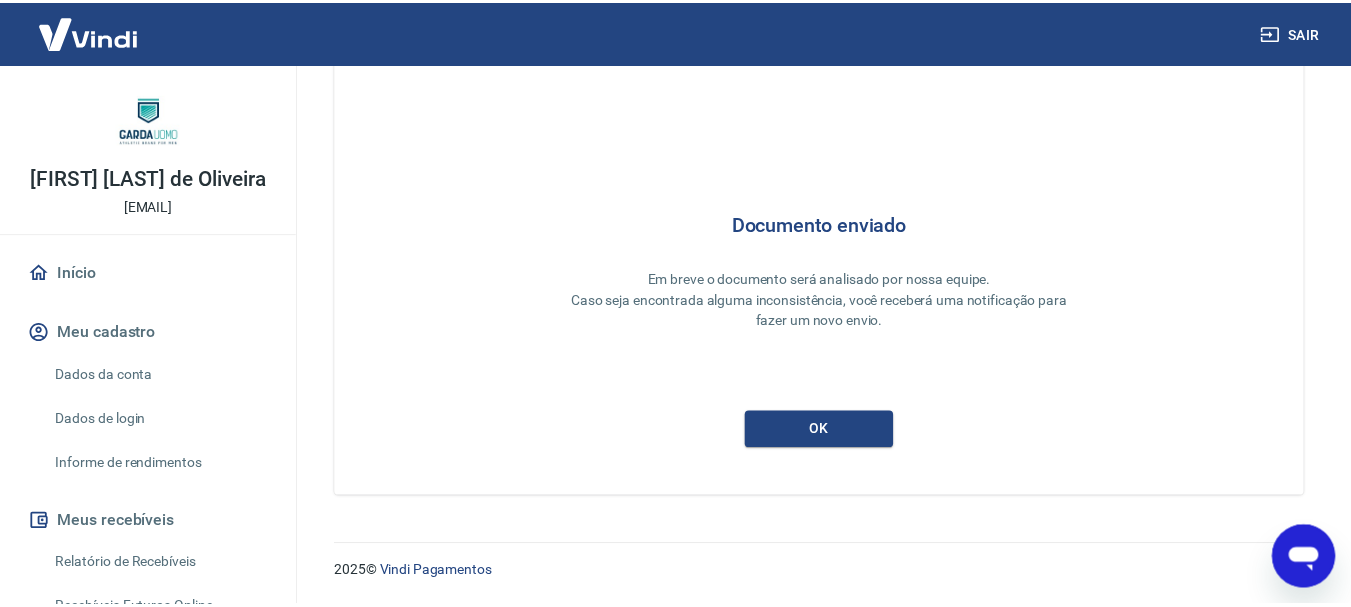 scroll, scrollTop: 7, scrollLeft: 0, axis: vertical 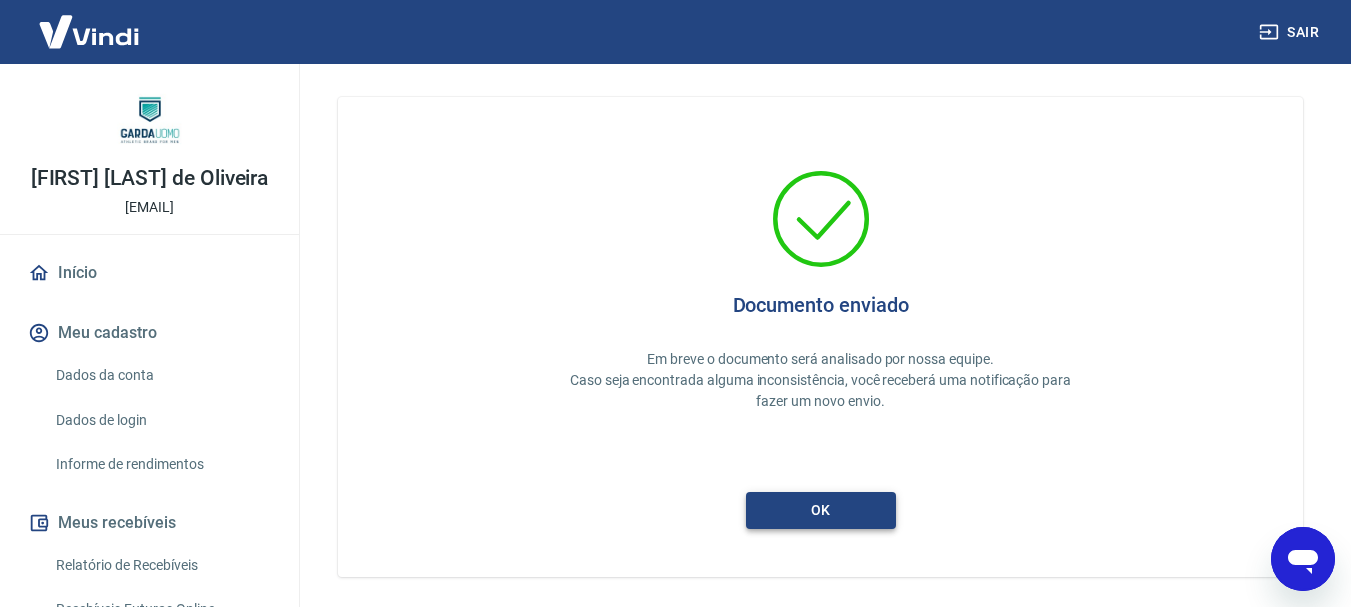 click on "ok" at bounding box center (821, 510) 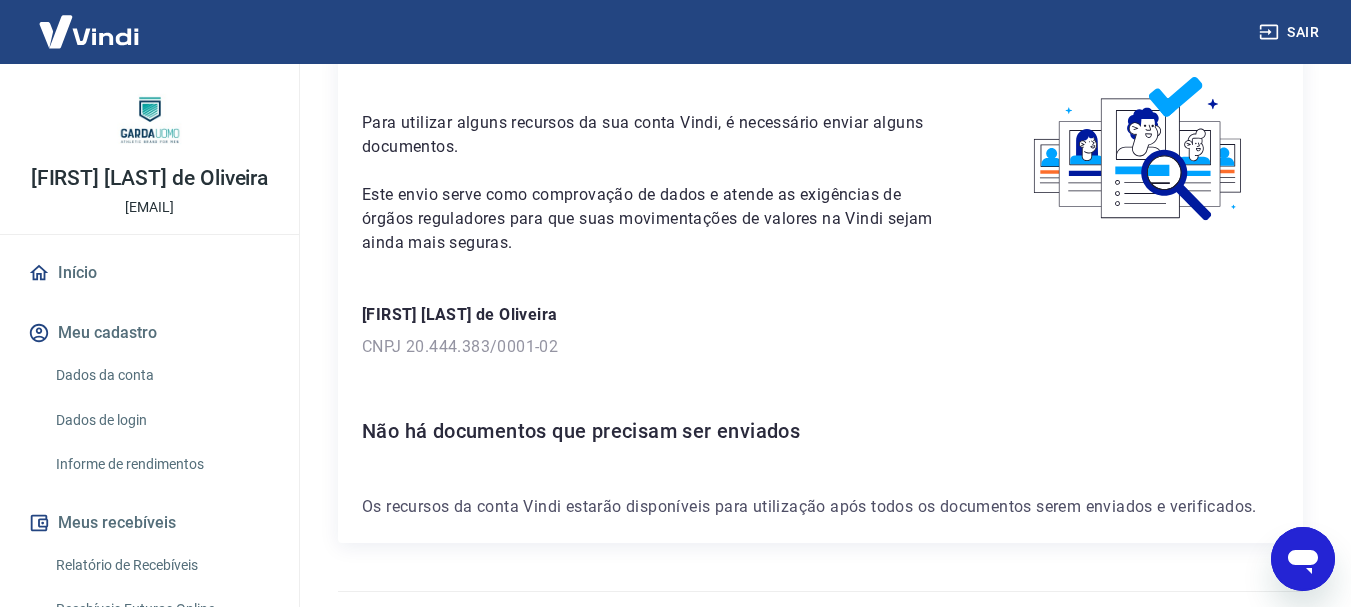 scroll, scrollTop: 143, scrollLeft: 0, axis: vertical 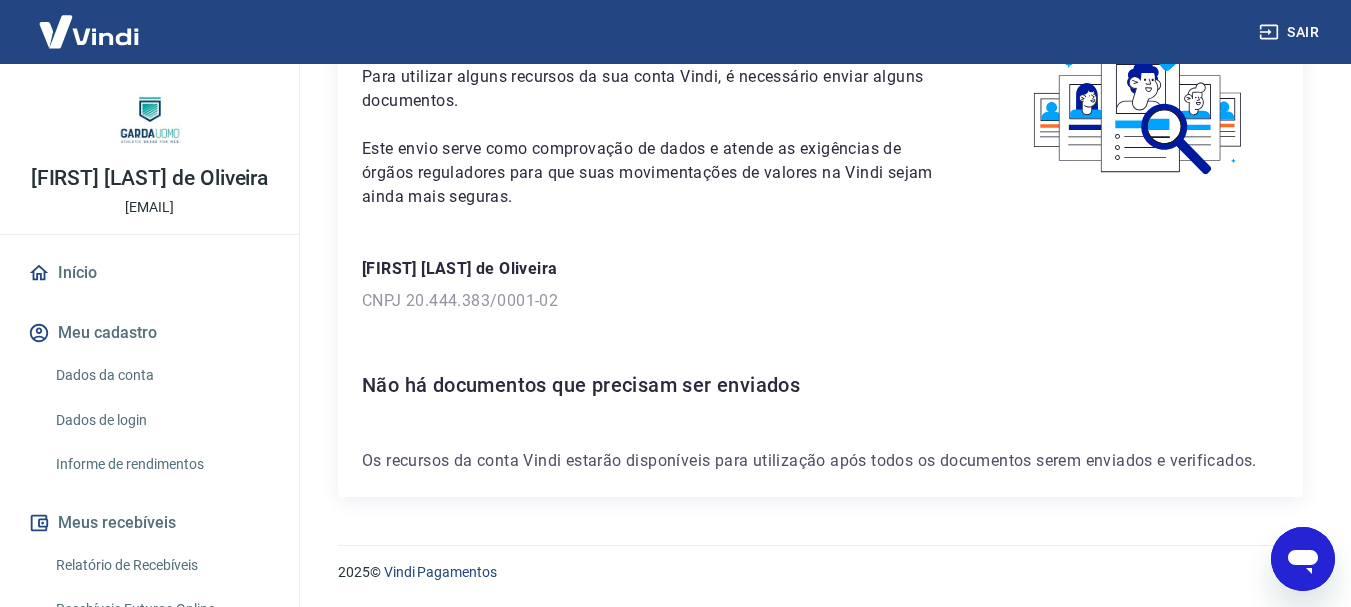 click on "Envio de documentos Para utilizar alguns recursos da sua conta Vindi, é necessário enviar alguns documentos. Este envio serve como comprovação de dados e atende as exigências de órgãos reguladores para que suas movimentações de valores na Vindi sejam ainda mais seguras. [FIRST] [LAST] de Oliveira CNPJ 20.444.383/0001-02 Não há documentos que precisam ser enviados Os recursos da conta Vindi estarão disponíveis para utilização após todos os documentos serem enviados e verificados." at bounding box center [820, 221] 